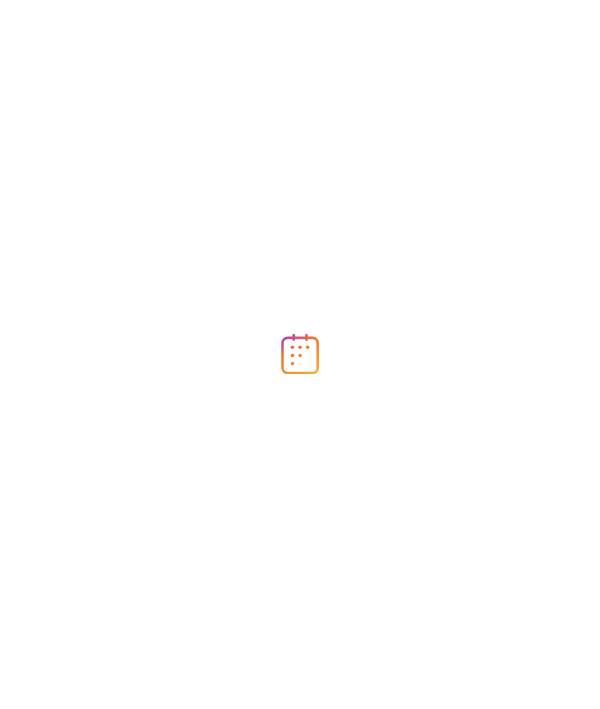 scroll, scrollTop: 0, scrollLeft: 0, axis: both 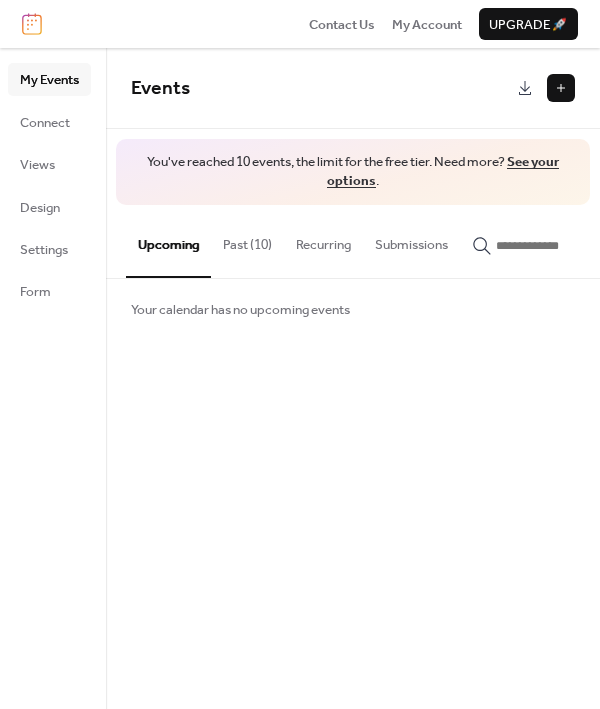click on "Past (10)" at bounding box center [247, 240] 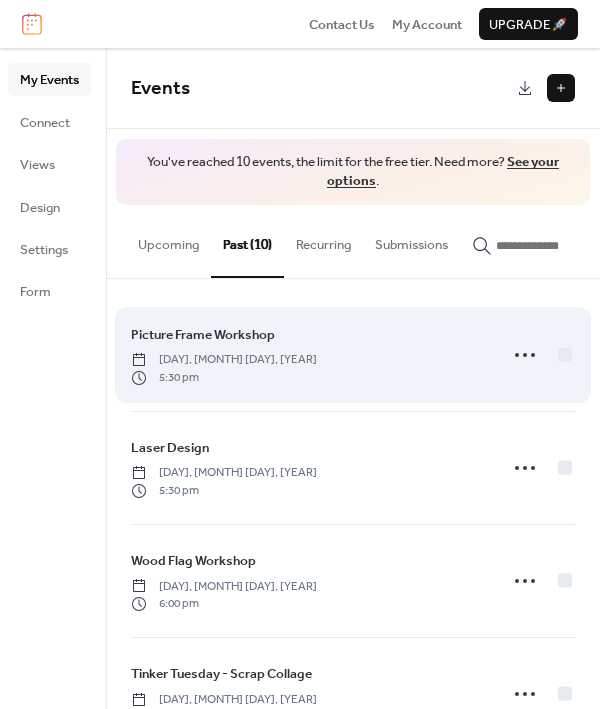 scroll, scrollTop: 0, scrollLeft: 0, axis: both 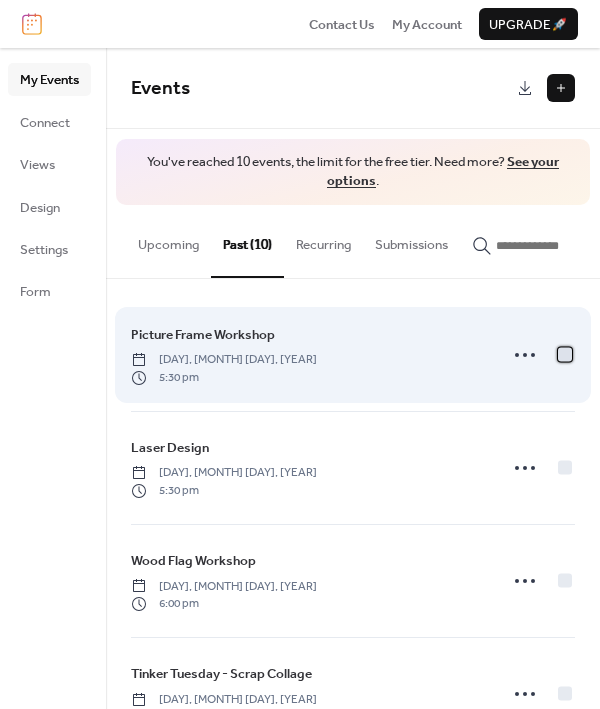 click at bounding box center [565, 354] 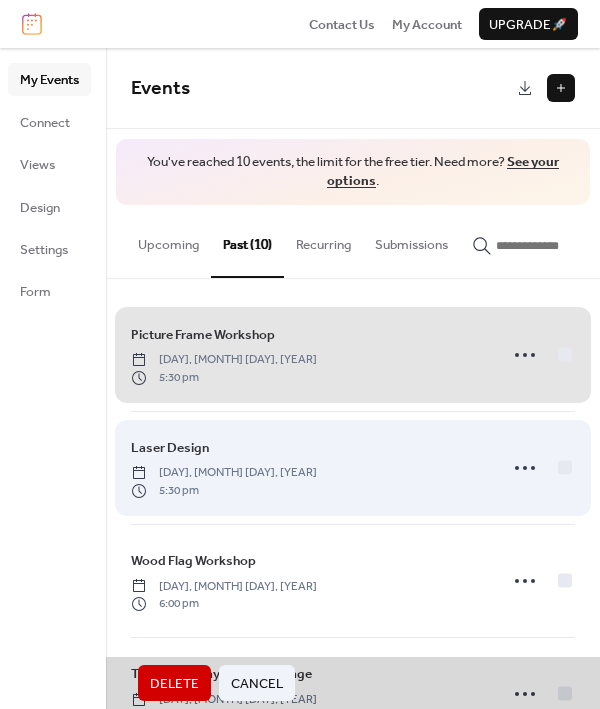 click on "[EVENT] [DAY], [MONTH] [DAY], [YEAR] [TIME]" at bounding box center (353, 468) 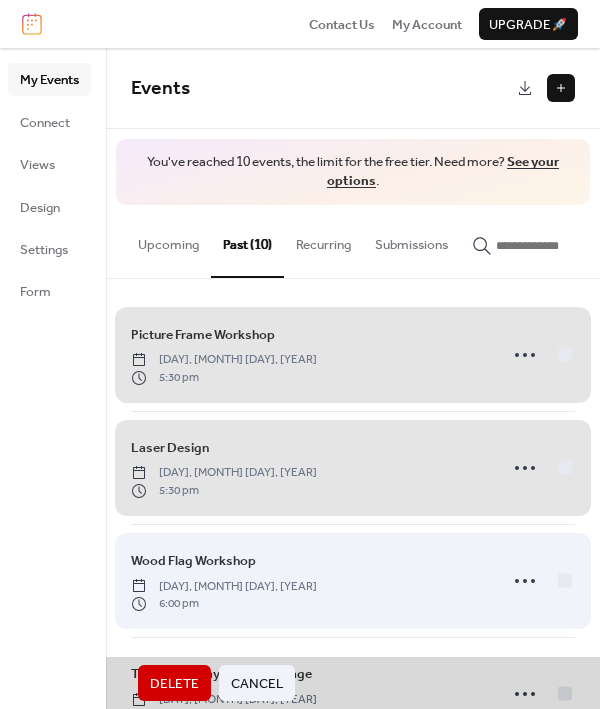 click on "[EVENT] [DAY], [MONTH] [DAY], [YEAR] [TIME]" at bounding box center (353, 581) 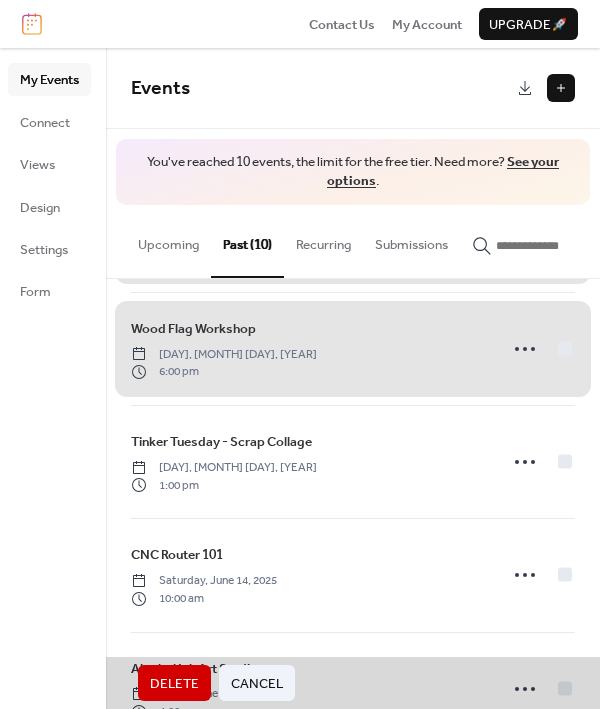 scroll, scrollTop: 238, scrollLeft: 0, axis: vertical 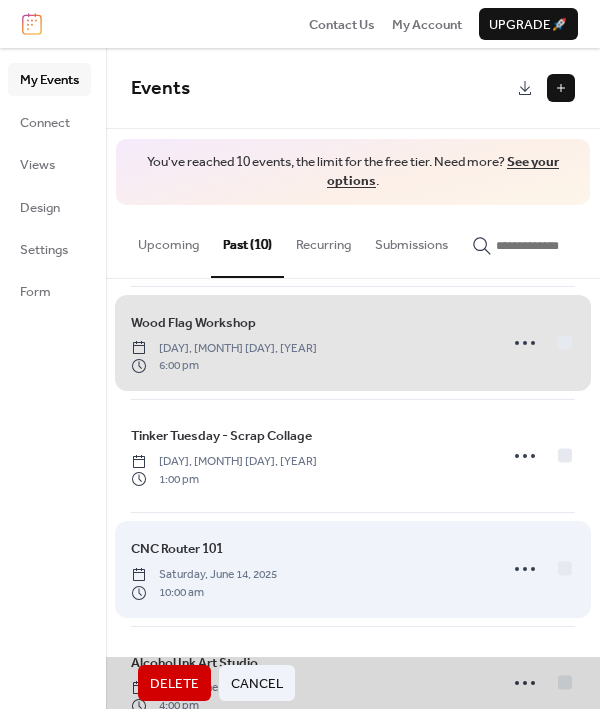 click on "[EVENT] [DAY], [MONTH] [DAY], [YEAR] [TIME]" at bounding box center [353, 569] 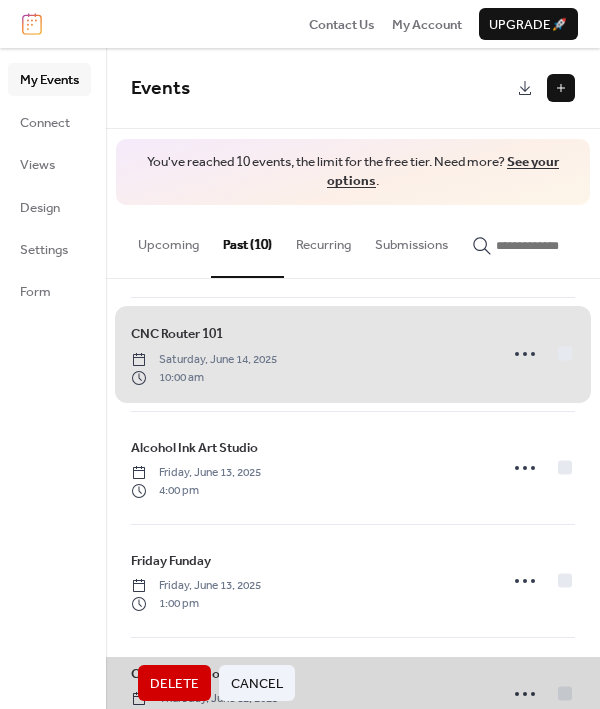 scroll, scrollTop: 468, scrollLeft: 0, axis: vertical 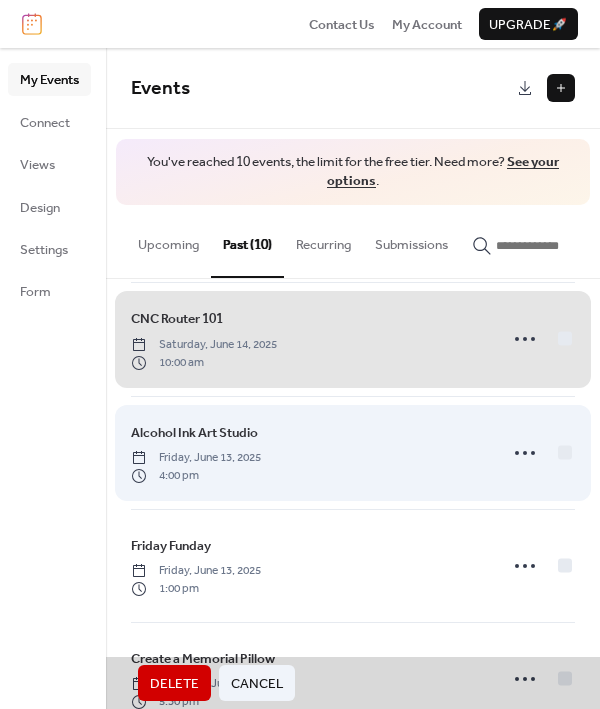 click on "[EVENT] [DAY], [MONTH] [DAY], [YEAR] [TIME]" at bounding box center [353, 453] 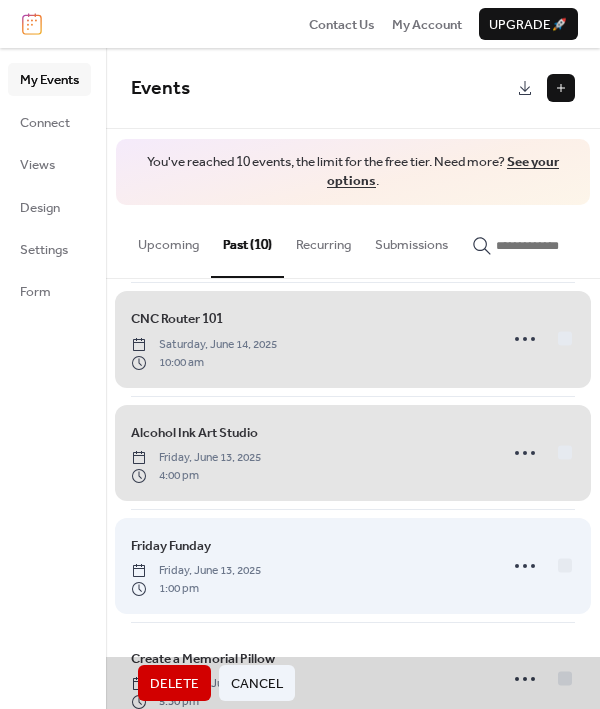click on "[DAY], [MONTH] [DAY], [YEAR] [TIME]" at bounding box center (353, 566) 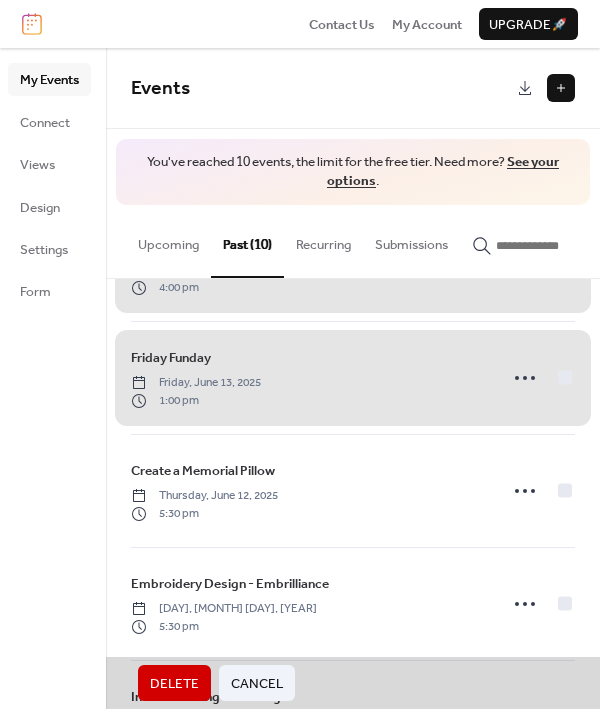 scroll, scrollTop: 668, scrollLeft: 0, axis: vertical 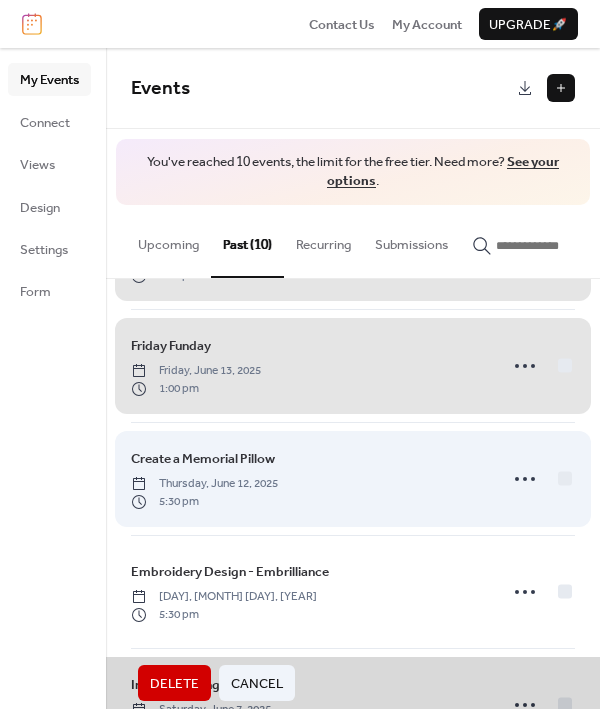 click on "[EVENT] [DAY], [MONTH] [DAY], [YEAR] [TIME]" at bounding box center [353, 479] 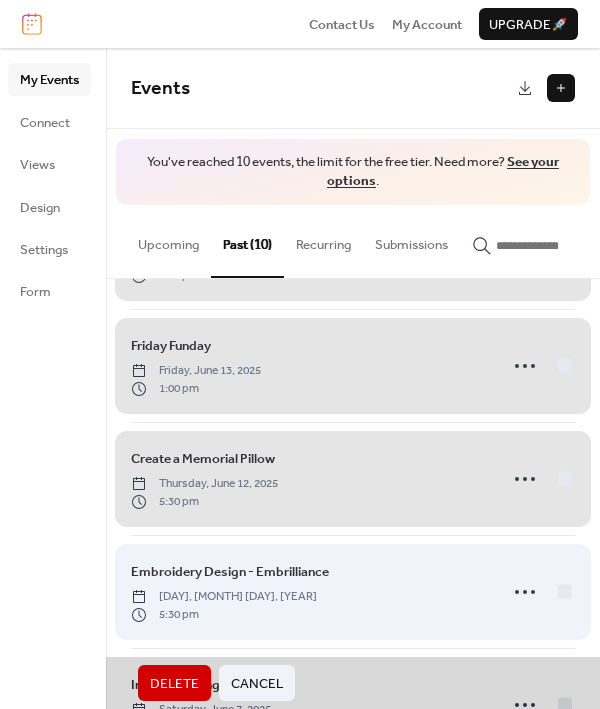 click on "[EVENT] [DAY], [MONTH] [DAY], [YEAR] [TIME]" at bounding box center [353, 592] 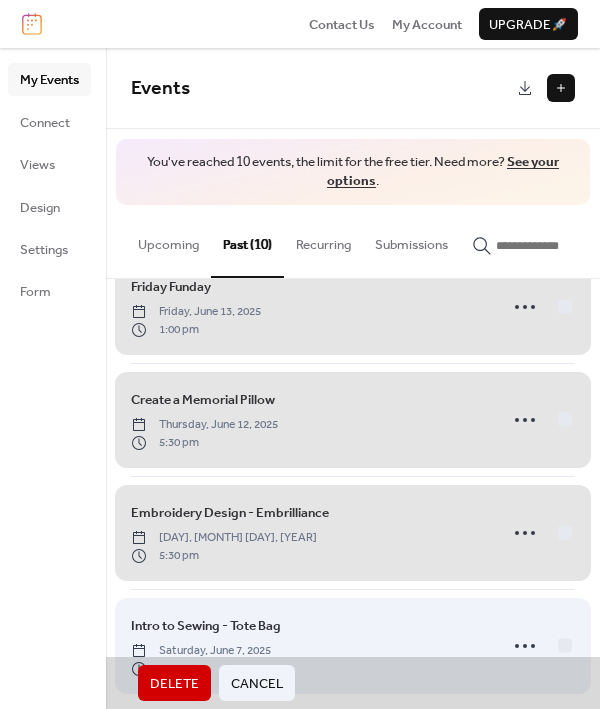 scroll, scrollTop: 725, scrollLeft: 0, axis: vertical 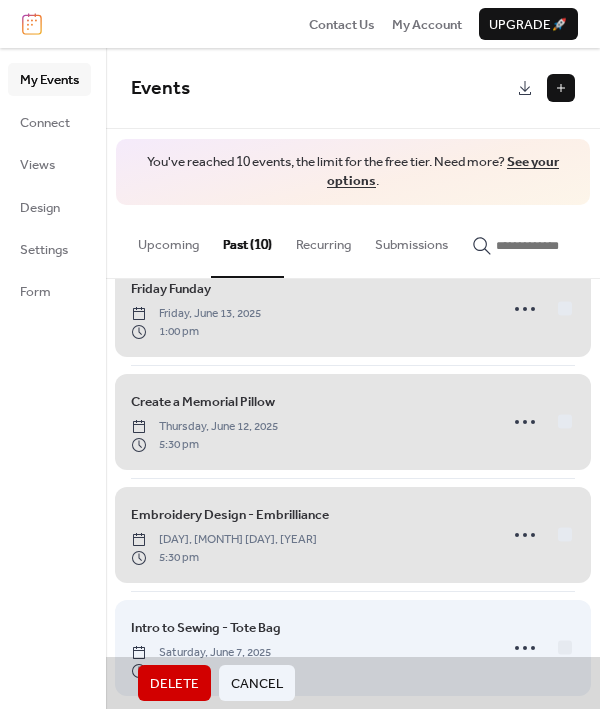 click on "[EVENT] [DAY], [MONTH] [DAY], [YEAR] [TIME]" at bounding box center [353, 648] 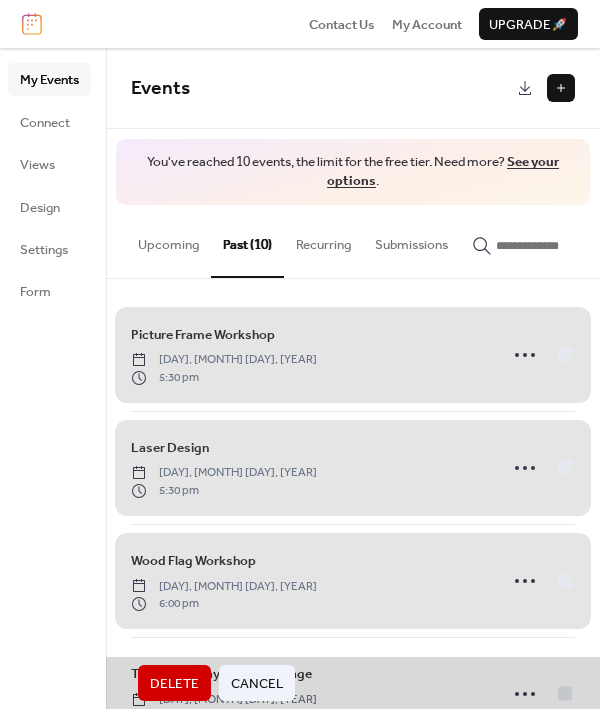 scroll, scrollTop: 0, scrollLeft: 0, axis: both 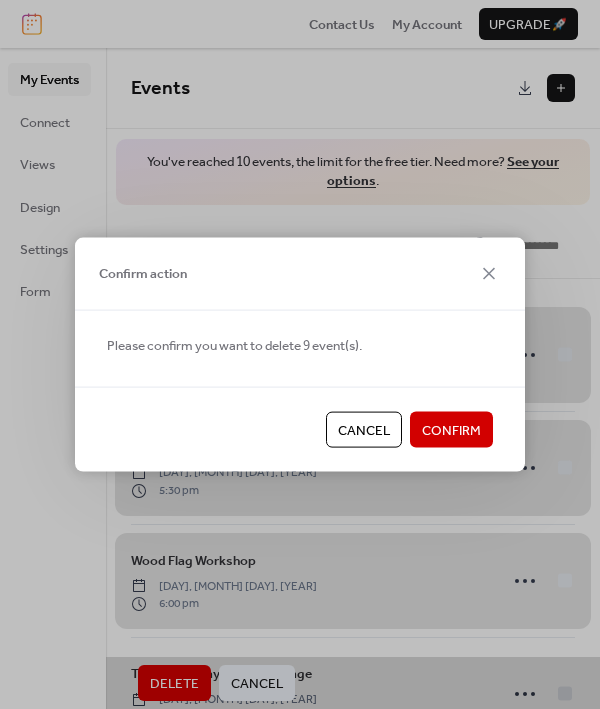 click on "Confirm" at bounding box center (451, 431) 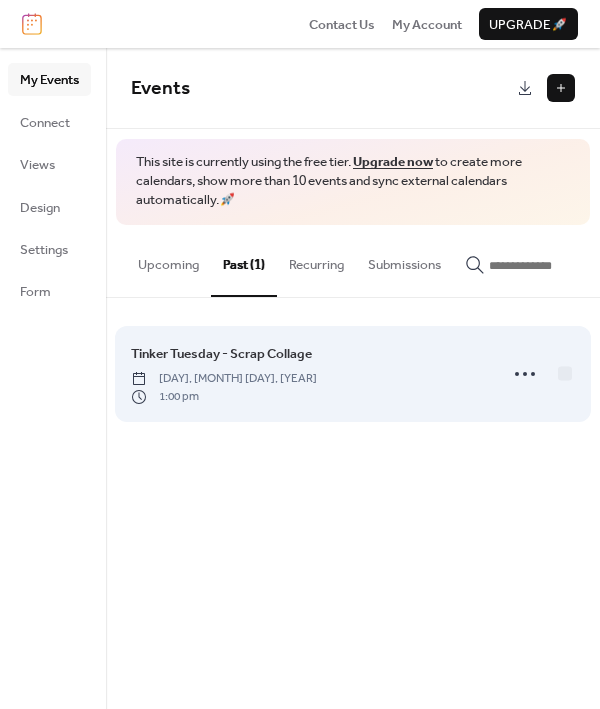 click on "[DAY], [MONTH] [DAY], [YEAR]" at bounding box center [224, 379] 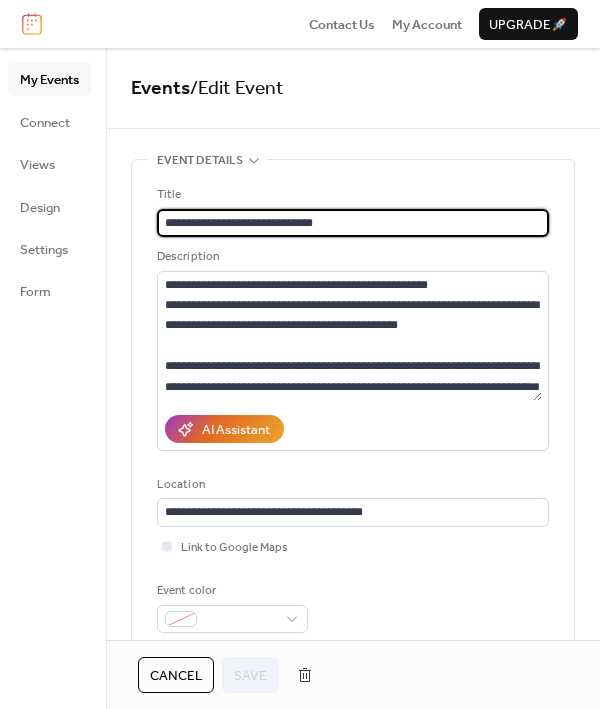 drag, startPoint x: 334, startPoint y: 221, endPoint x: 255, endPoint y: 219, distance: 79.025314 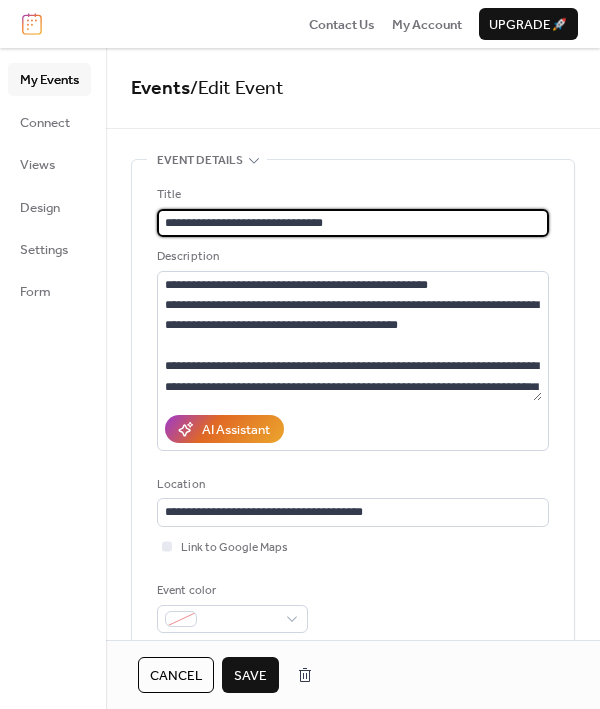 type on "**********" 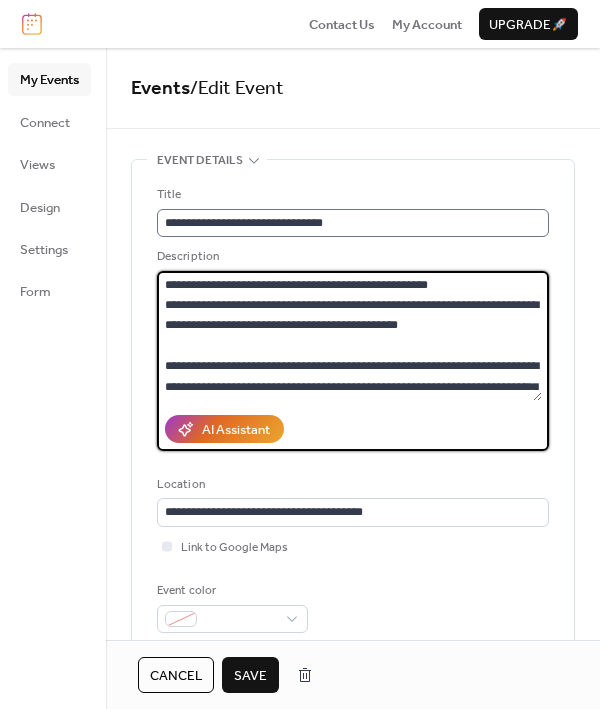 scroll, scrollTop: 198, scrollLeft: 0, axis: vertical 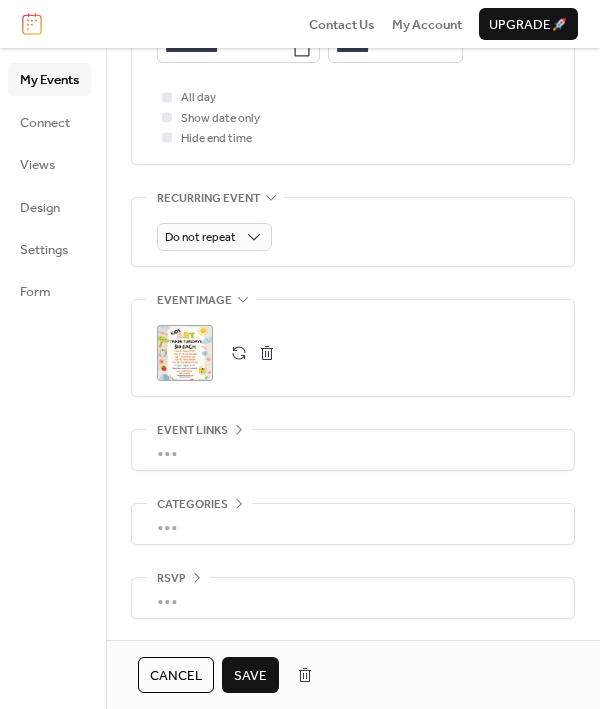 click on "Save" at bounding box center [250, 676] 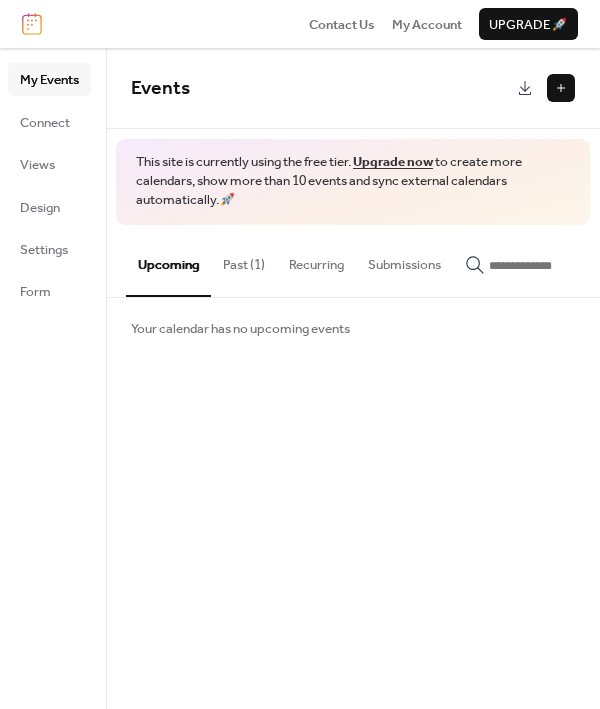 click on "Past (1)" at bounding box center (244, 260) 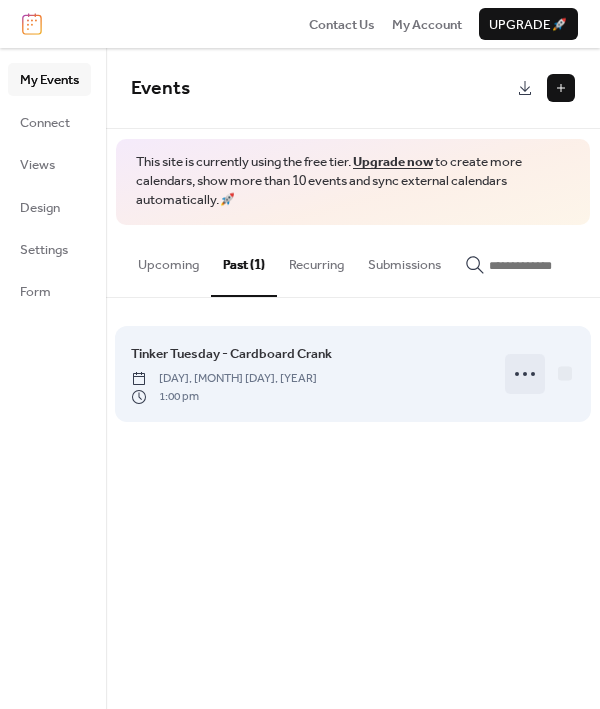 click 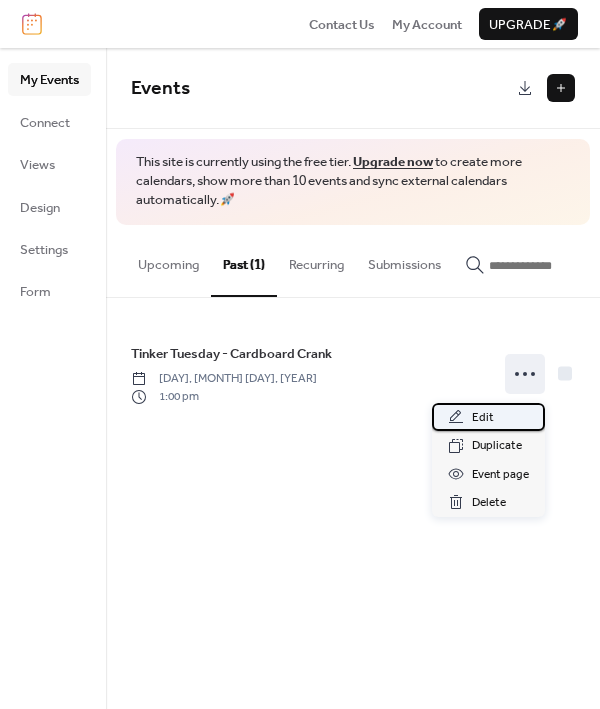 click on "Edit" at bounding box center (483, 418) 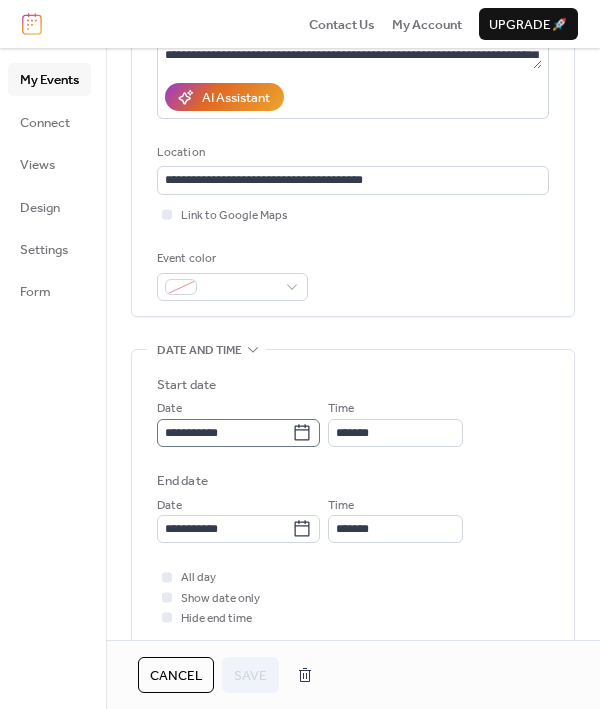 scroll, scrollTop: 336, scrollLeft: 0, axis: vertical 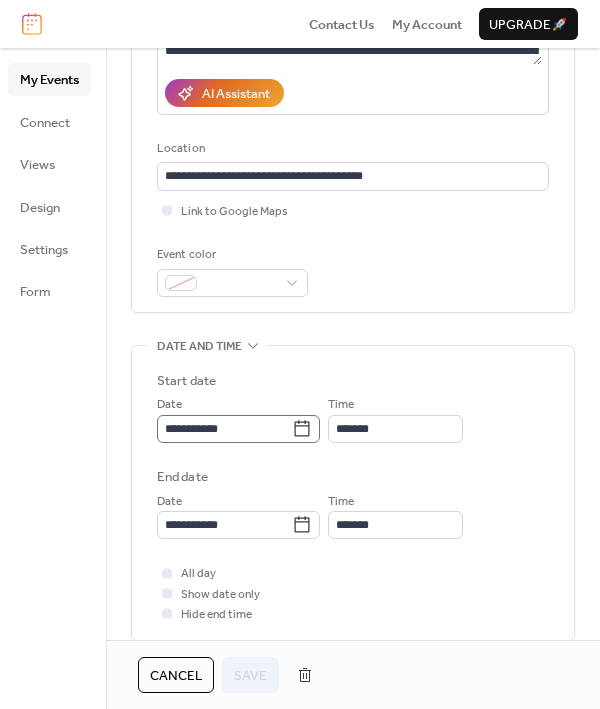 click 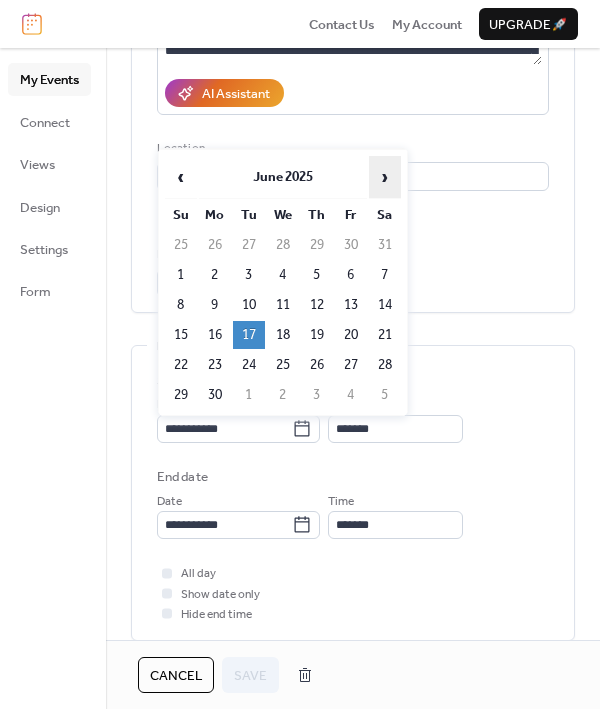 click on "›" at bounding box center (385, 177) 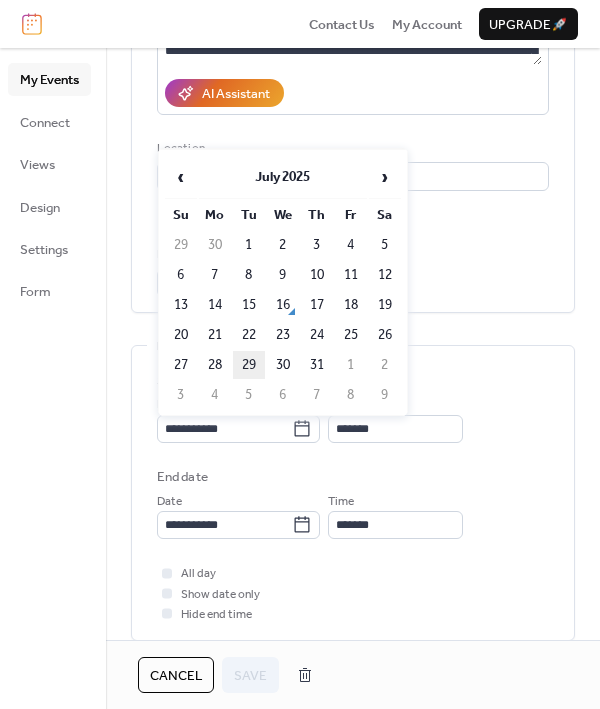 click on "29" at bounding box center (249, 365) 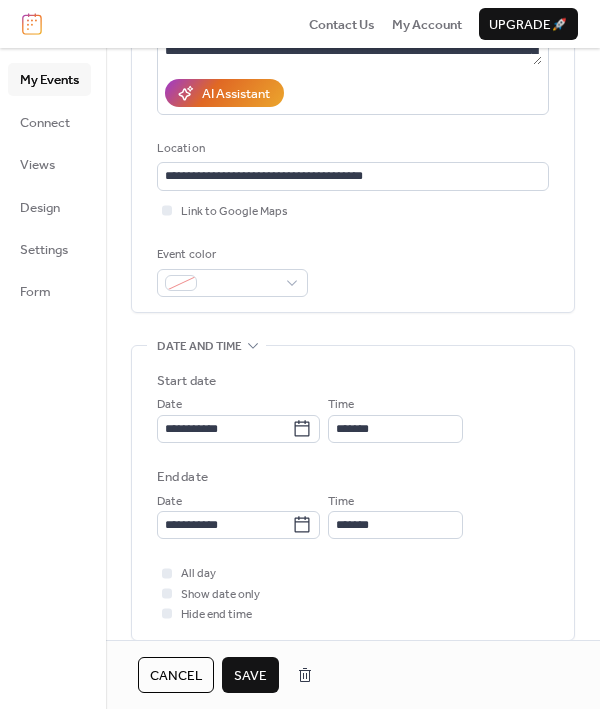 click on "Save" at bounding box center (250, 676) 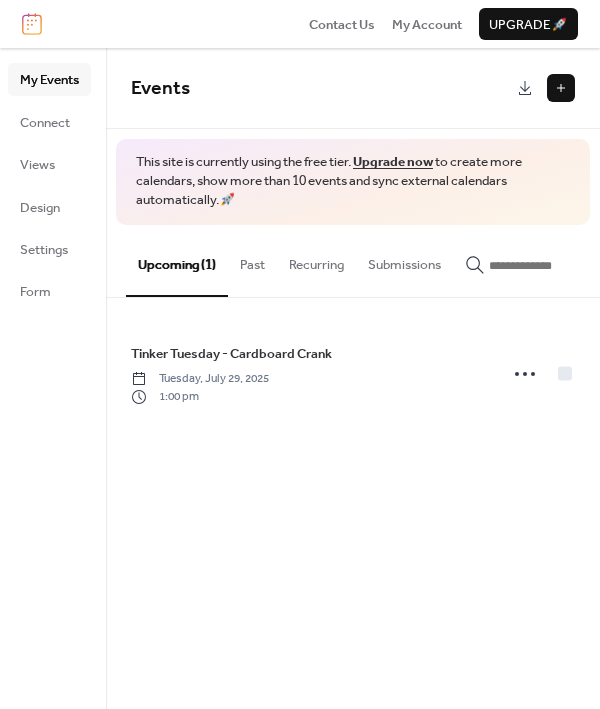 click at bounding box center (561, 88) 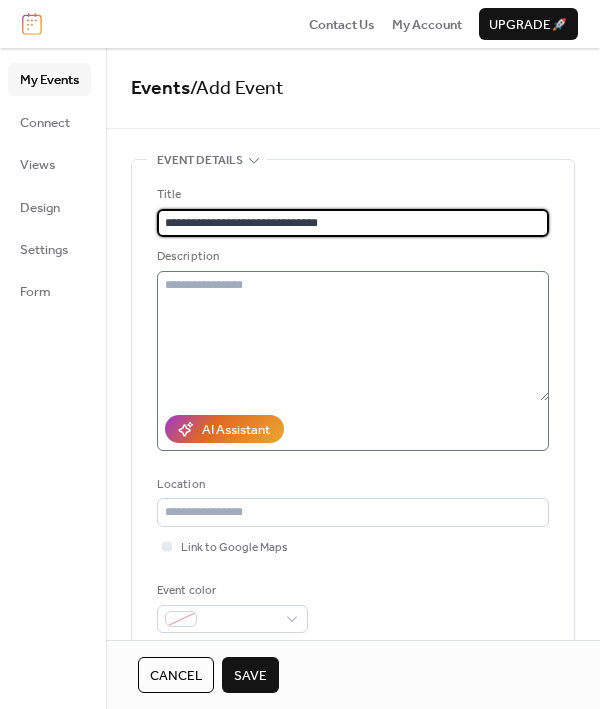 type on "**********" 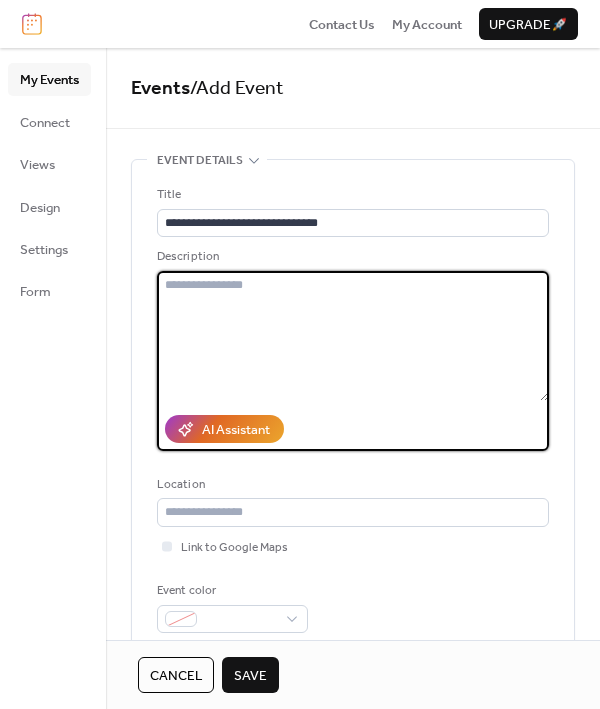 paste on "**********" 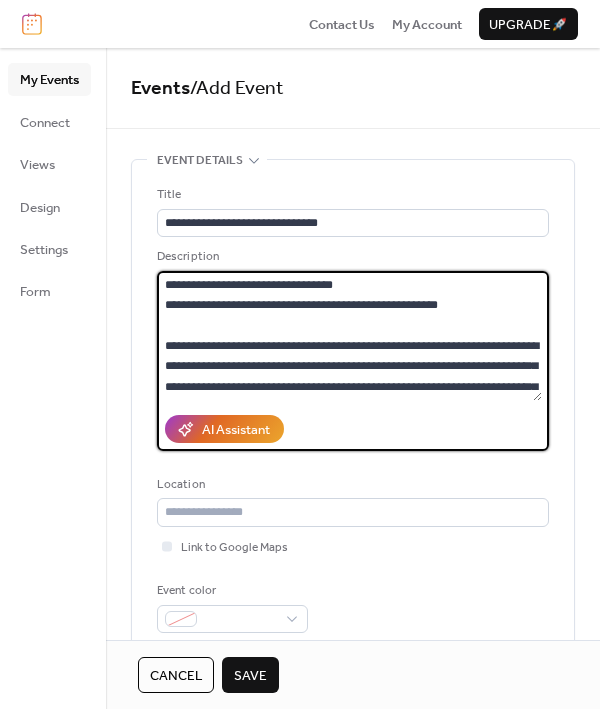 scroll, scrollTop: 298, scrollLeft: 0, axis: vertical 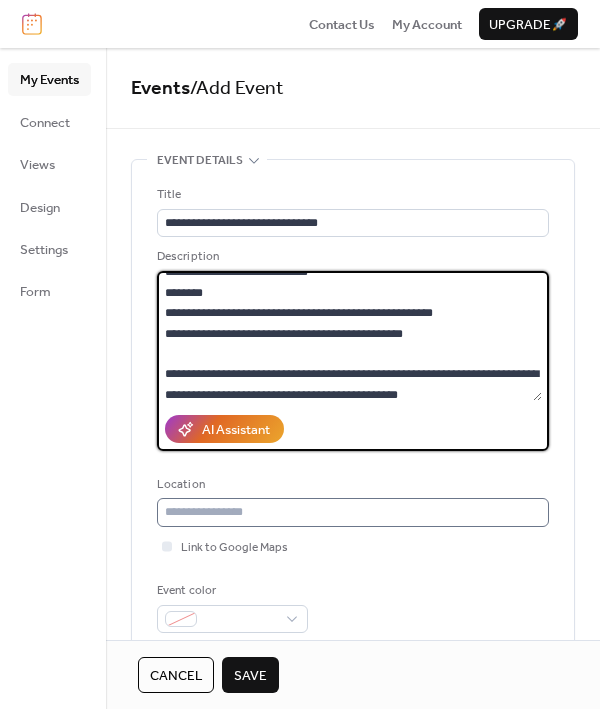 type on "**********" 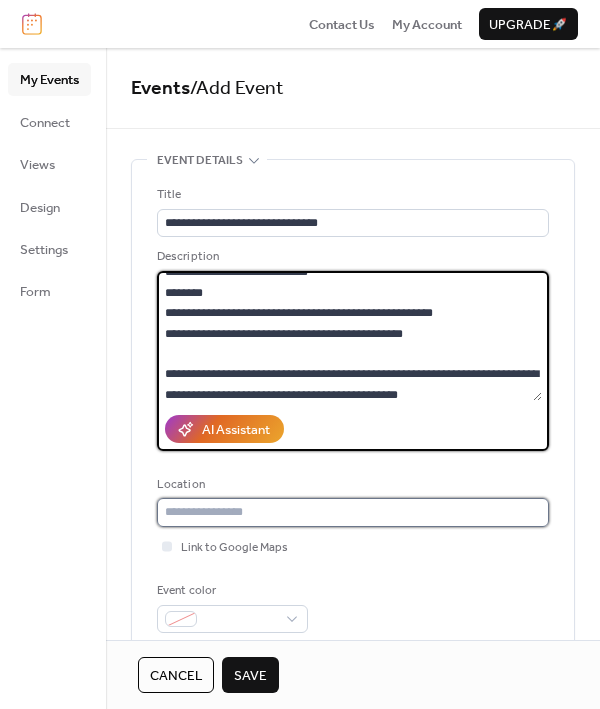 click at bounding box center [353, 512] 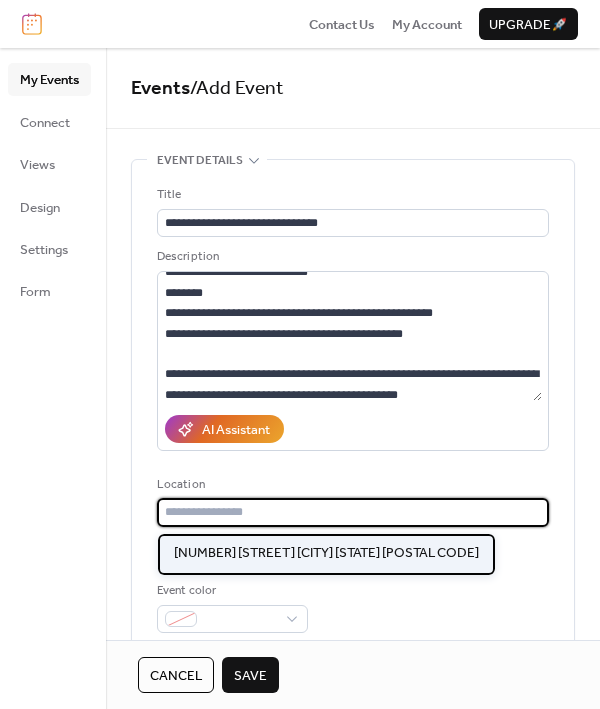click on "130 N Seminary St. Madisonville KY 42431" at bounding box center (326, 553) 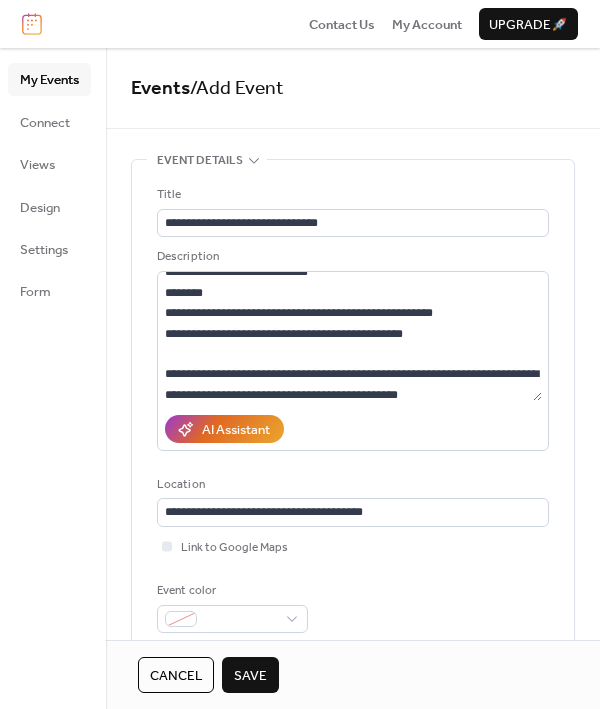 type on "**********" 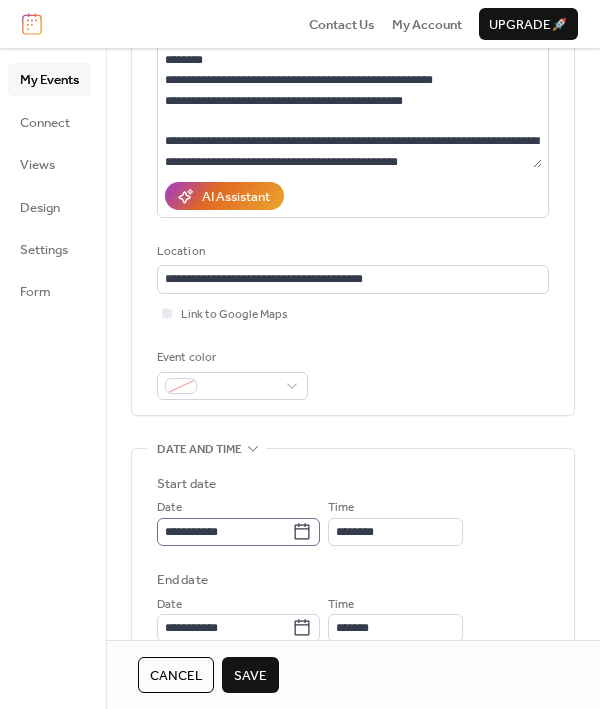 scroll, scrollTop: 368, scrollLeft: 0, axis: vertical 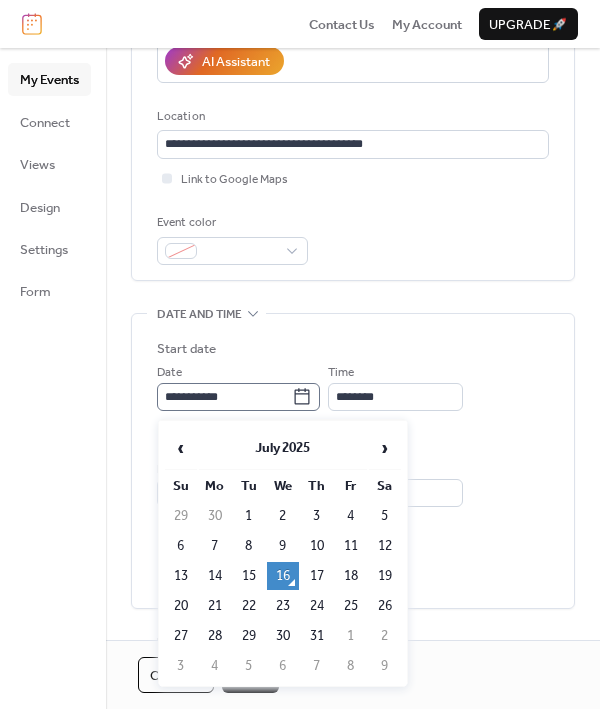 click on "**********" at bounding box center [238, 397] 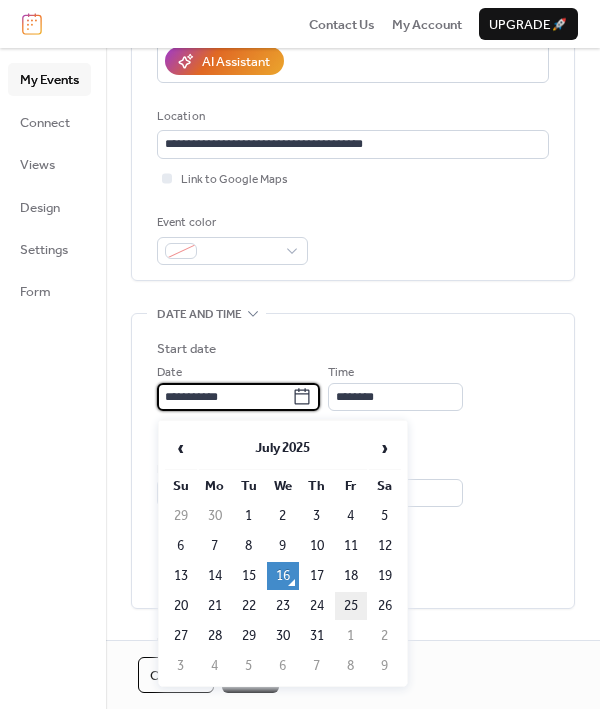 click on "25" at bounding box center (351, 606) 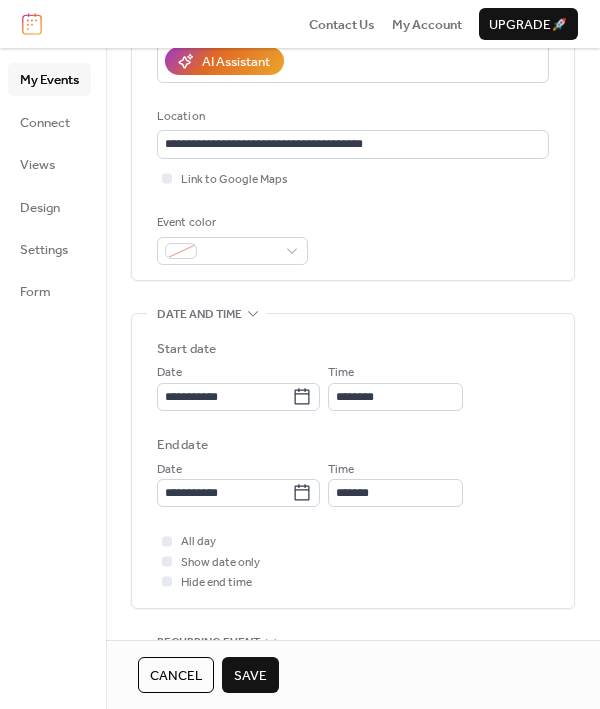 click on "**********" at bounding box center (353, 423) 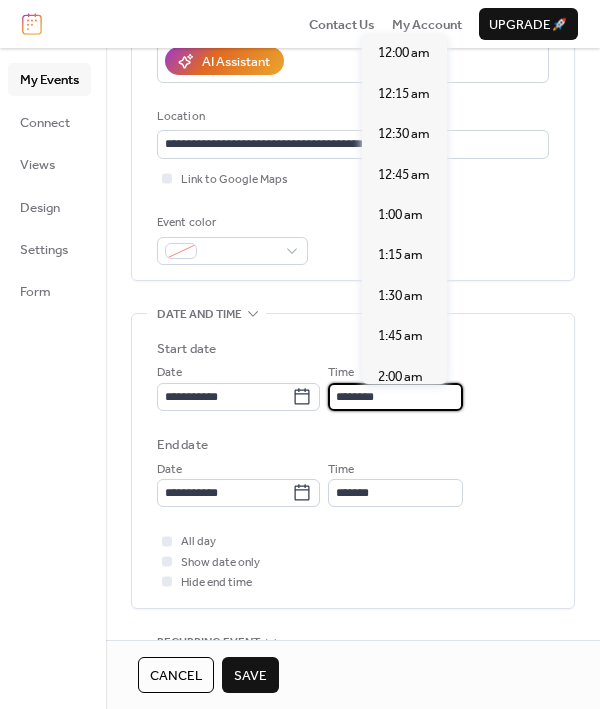 click on "********" at bounding box center [395, 397] 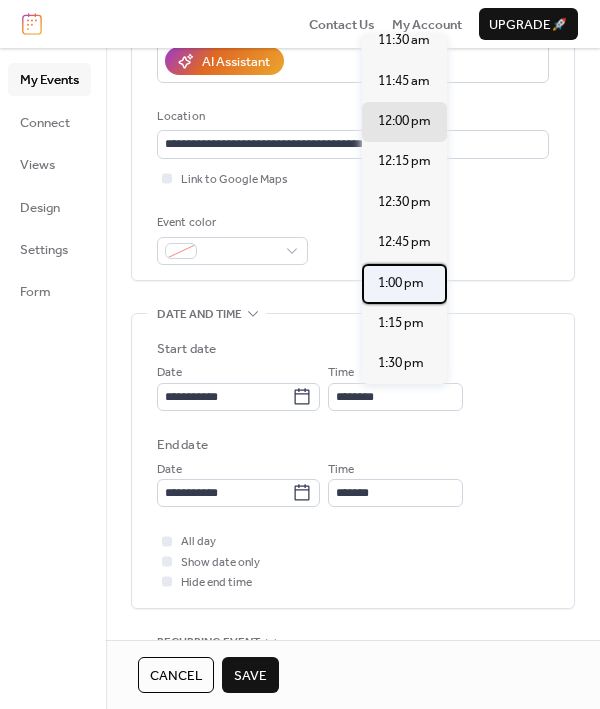 click on "1:00 pm" at bounding box center [401, 283] 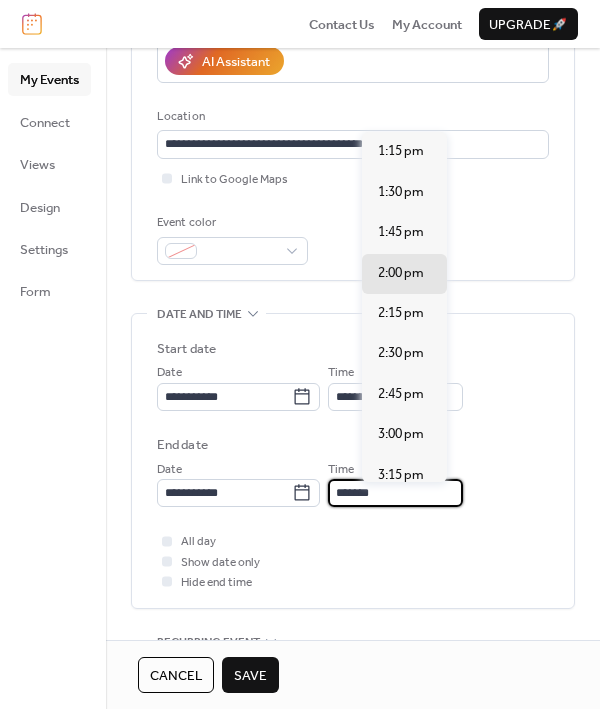 click on "*******" at bounding box center (395, 493) 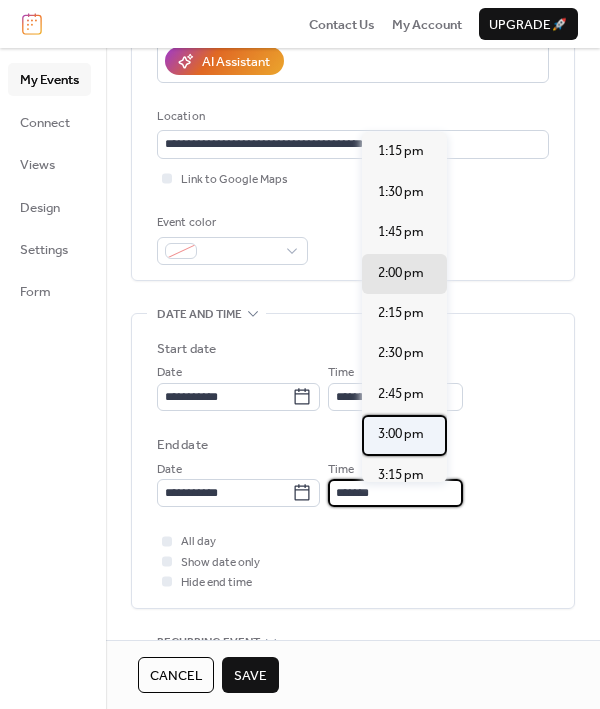 click on "3:00 pm" at bounding box center [401, 434] 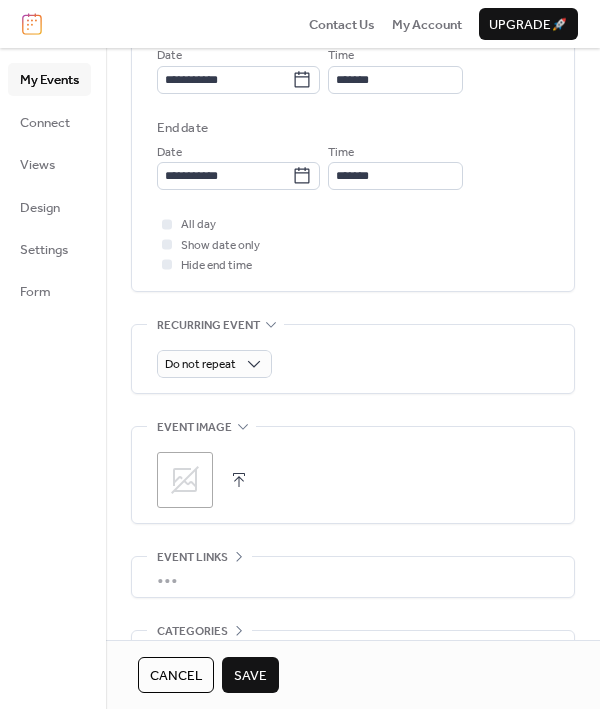 scroll, scrollTop: 704, scrollLeft: 0, axis: vertical 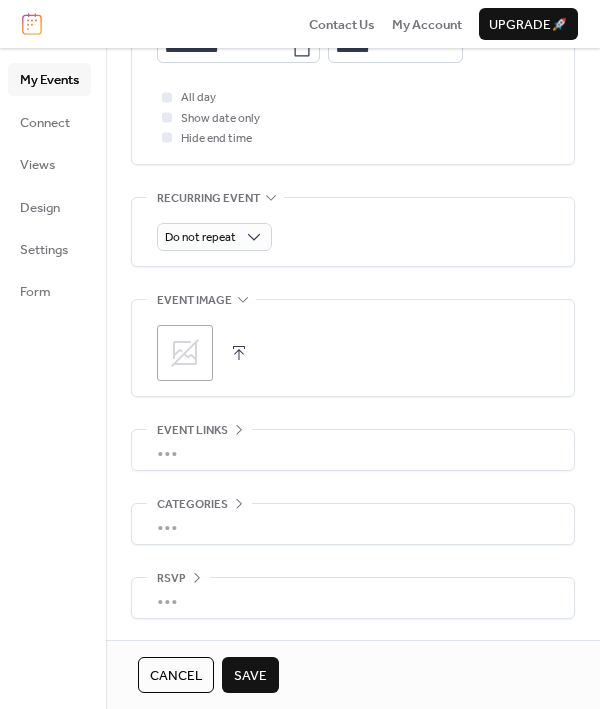 click on "•••" at bounding box center (353, 450) 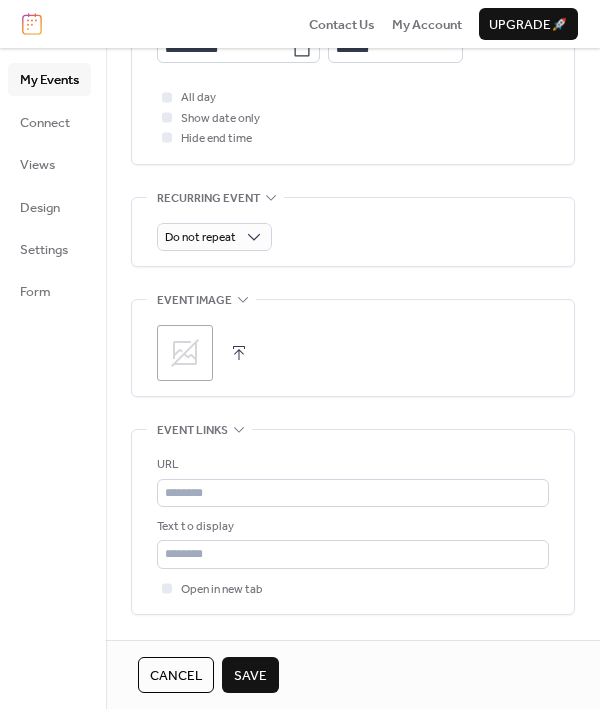 click 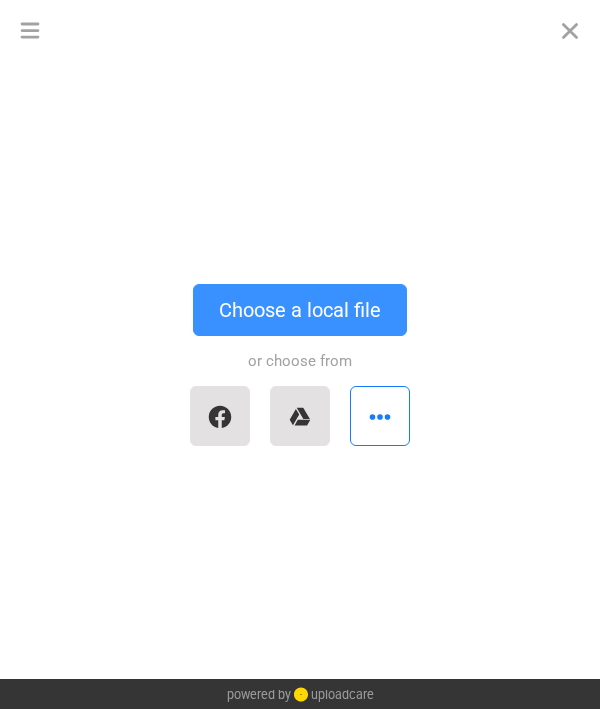 click on "Choose a local file" at bounding box center [300, 310] 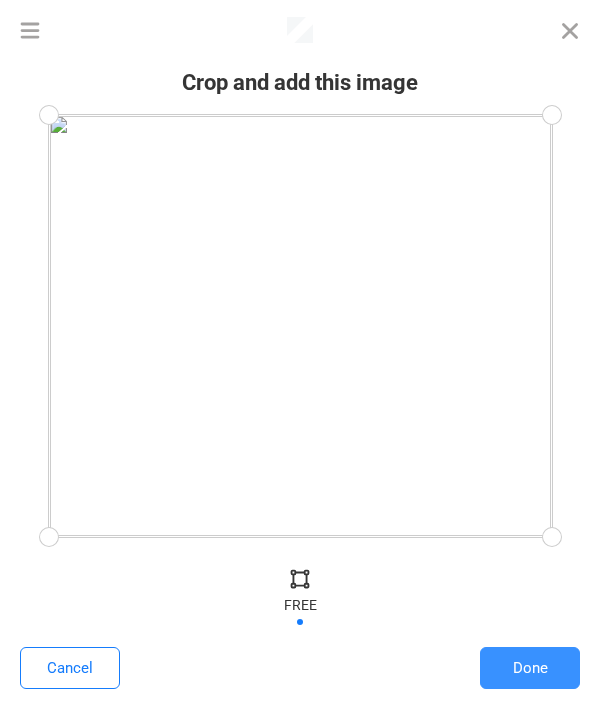 click on "Done" at bounding box center [530, 668] 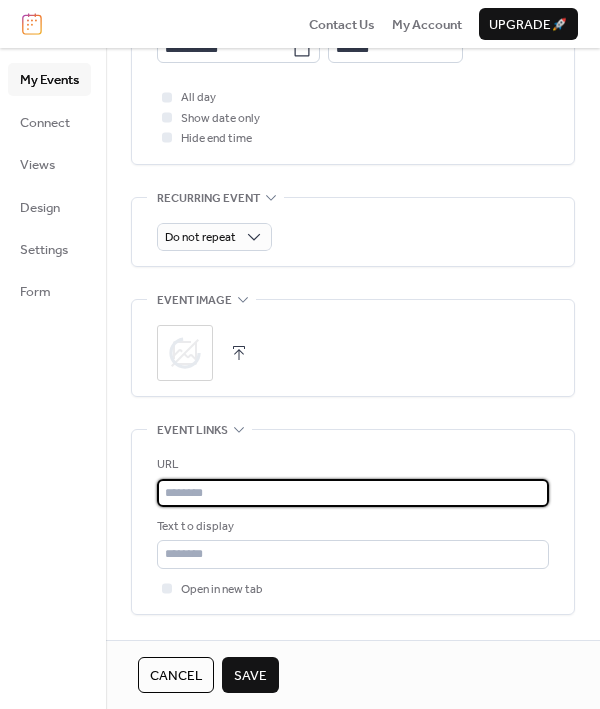 click at bounding box center (353, 493) 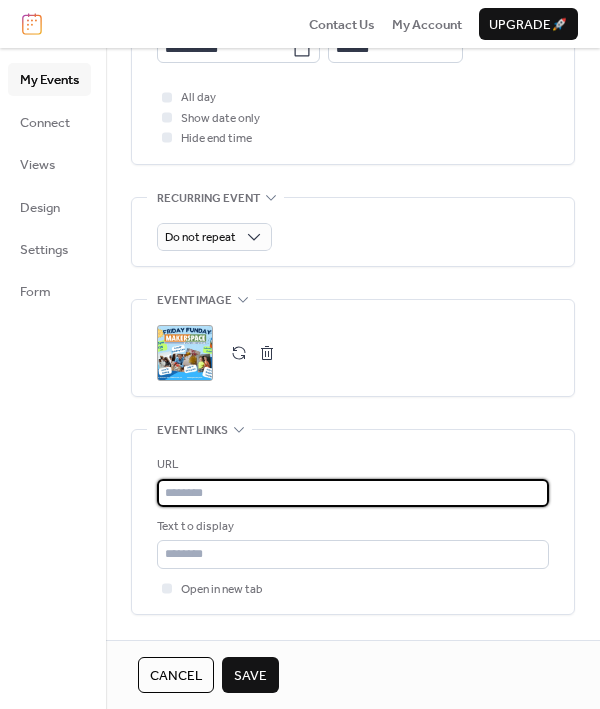 paste on "**********" 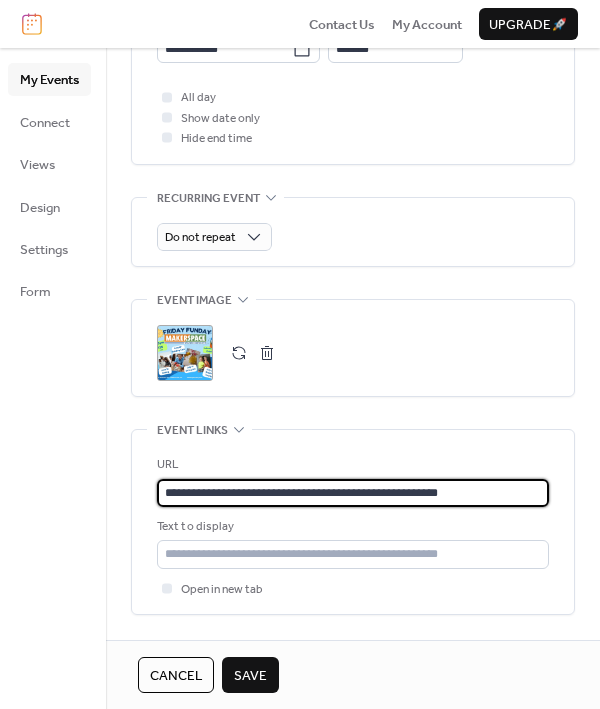 type on "**********" 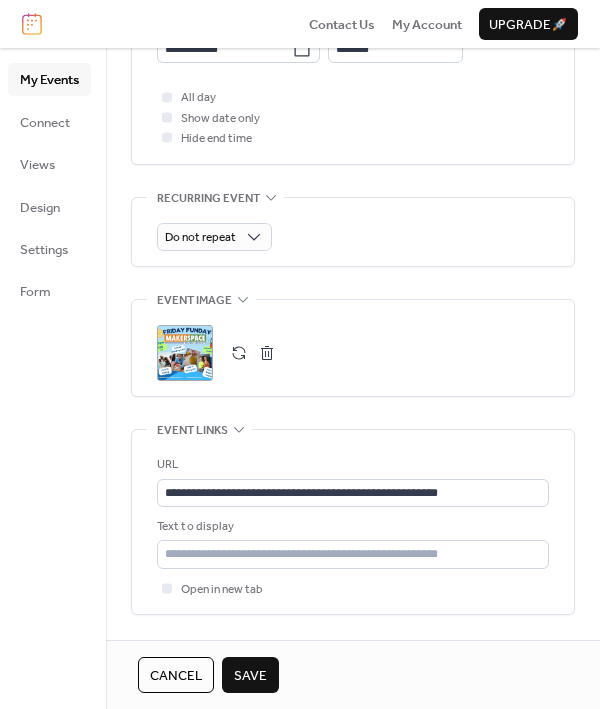 click on "Save" at bounding box center (250, 676) 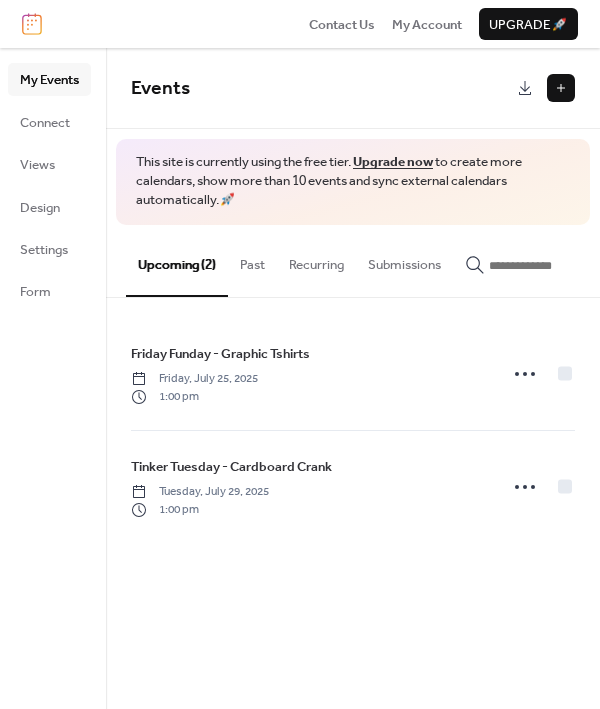 click at bounding box center (561, 88) 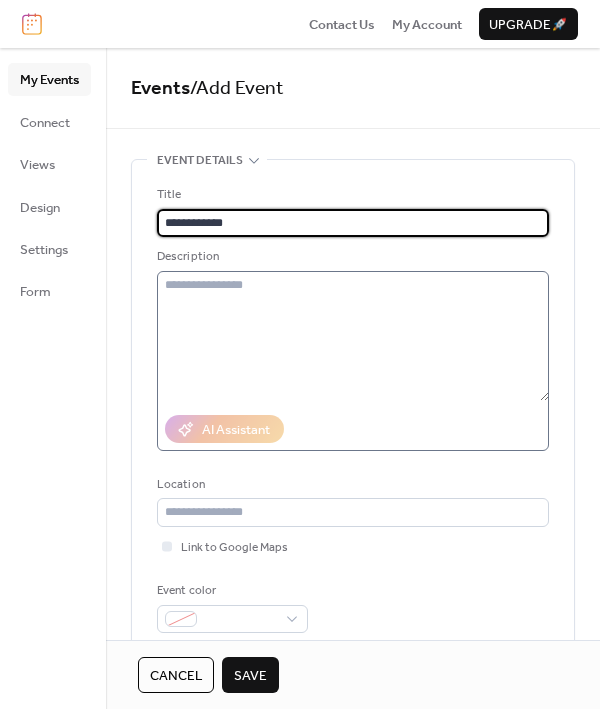 type on "**********" 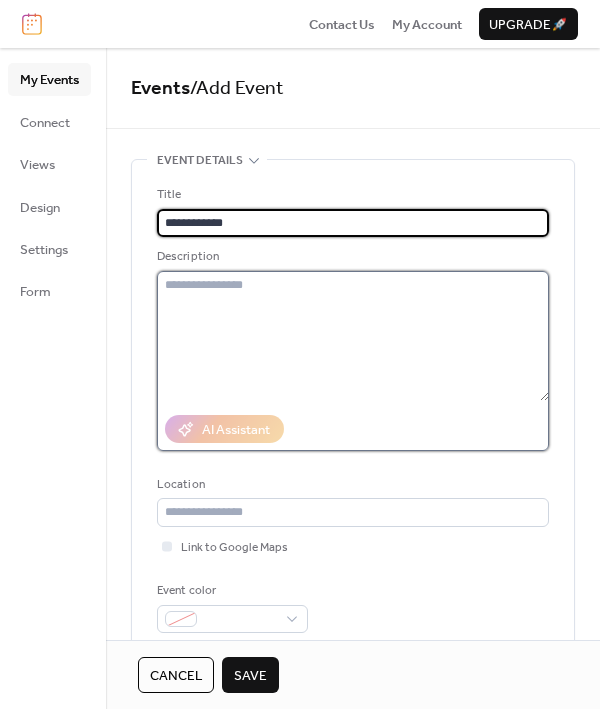 click at bounding box center (353, 336) 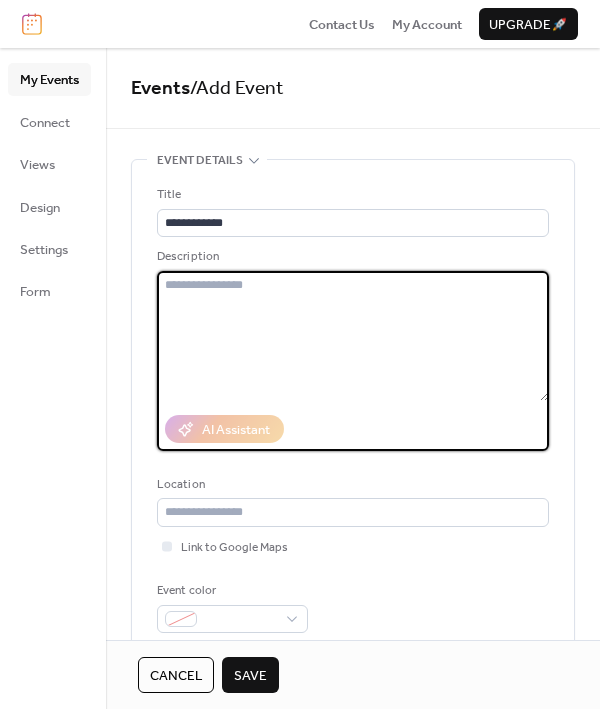 paste on "**********" 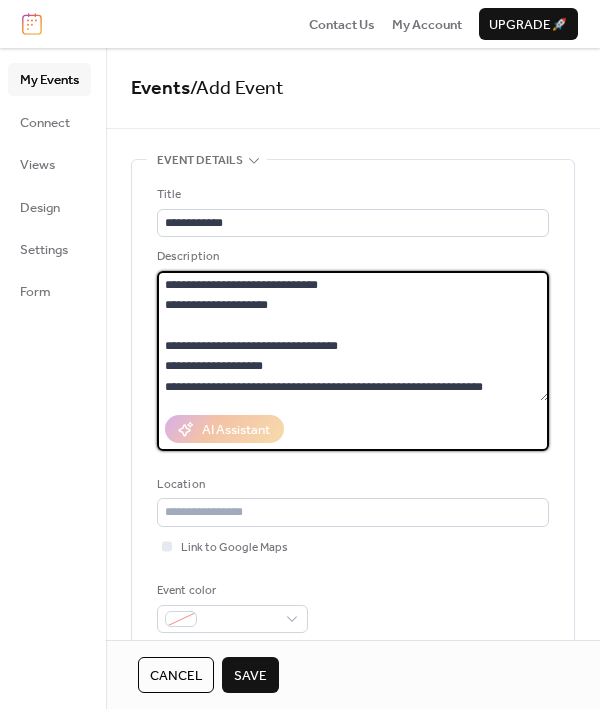 scroll, scrollTop: 318, scrollLeft: 0, axis: vertical 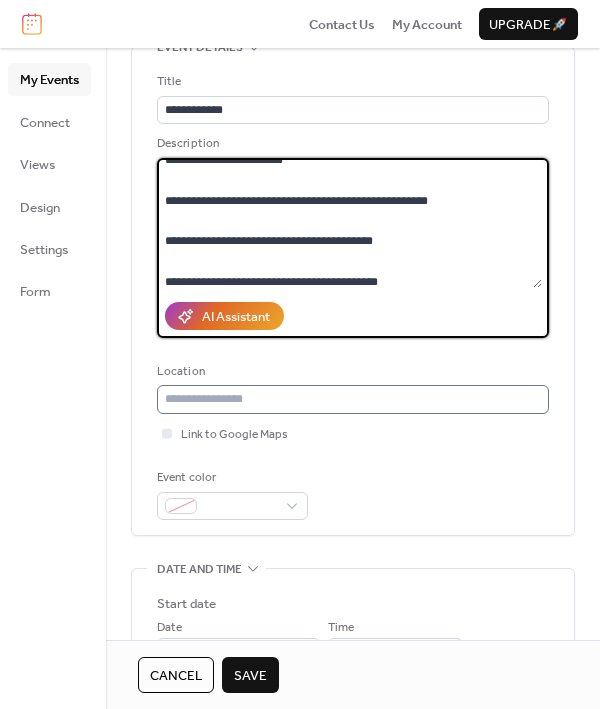 type on "**********" 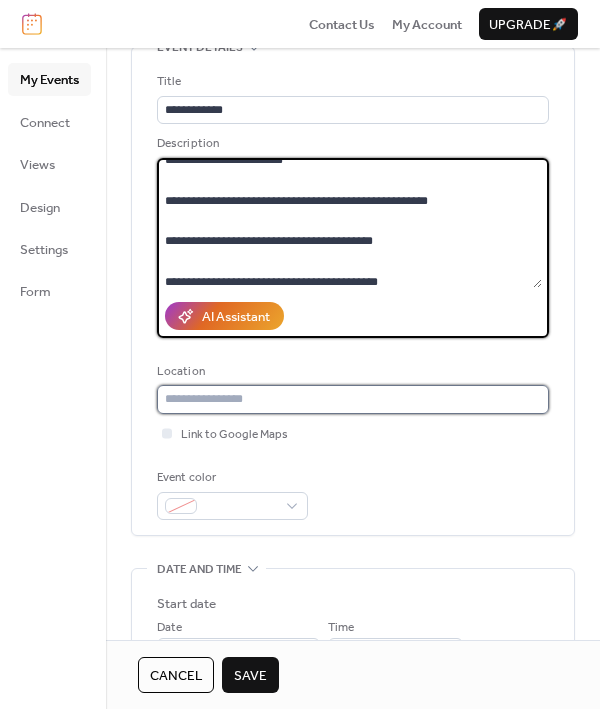 click at bounding box center (353, 399) 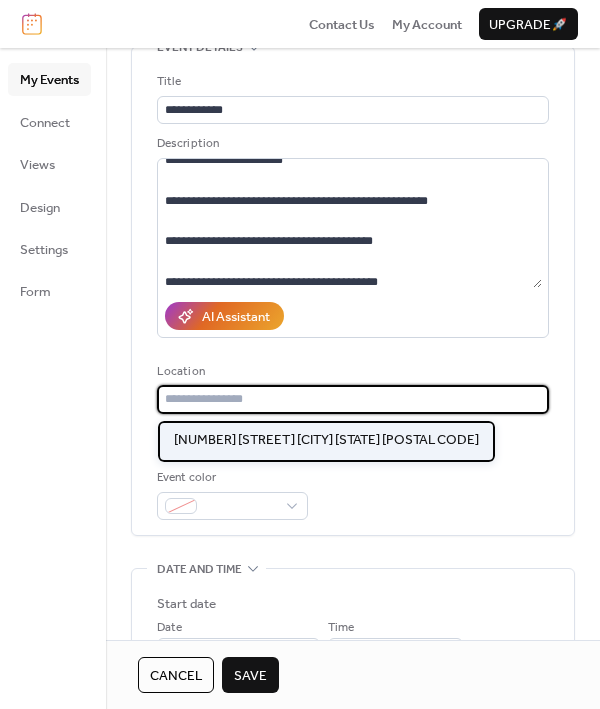 click on "130 N Seminary St. Madisonville KY 42431" at bounding box center (326, 440) 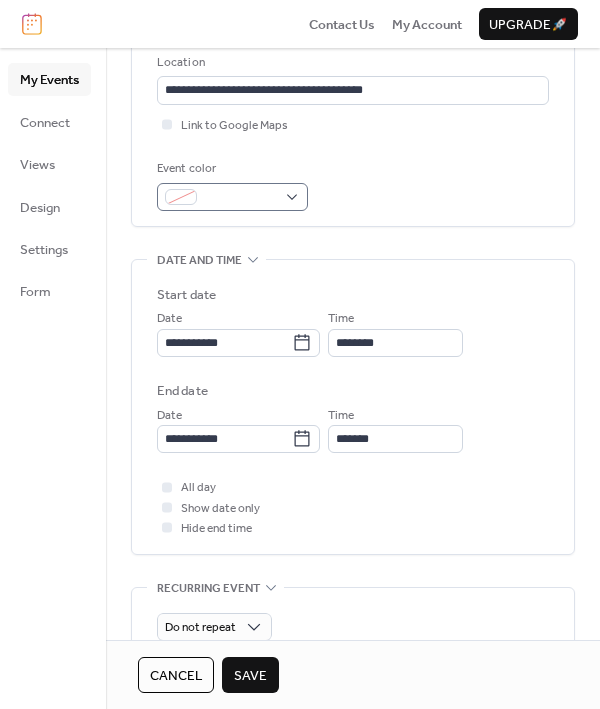 scroll, scrollTop: 432, scrollLeft: 0, axis: vertical 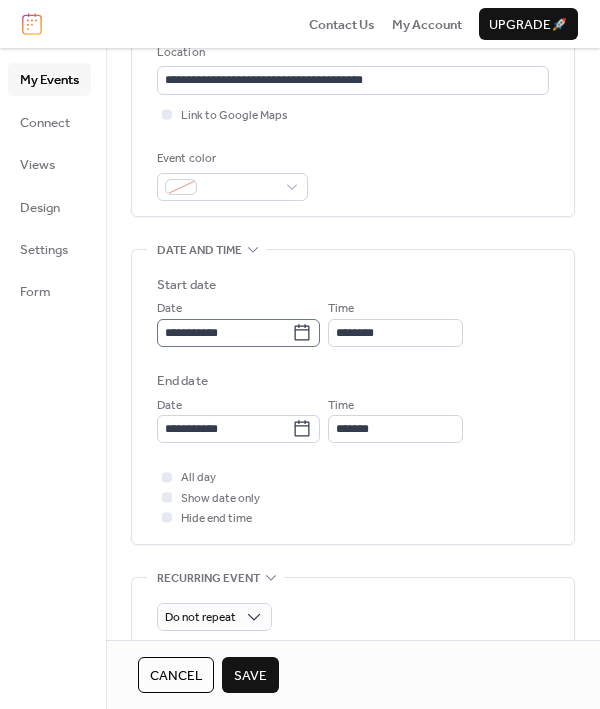 click 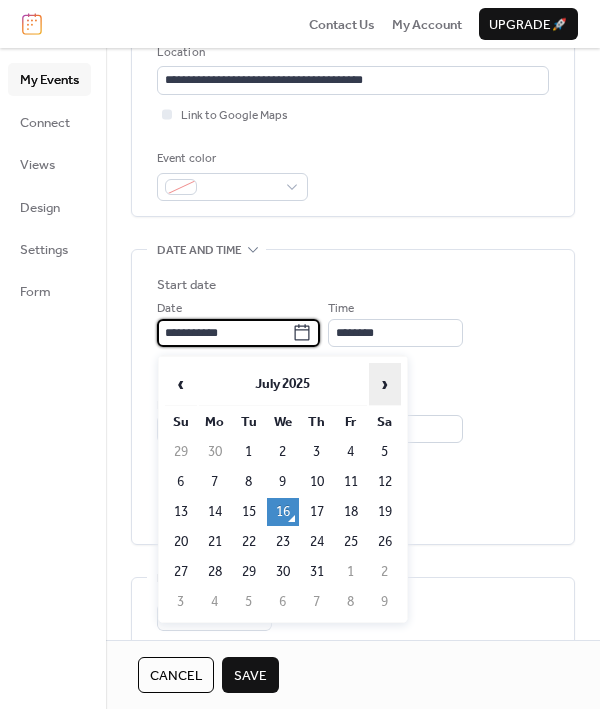 click on "›" at bounding box center (385, 384) 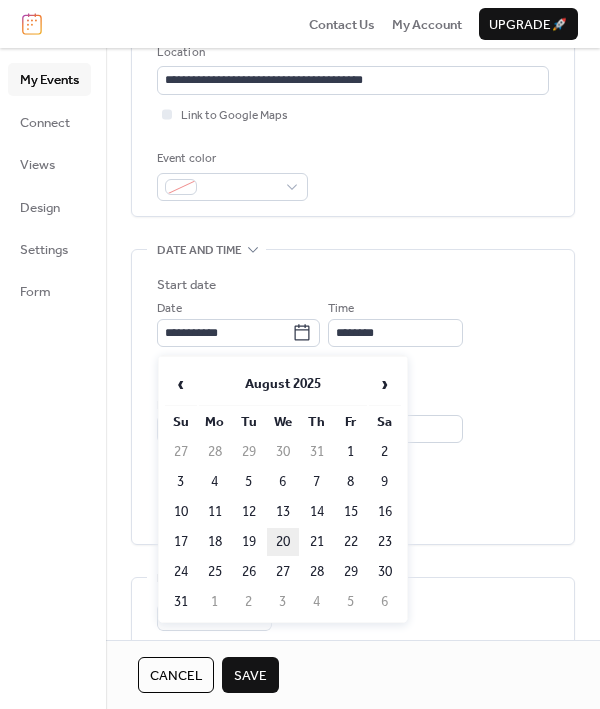 click on "20" at bounding box center [283, 542] 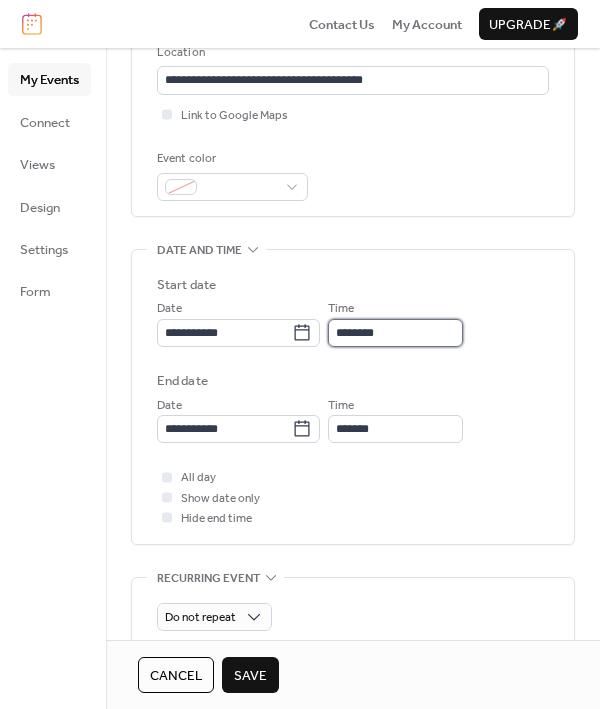 click on "********" at bounding box center [395, 333] 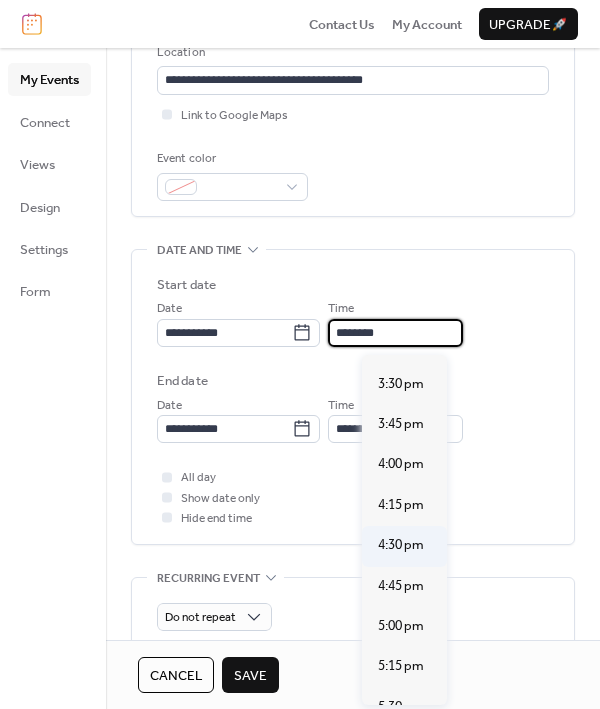 scroll, scrollTop: 2500, scrollLeft: 0, axis: vertical 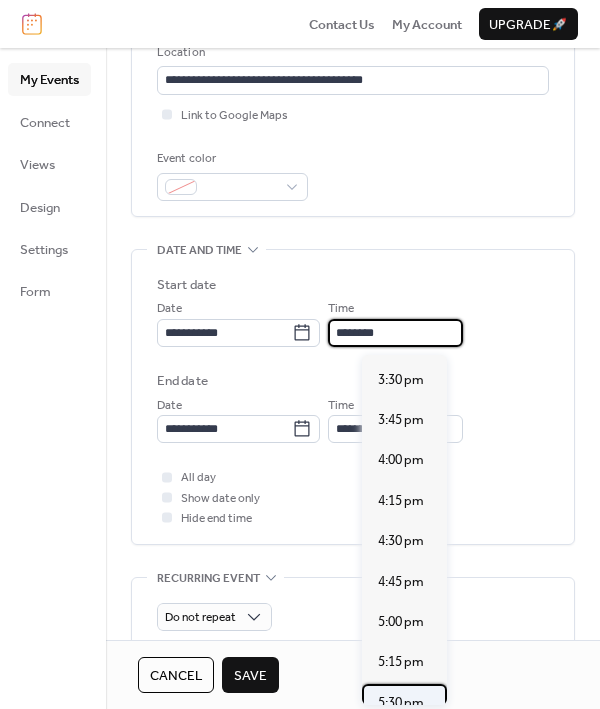 click on "5:30 pm" at bounding box center [401, 703] 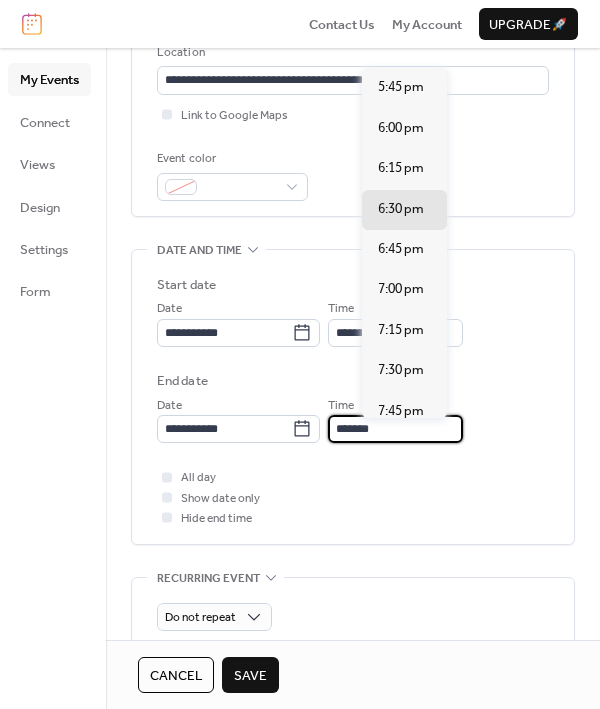 click on "*******" at bounding box center (395, 429) 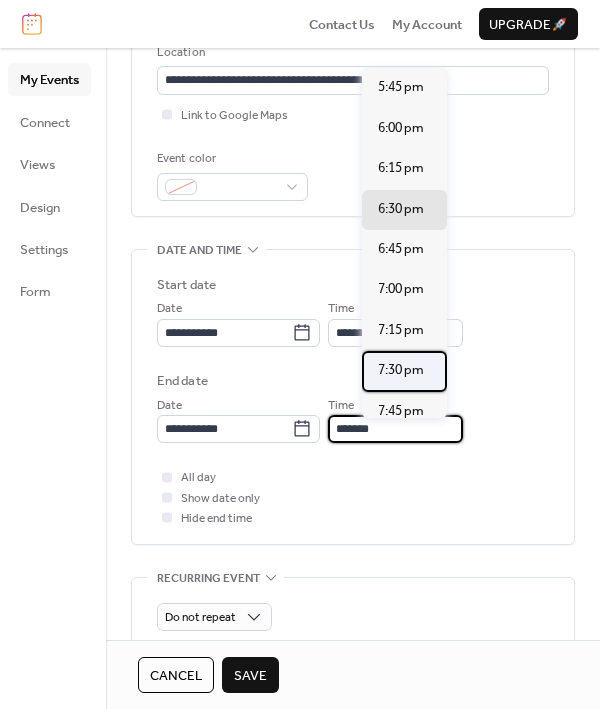 click on "7:30 pm" at bounding box center [404, 371] 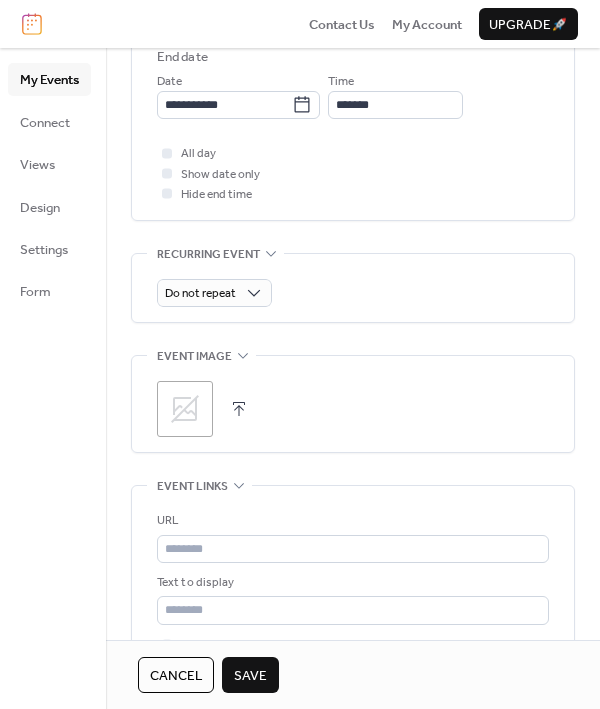 scroll, scrollTop: 776, scrollLeft: 0, axis: vertical 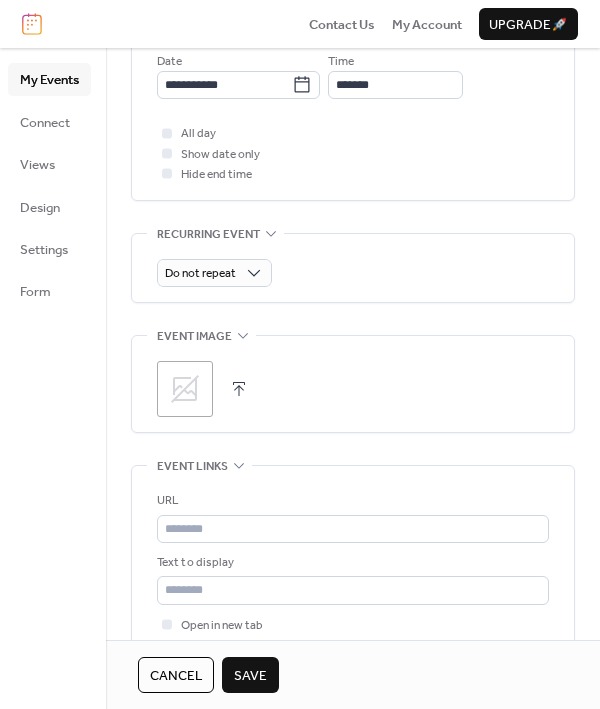 click 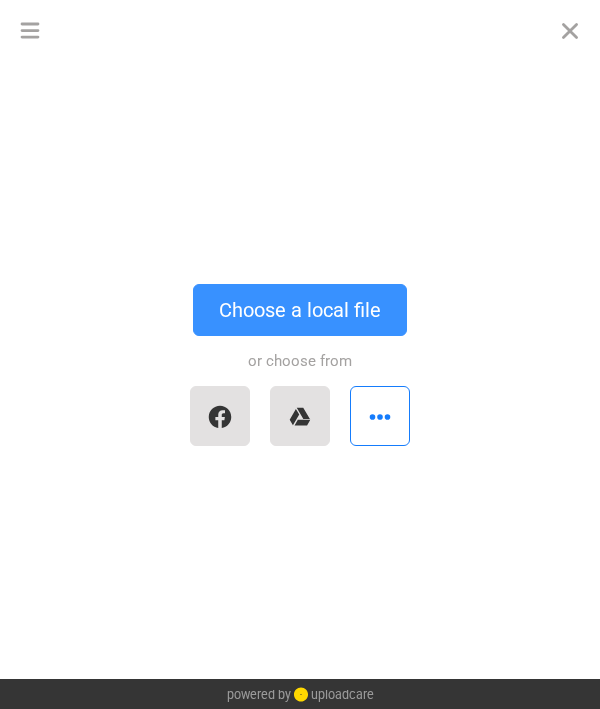 click on "Choose a local file" at bounding box center [300, 310] 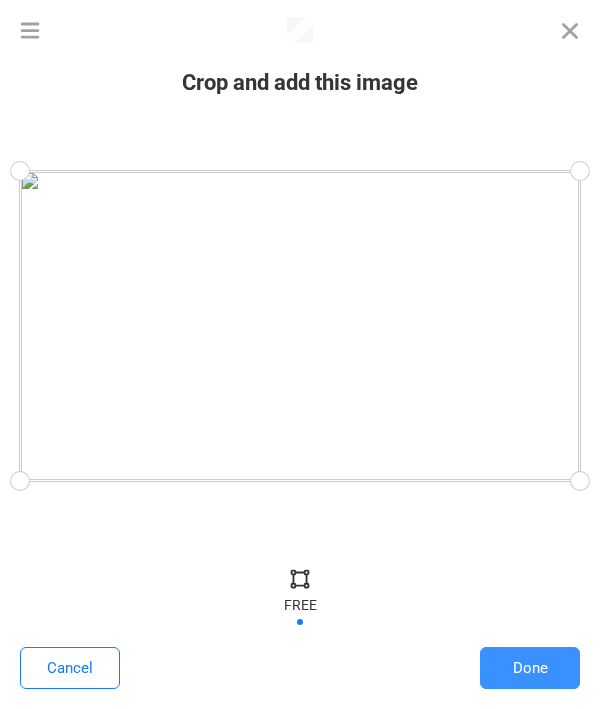 click on "Done" at bounding box center [530, 668] 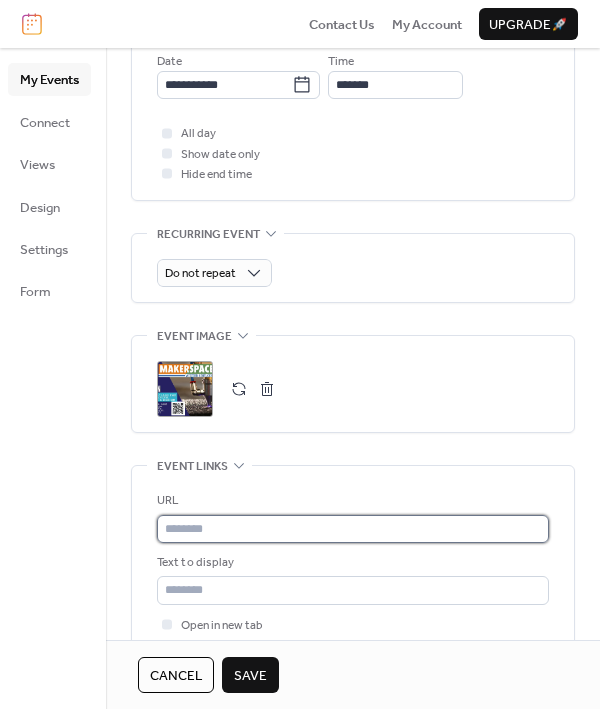click at bounding box center [353, 529] 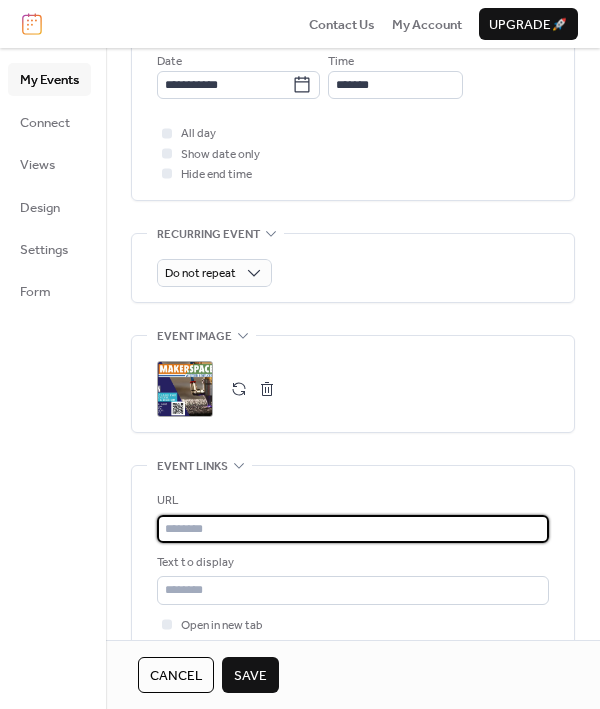 paste on "**********" 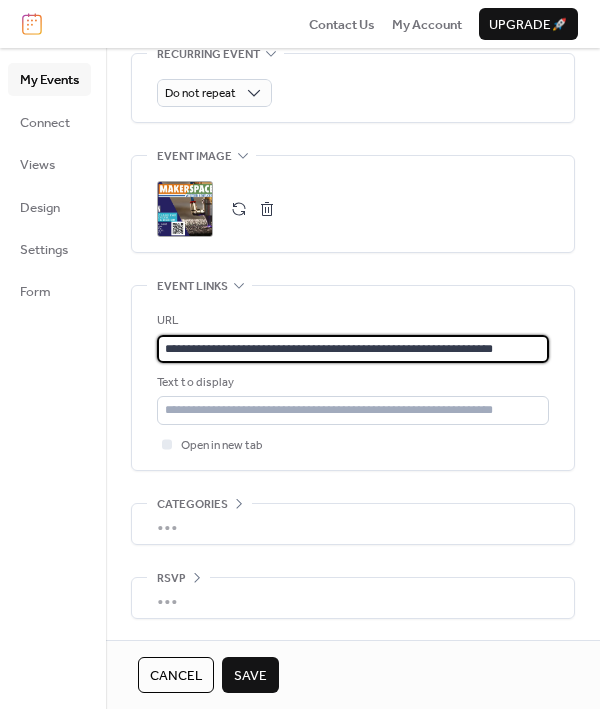 scroll, scrollTop: 963, scrollLeft: 0, axis: vertical 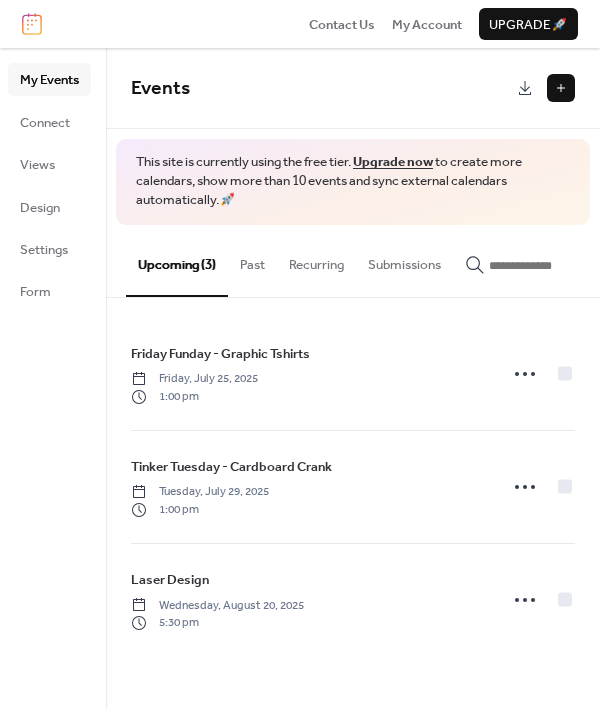 click on "Events" at bounding box center [353, 88] 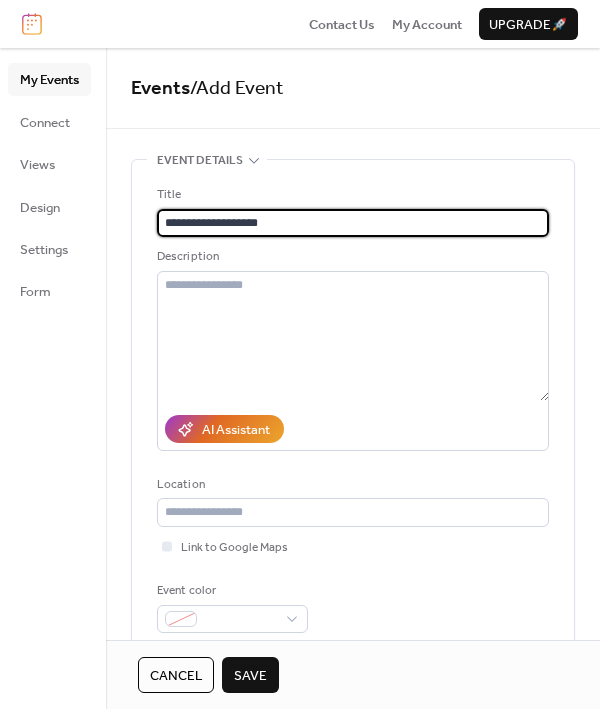 type on "**********" 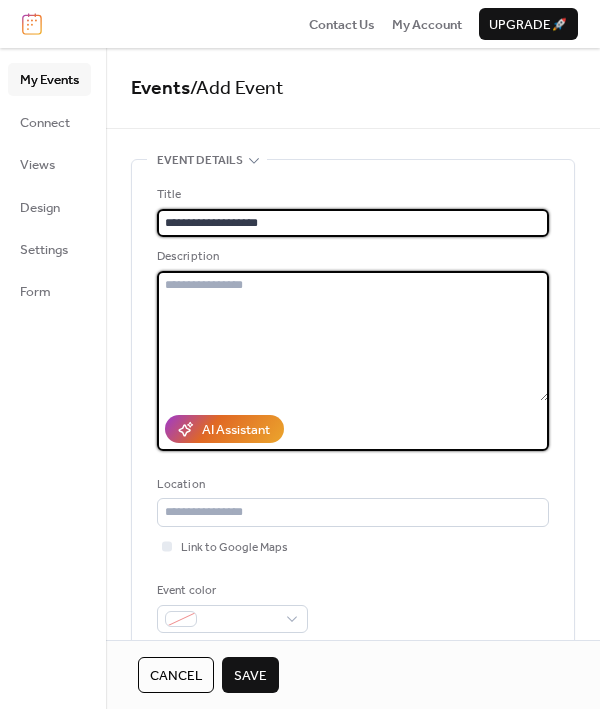 click at bounding box center (353, 336) 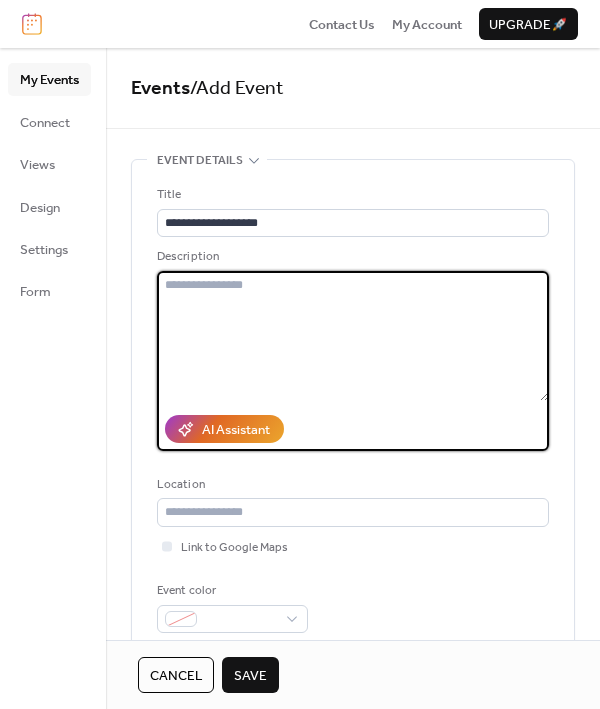 paste on "**********" 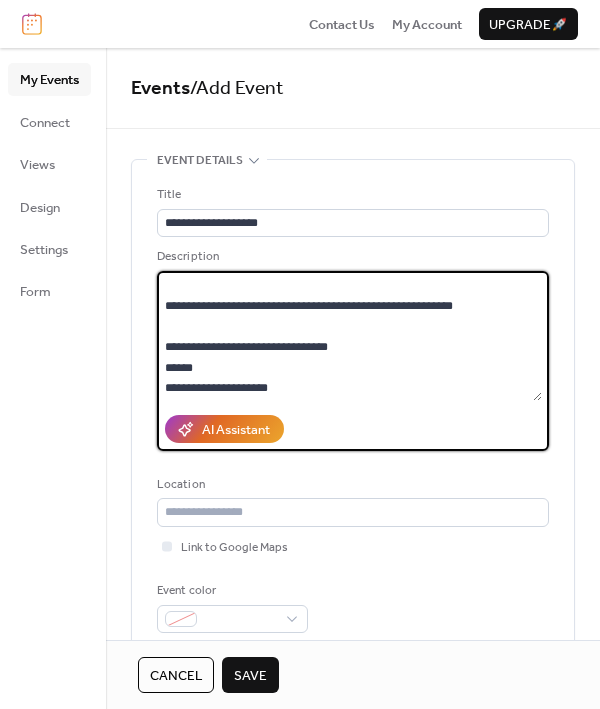 scroll, scrollTop: 220, scrollLeft: 0, axis: vertical 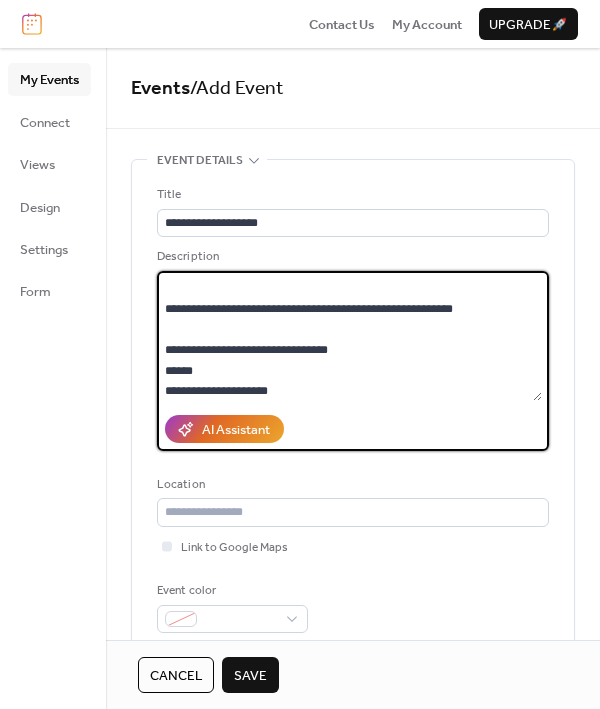 click on "**********" at bounding box center [349, 336] 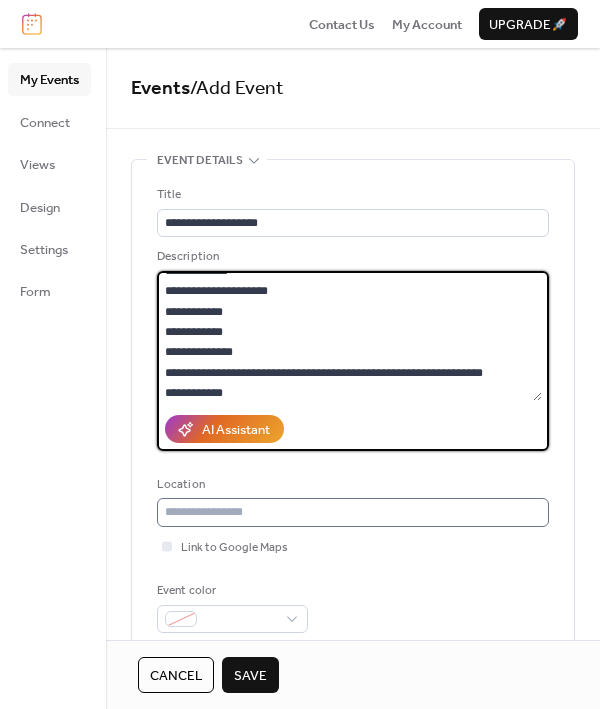 scroll, scrollTop: 318, scrollLeft: 0, axis: vertical 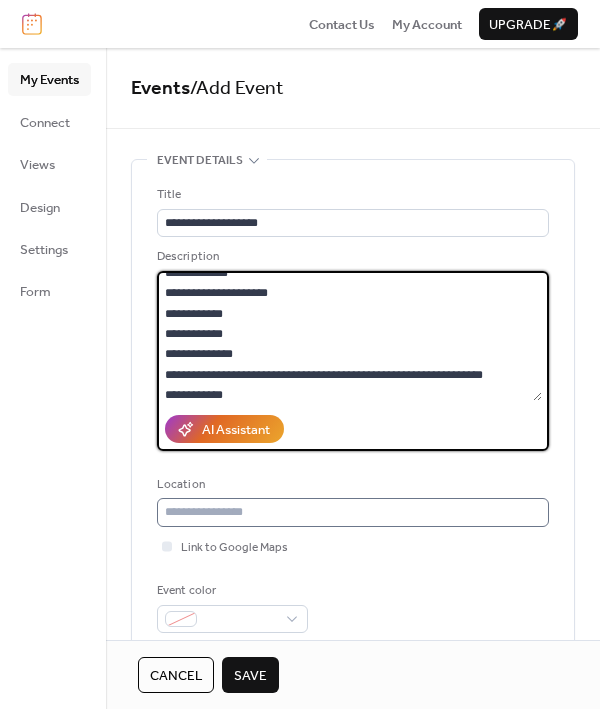 type on "**********" 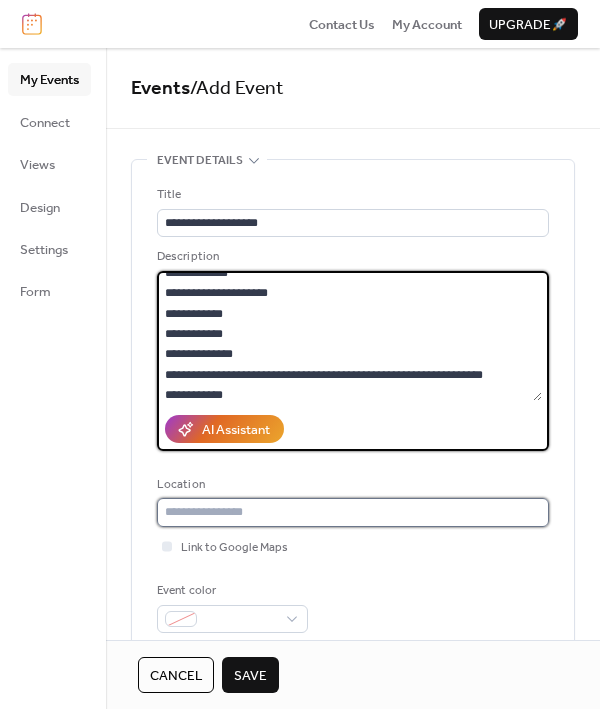 click at bounding box center (353, 512) 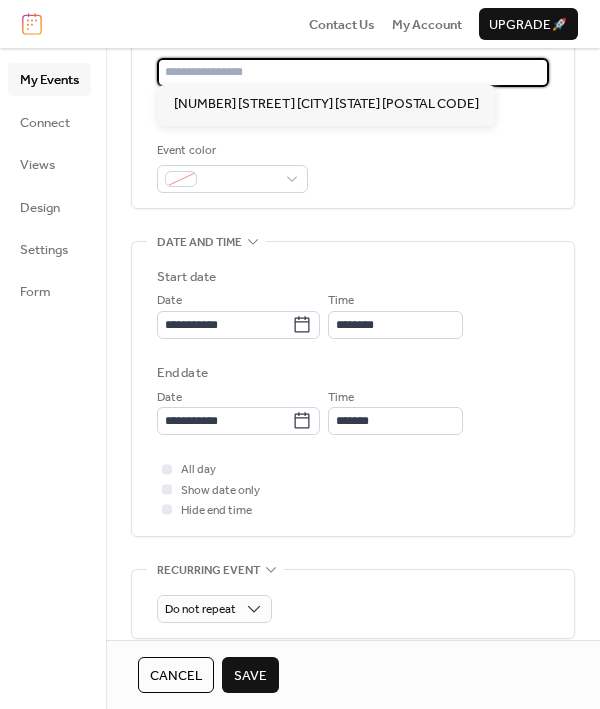 scroll, scrollTop: 449, scrollLeft: 0, axis: vertical 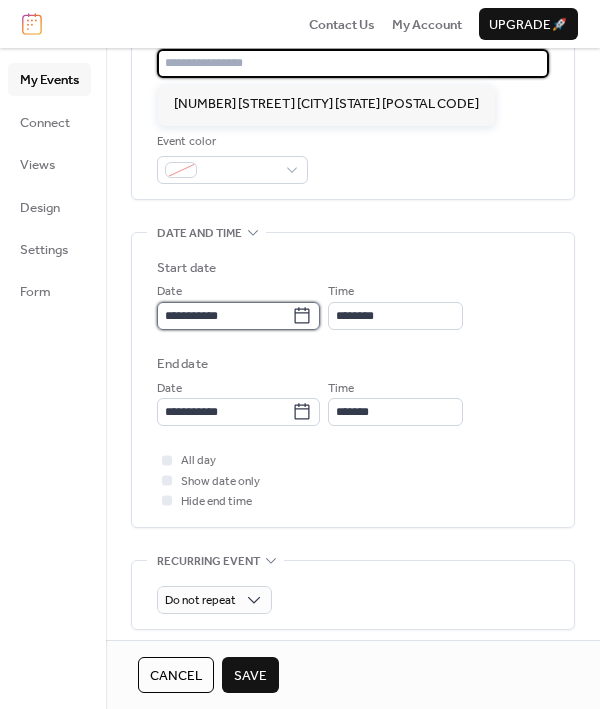 click on "**********" at bounding box center (224, 316) 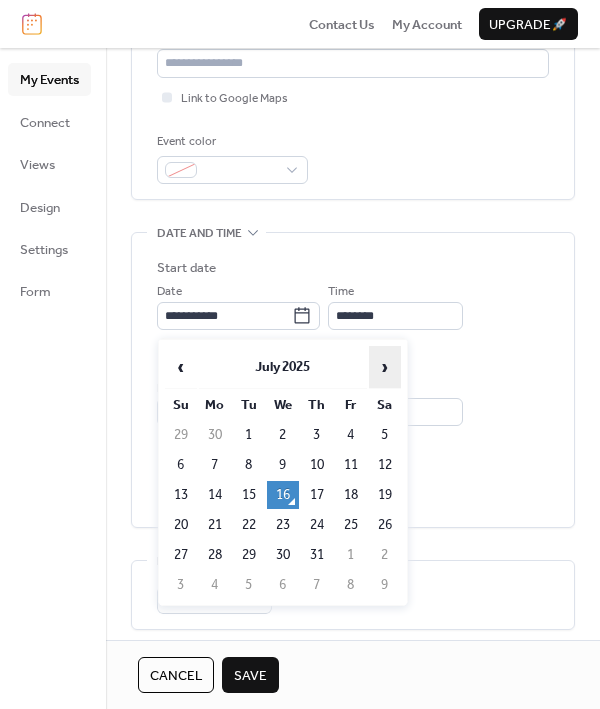 click on "›" at bounding box center (385, 367) 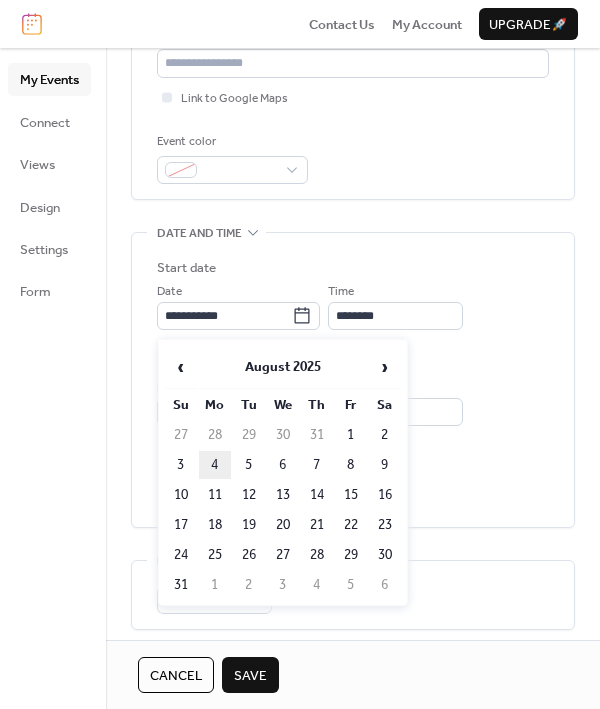 click on "4" at bounding box center [215, 465] 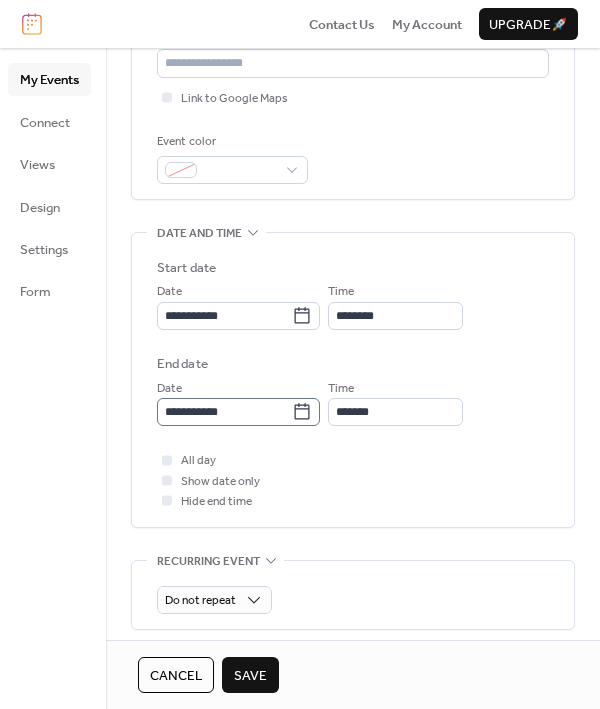click 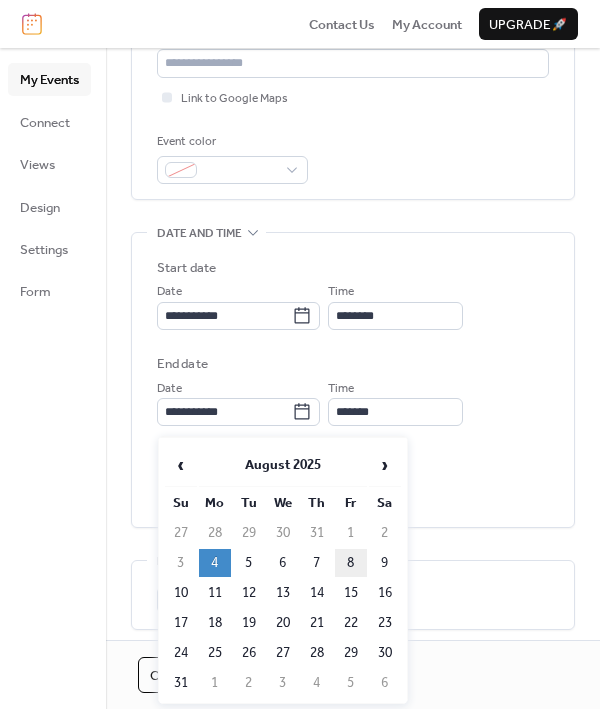 click on "8" at bounding box center [351, 563] 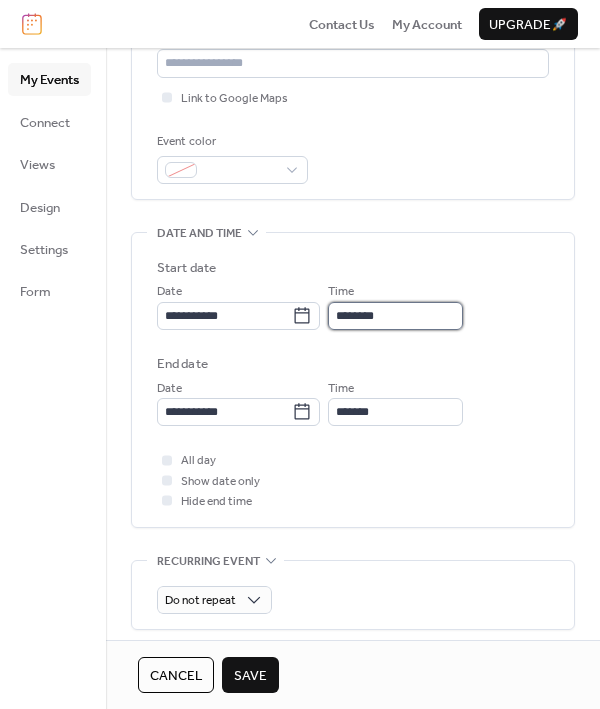 click on "********" at bounding box center [395, 316] 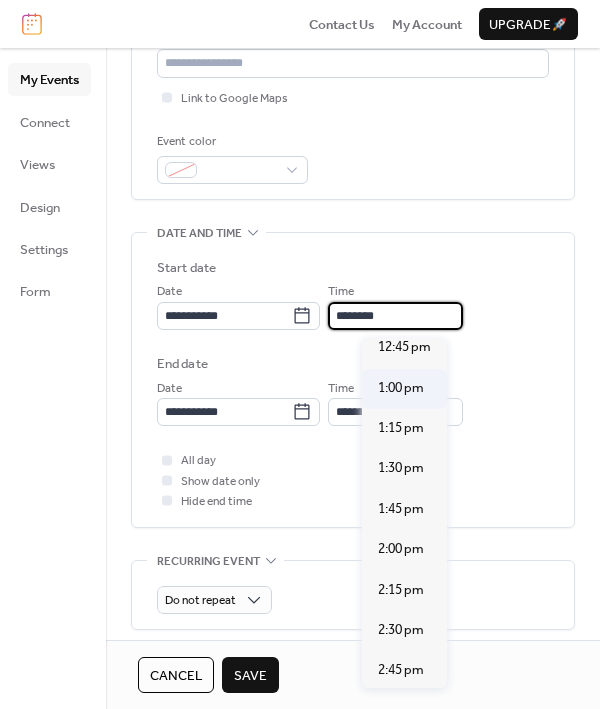 scroll, scrollTop: 2092, scrollLeft: 0, axis: vertical 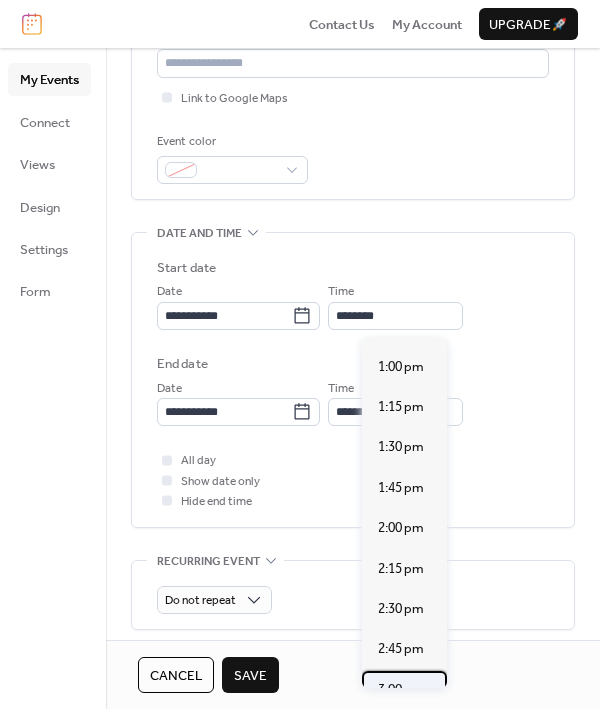 click on "3:00 pm" at bounding box center (401, 690) 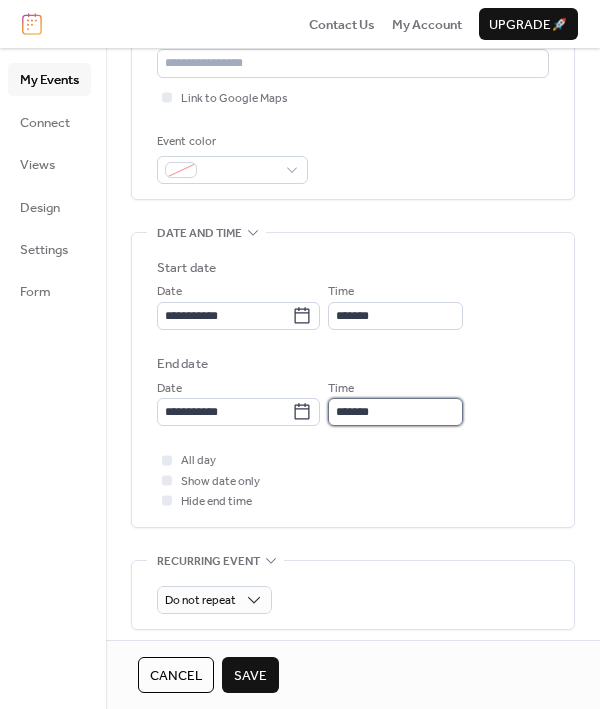 click on "*******" at bounding box center (395, 412) 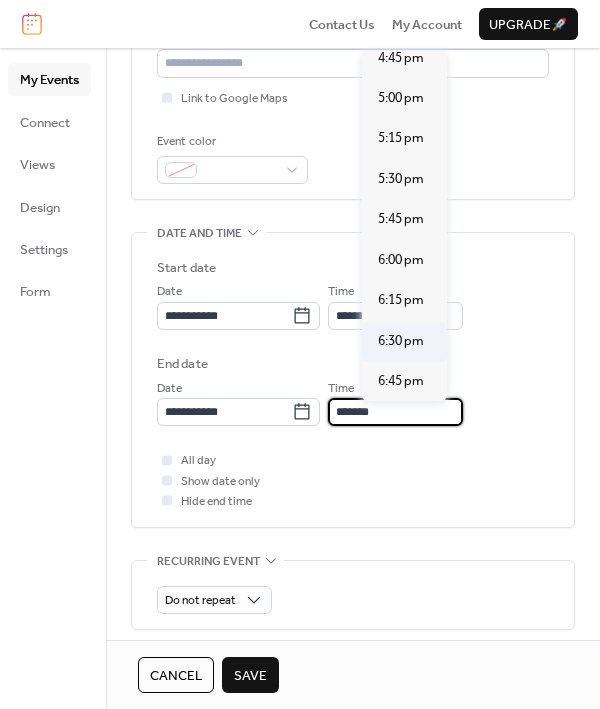 scroll, scrollTop: 2733, scrollLeft: 0, axis: vertical 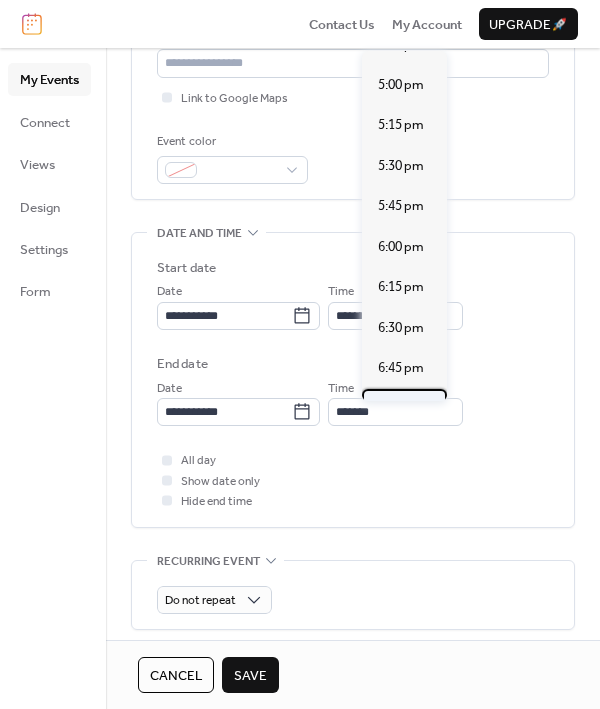 click on "7:00 pm" at bounding box center (401, 408) 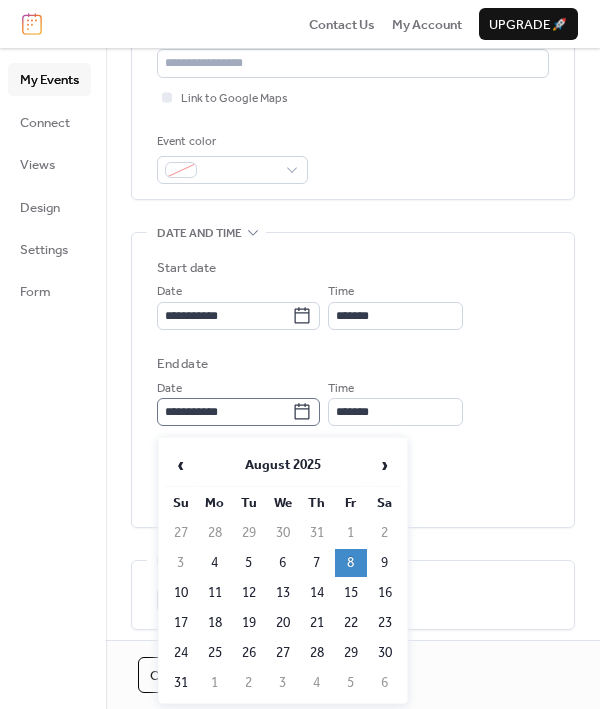 click on "**********" at bounding box center (238, 412) 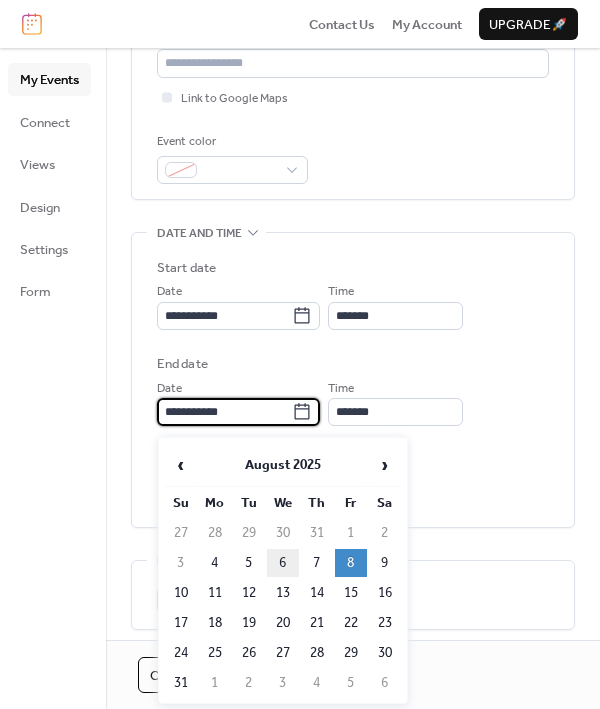 click on "6" at bounding box center [283, 563] 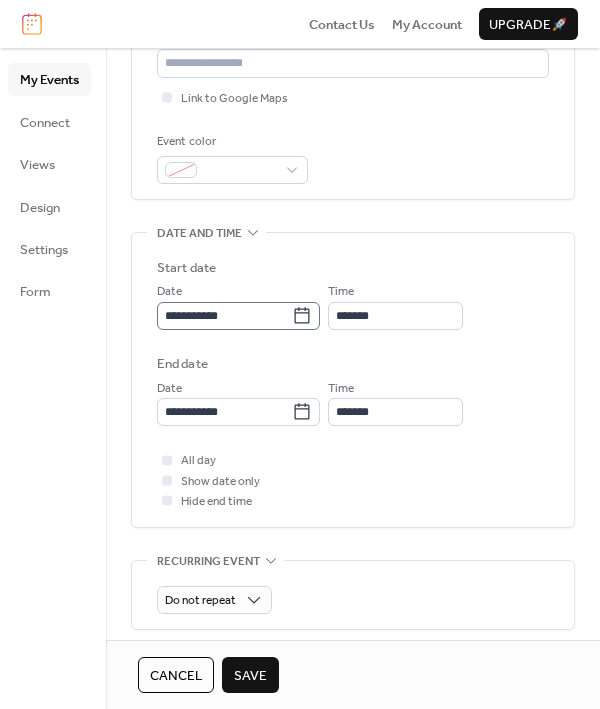 click 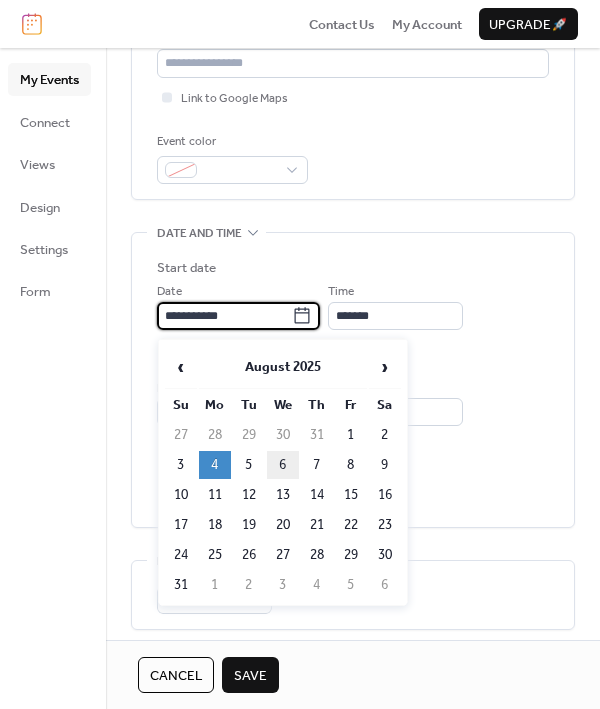 click on "6" at bounding box center (283, 465) 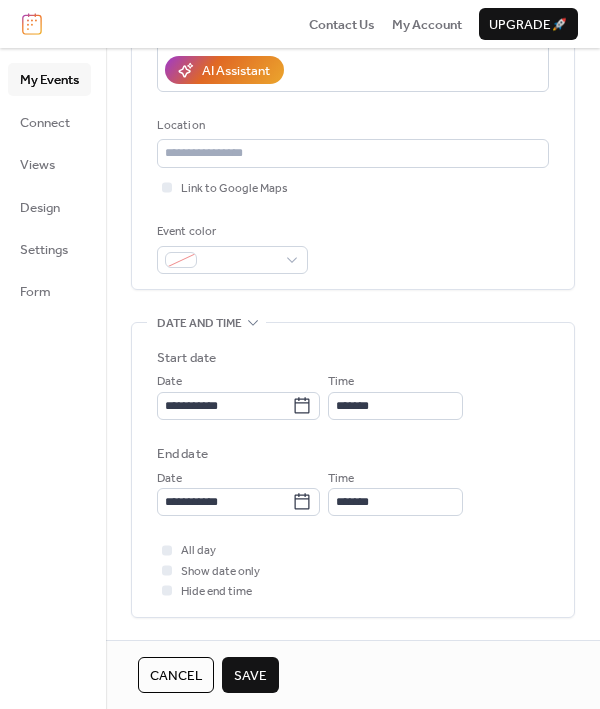 scroll, scrollTop: 357, scrollLeft: 0, axis: vertical 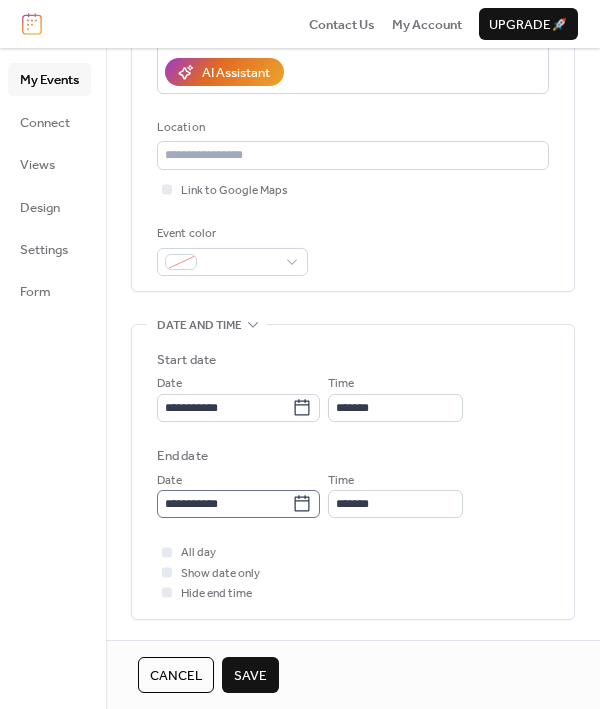 click 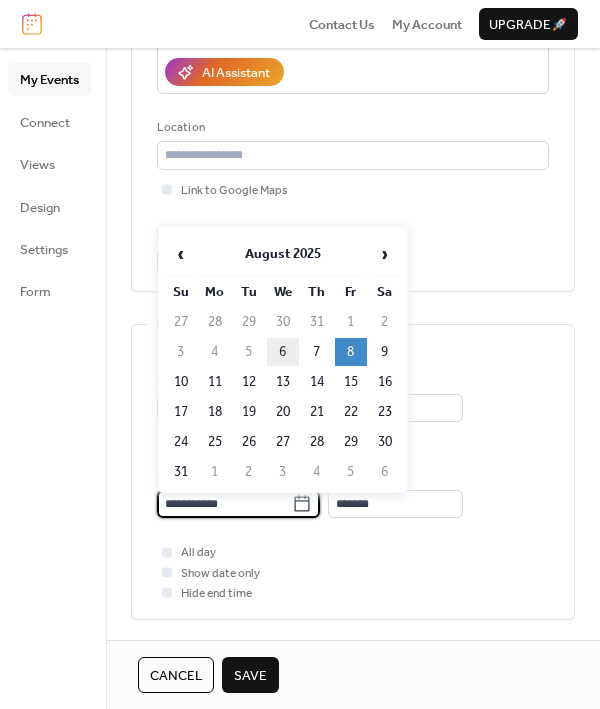 click on "6" at bounding box center (283, 352) 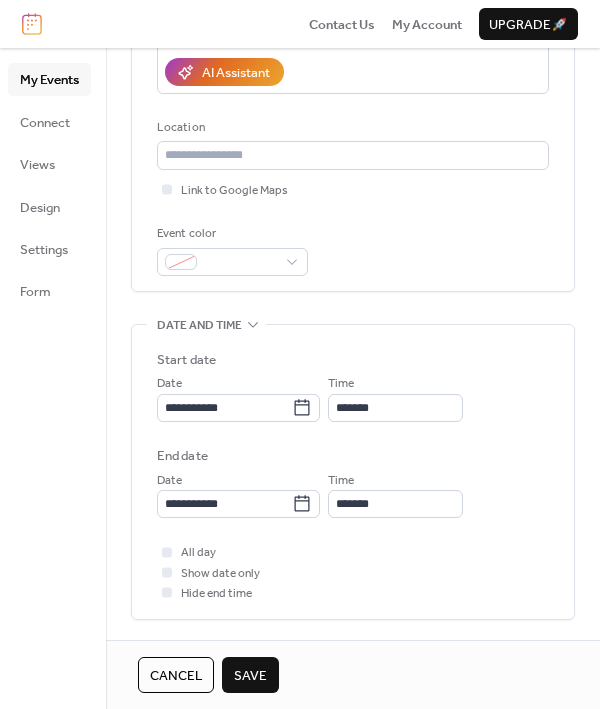 click on "**********" at bounding box center (353, 52) 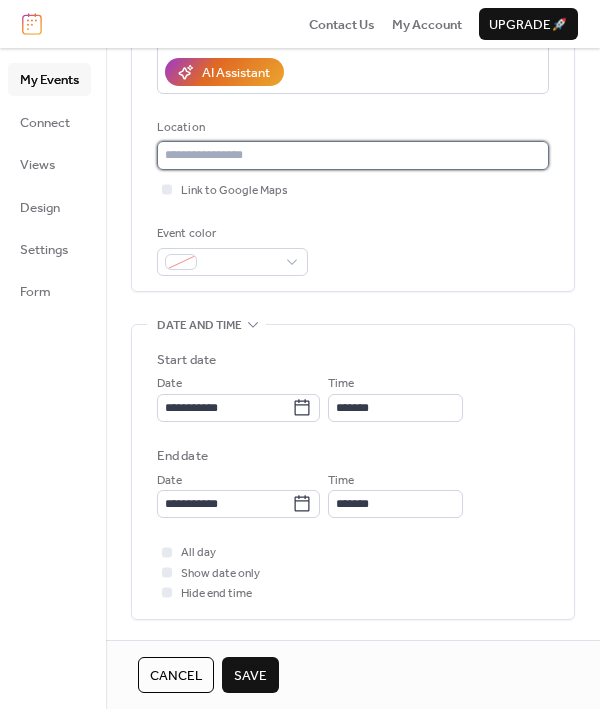 click at bounding box center [353, 155] 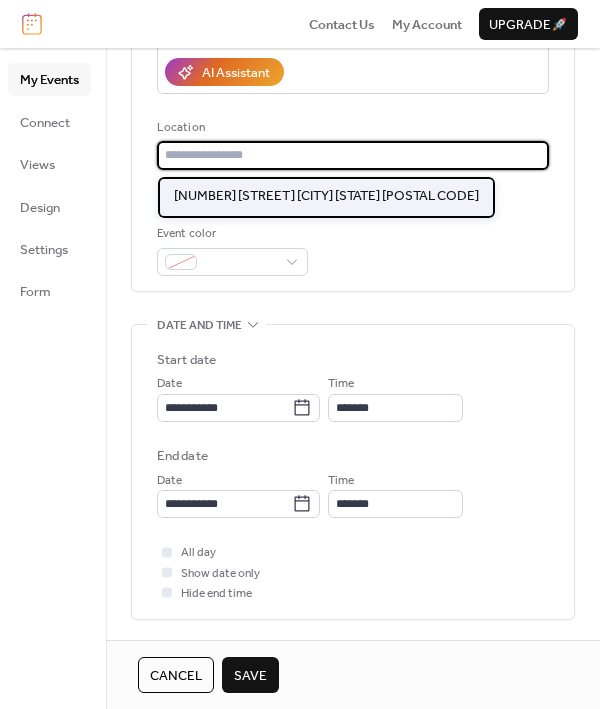 click on "130 N Seminary St. Madisonville KY 42431" at bounding box center (326, 197) 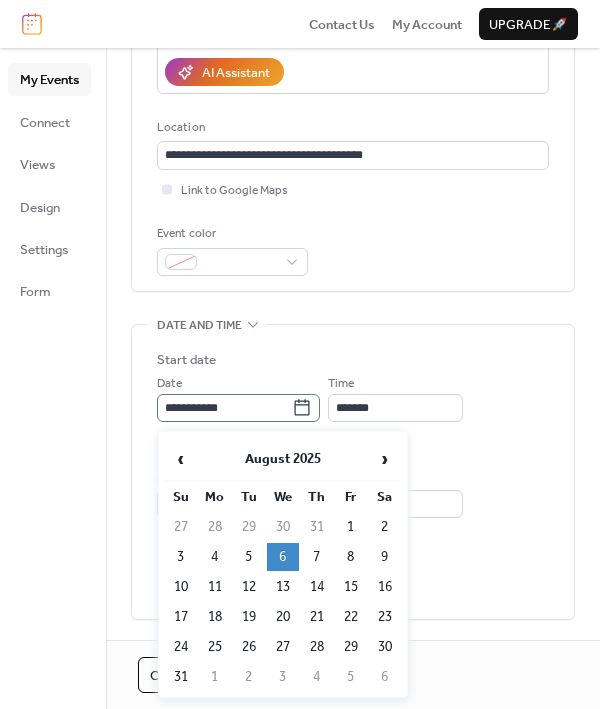 click on "**********" at bounding box center (238, 408) 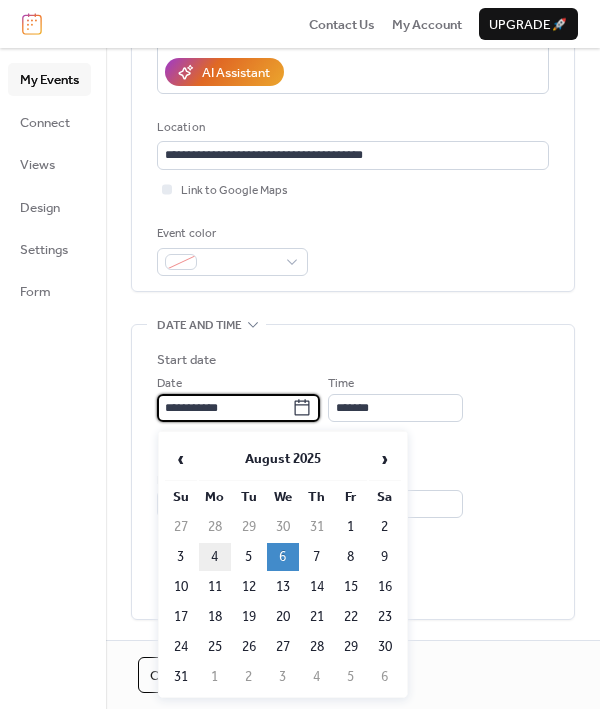 click on "4" at bounding box center [215, 557] 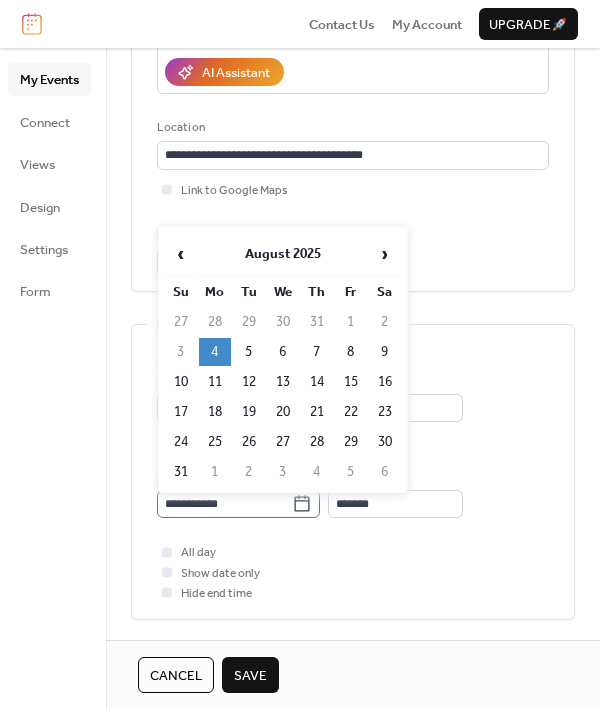 click 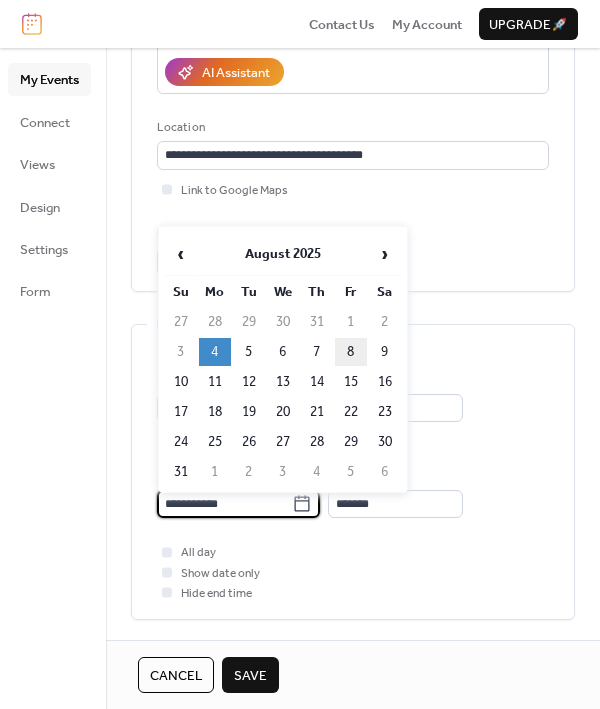 click on "8" at bounding box center [351, 352] 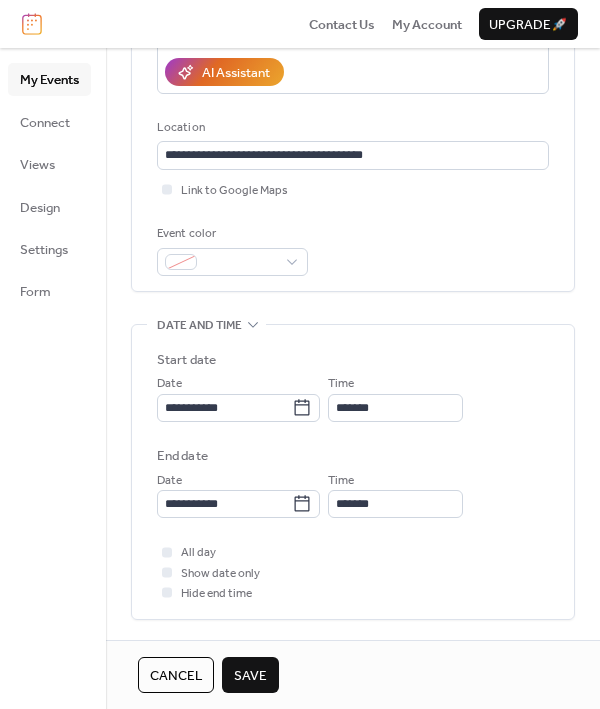 type on "**********" 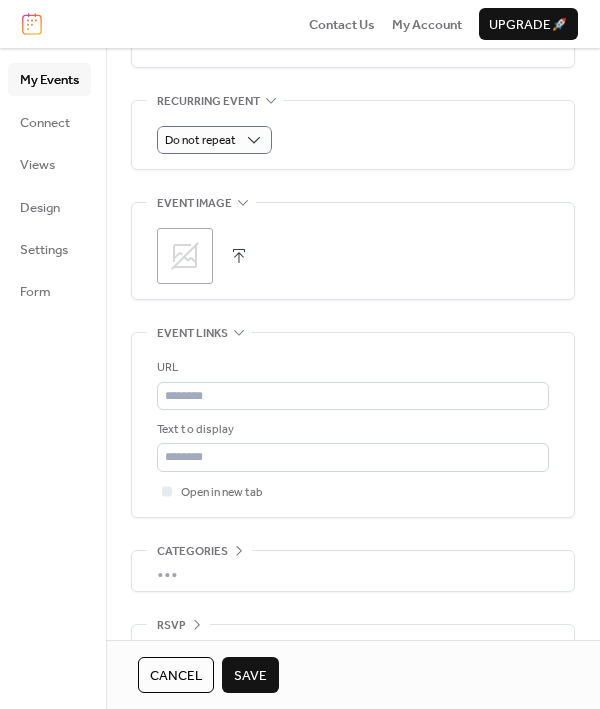 scroll, scrollTop: 908, scrollLeft: 0, axis: vertical 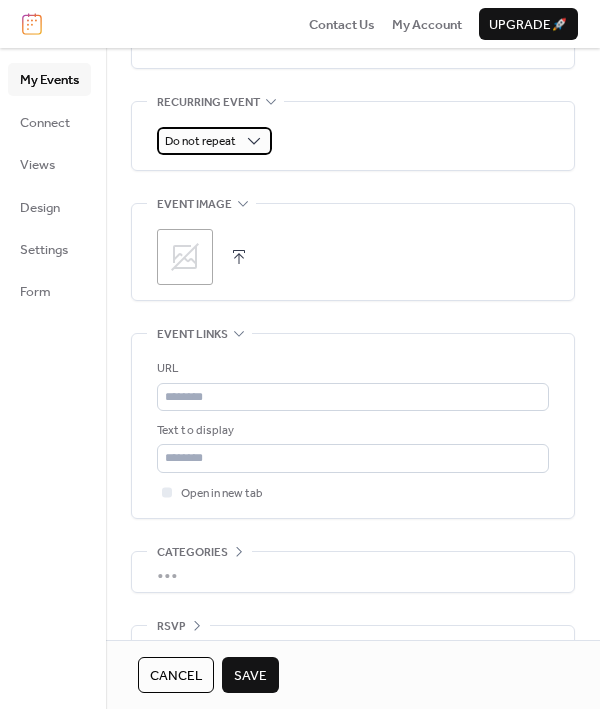 click on "Do not repeat" at bounding box center (214, 141) 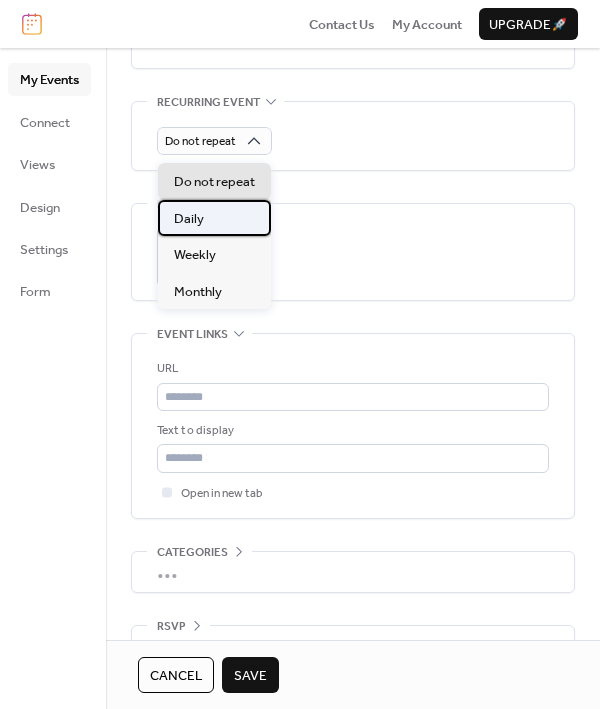 click on "Daily" at bounding box center (214, 218) 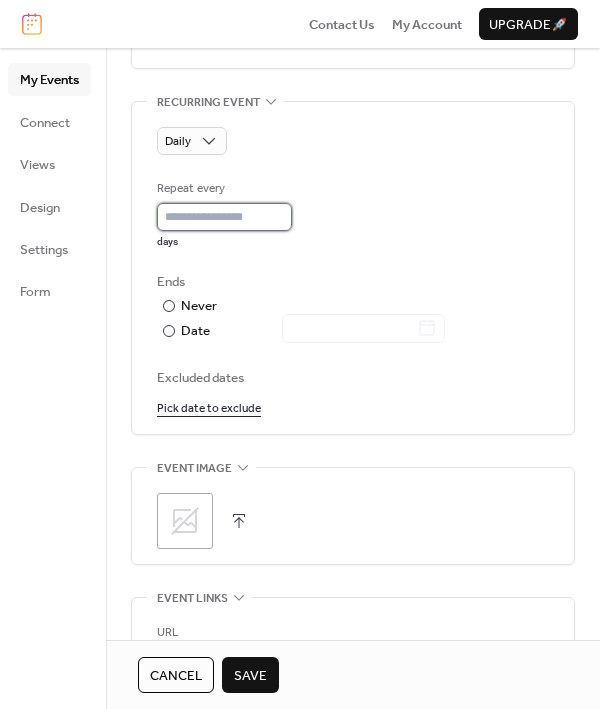 click on "*" at bounding box center (224, 217) 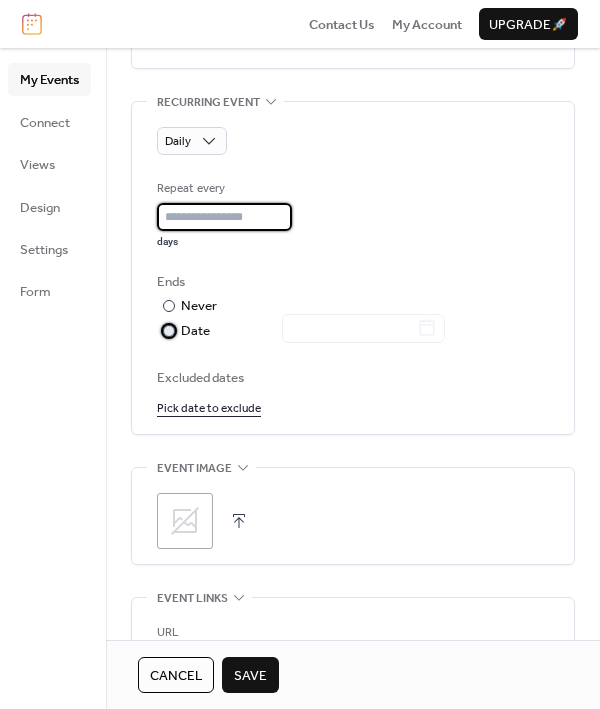 click at bounding box center (169, 331) 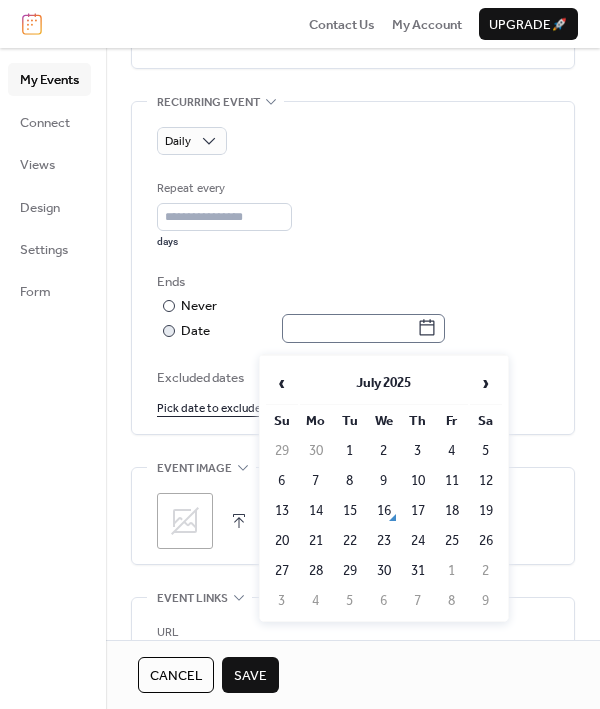 click 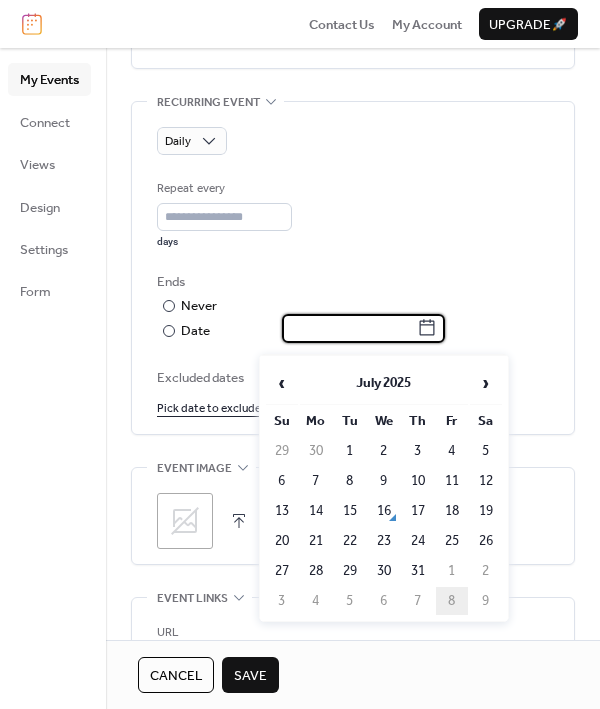 click on "8" at bounding box center (452, 601) 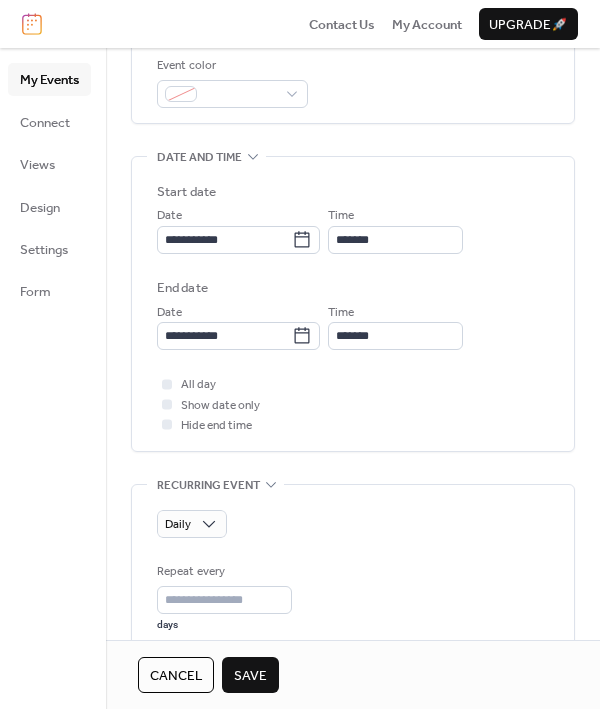 scroll, scrollTop: 516, scrollLeft: 0, axis: vertical 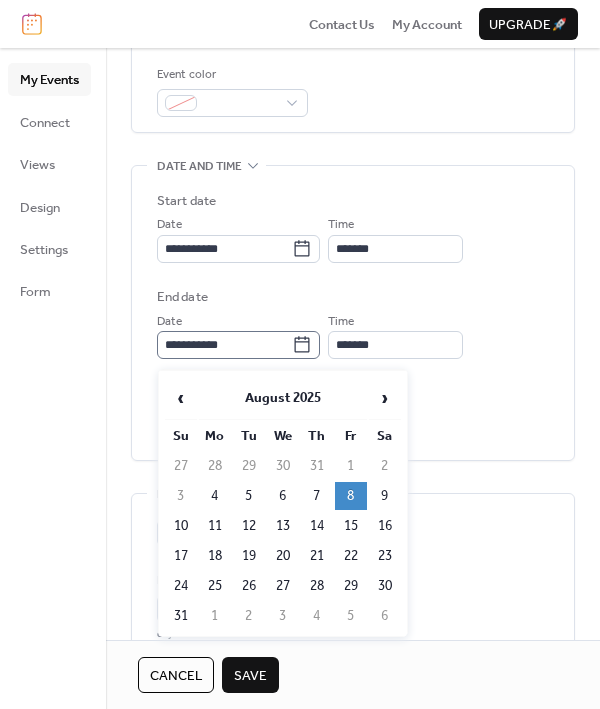 click 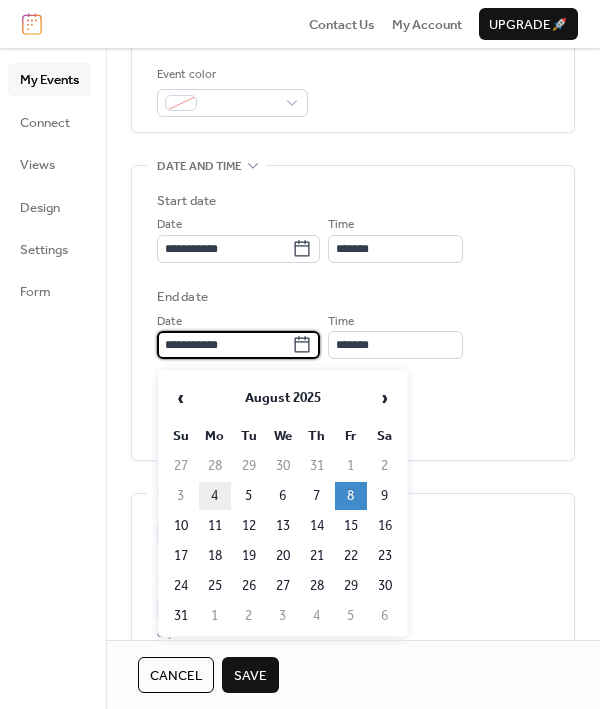 click on "4" at bounding box center (215, 496) 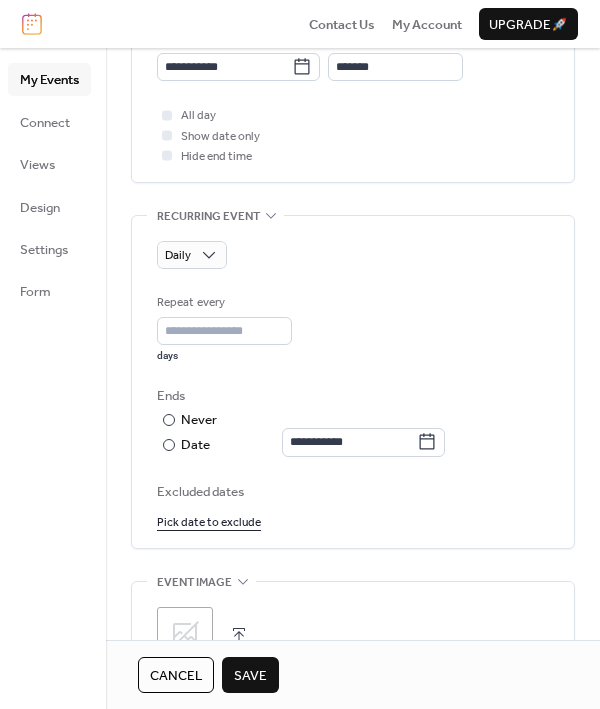 scroll, scrollTop: 810, scrollLeft: 0, axis: vertical 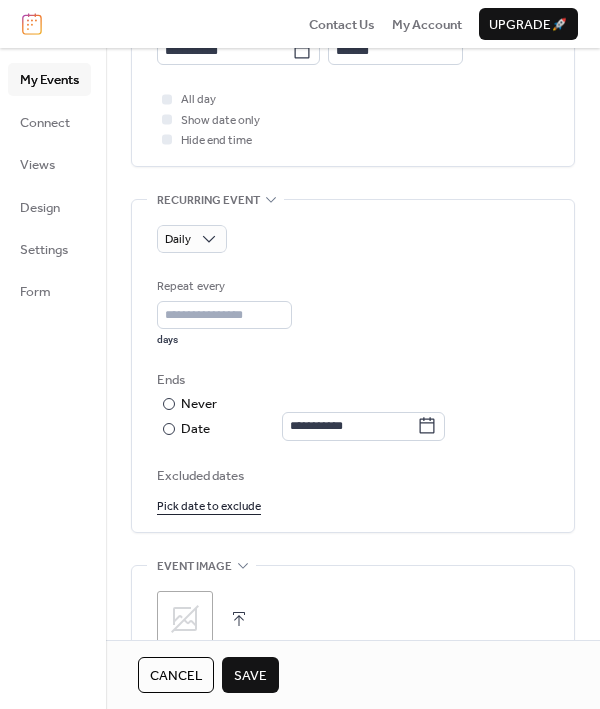 click on "Pick date to exclude" at bounding box center (209, 505) 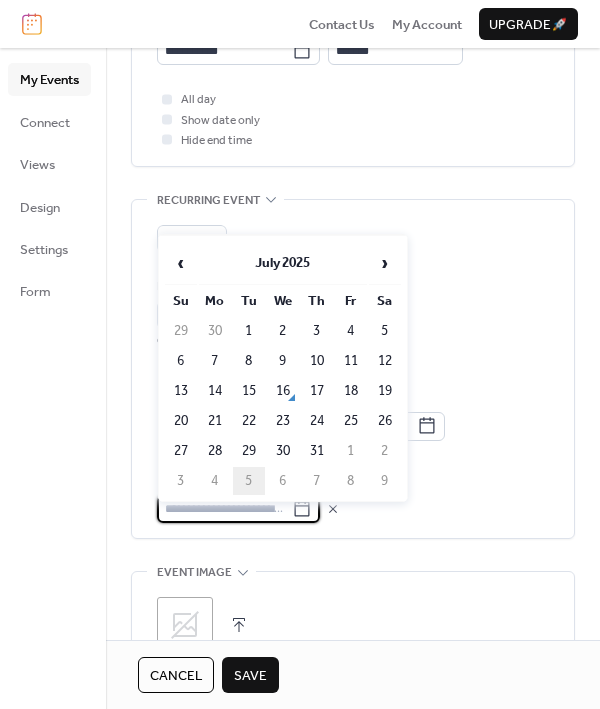 click on "5" at bounding box center [249, 481] 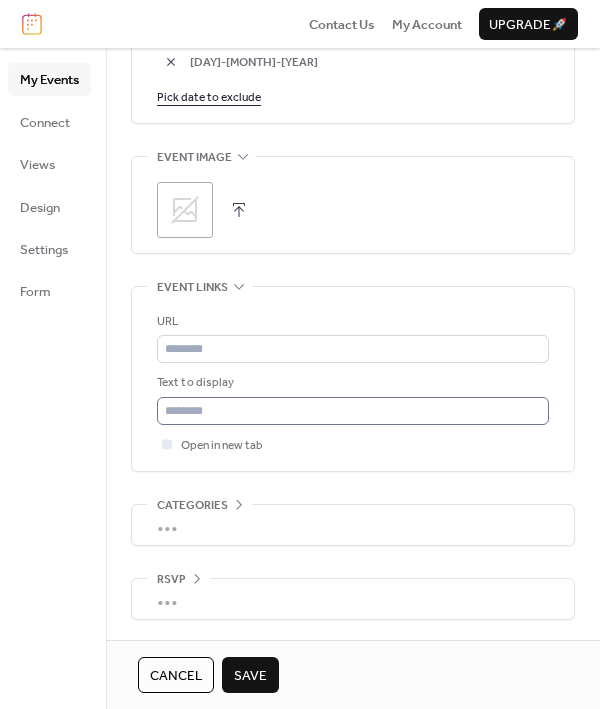 scroll, scrollTop: 1262, scrollLeft: 0, axis: vertical 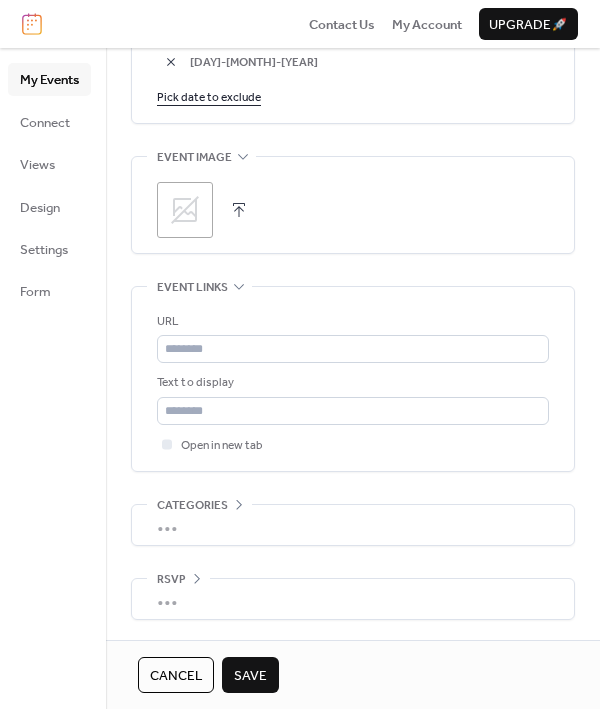 click 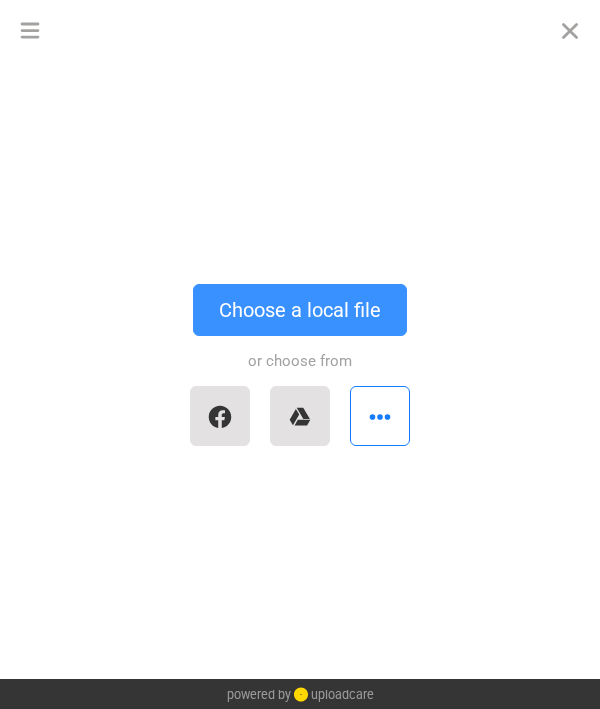 click on "Choose a local file" at bounding box center (300, 310) 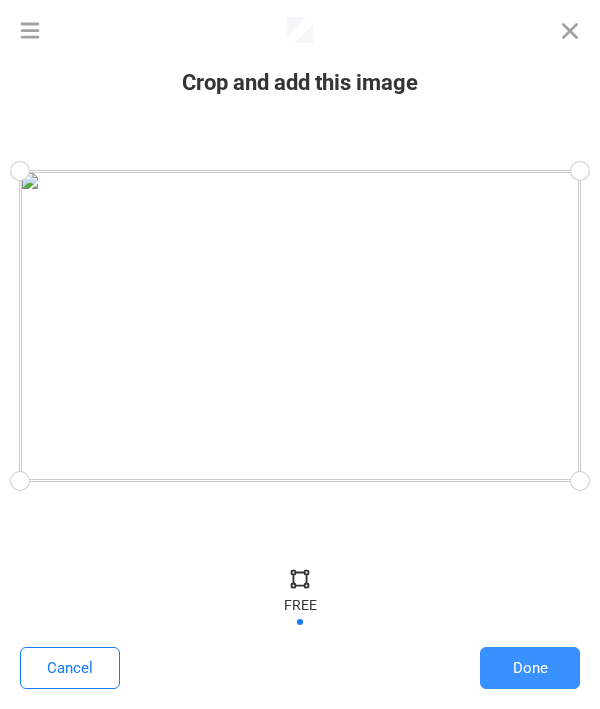 click on "Done" at bounding box center (530, 668) 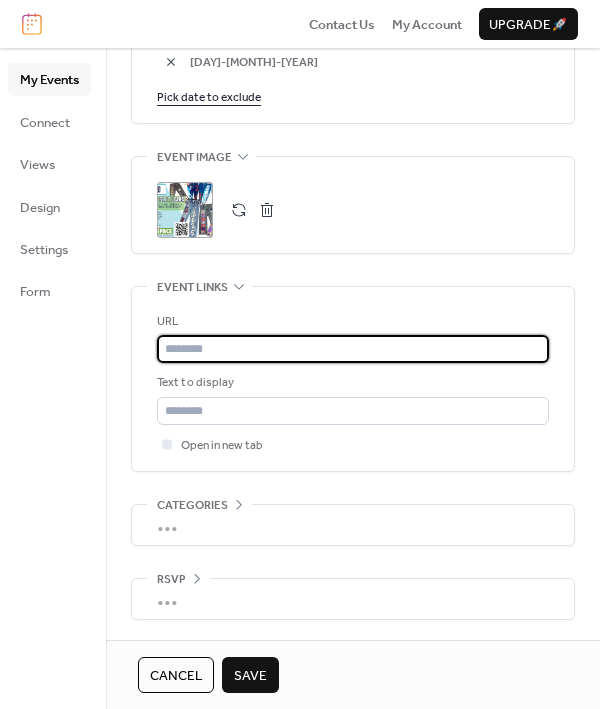click at bounding box center (353, 349) 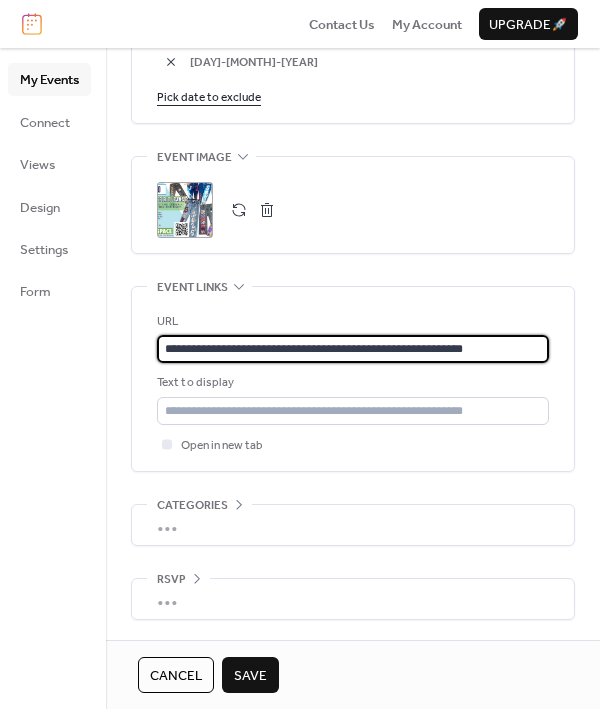 type on "**********" 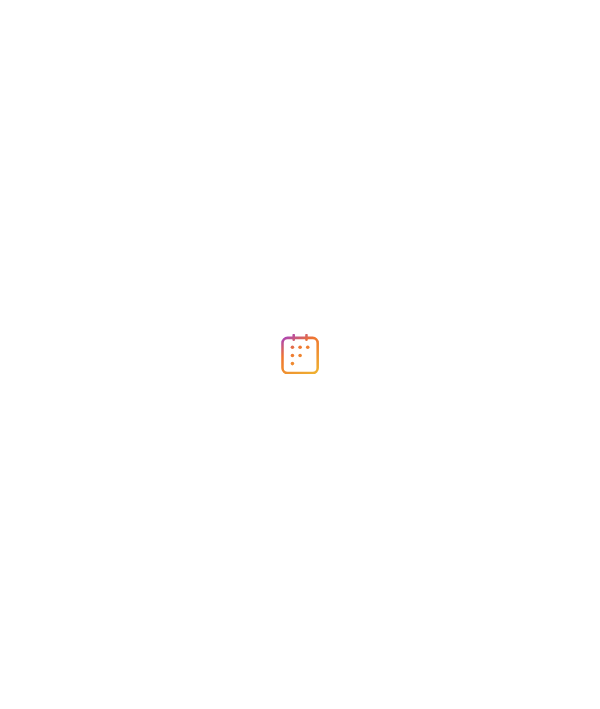 scroll, scrollTop: 0, scrollLeft: 0, axis: both 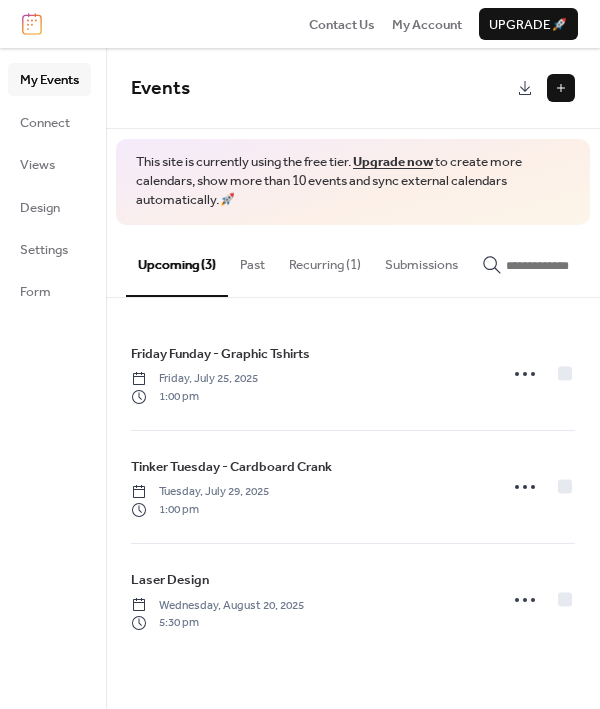 click on "Recurring (1)" at bounding box center (325, 260) 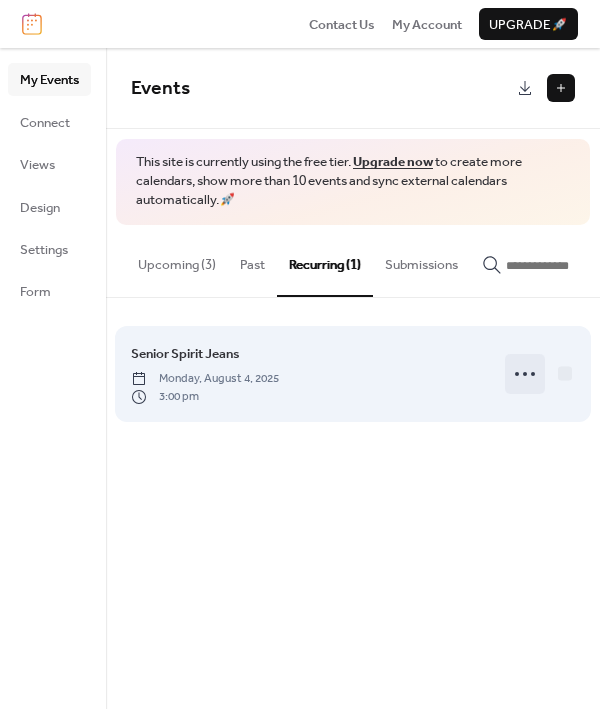 click 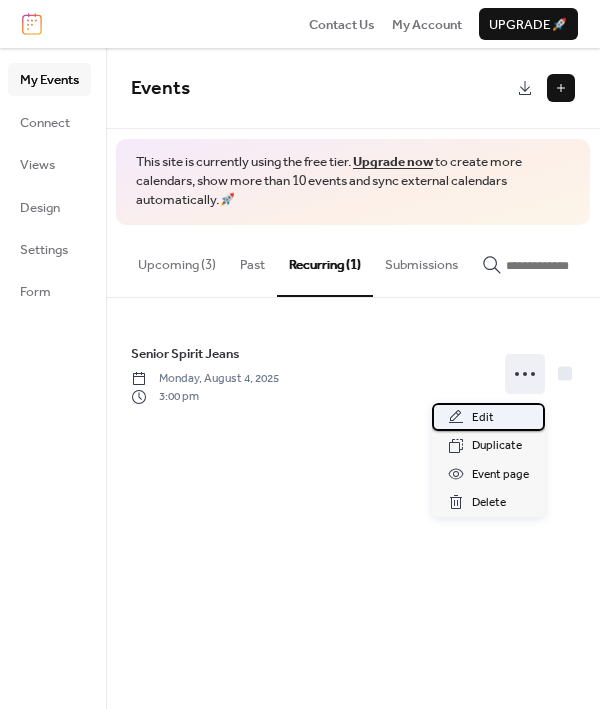 click on "Edit" at bounding box center [488, 417] 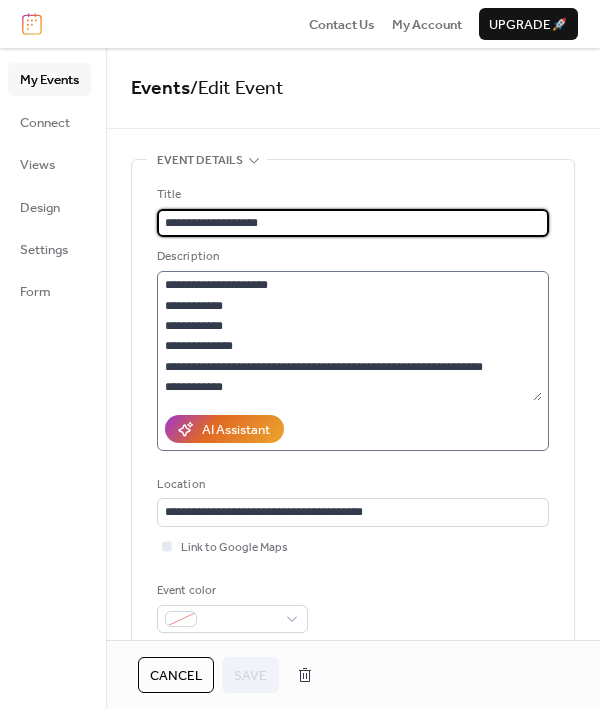 scroll, scrollTop: 318, scrollLeft: 0, axis: vertical 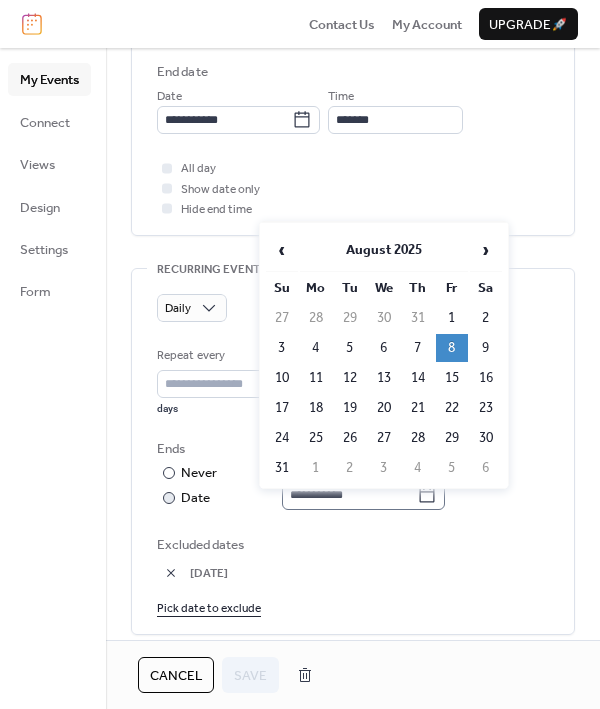 click 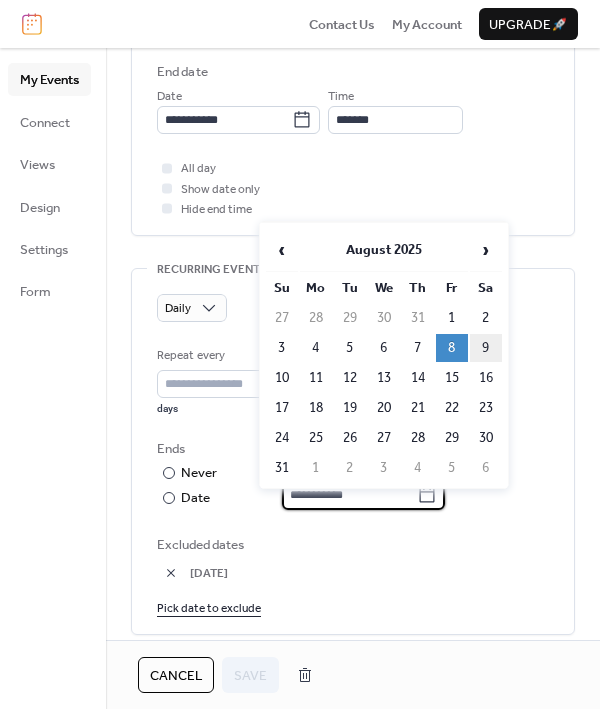click on "9" at bounding box center (486, 348) 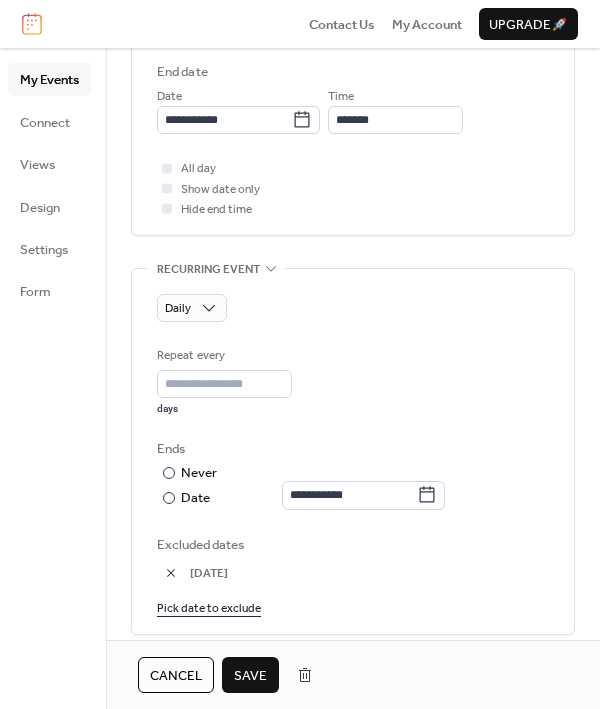 click on "Save" at bounding box center (250, 676) 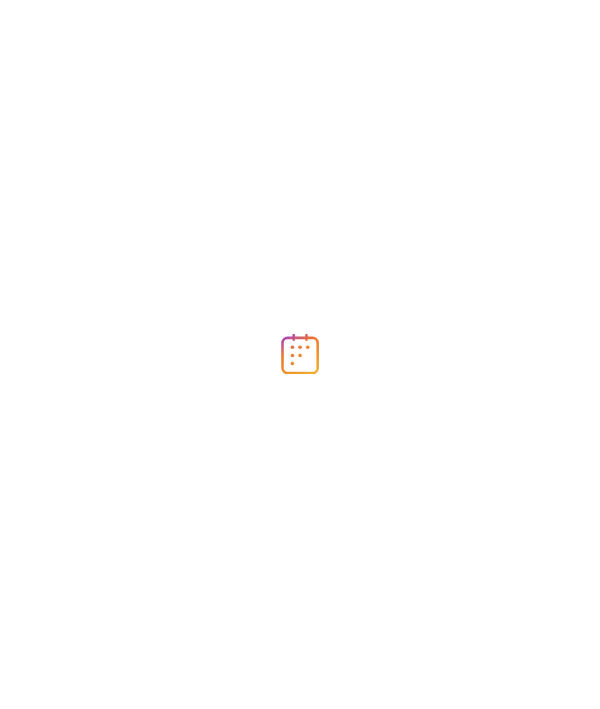 scroll, scrollTop: 0, scrollLeft: 0, axis: both 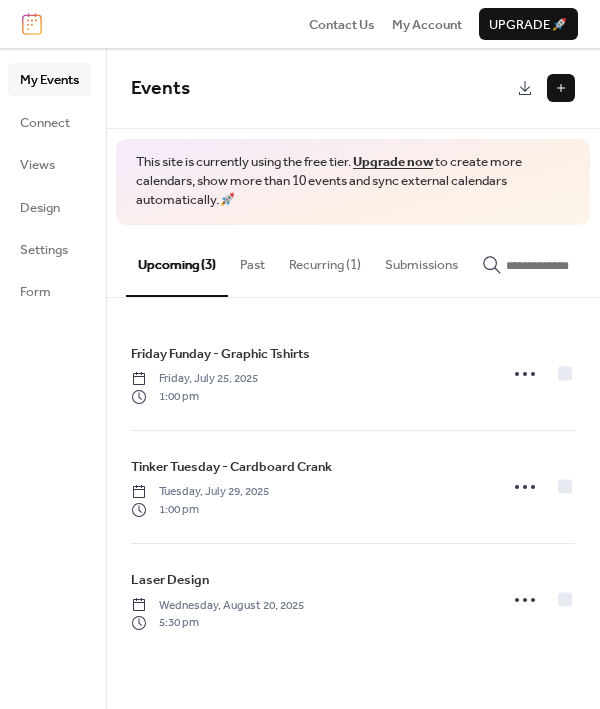 click at bounding box center [561, 88] 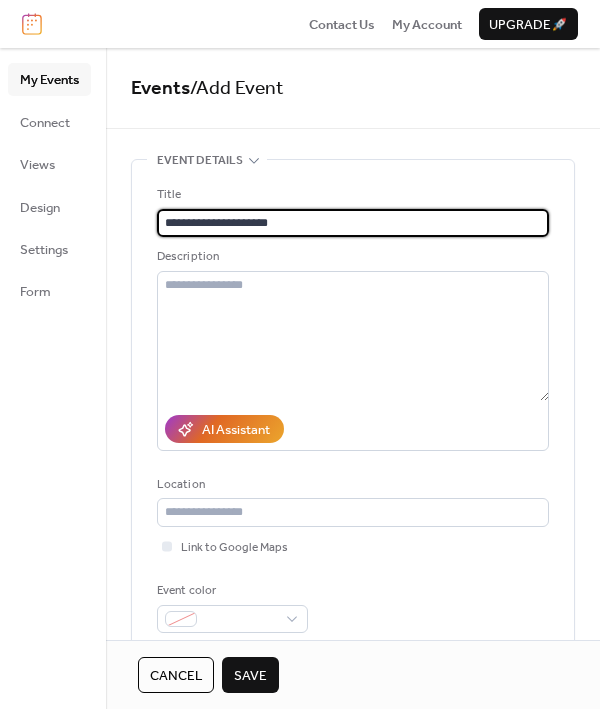 type on "**********" 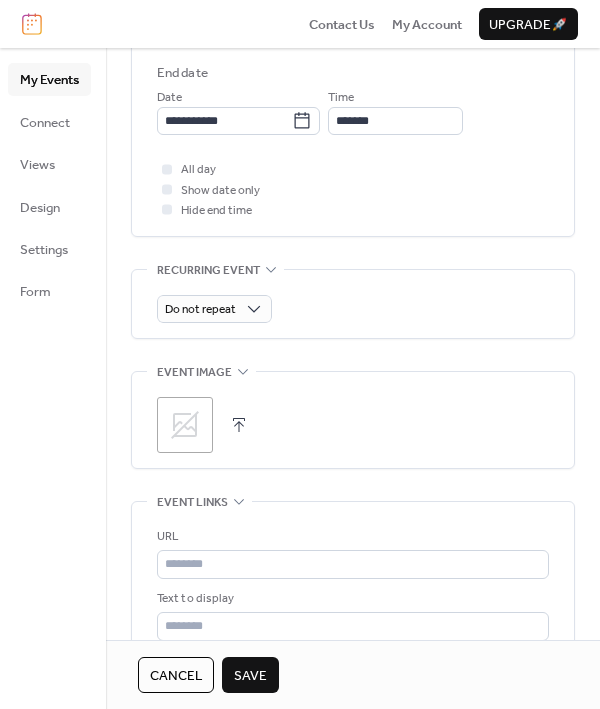 scroll, scrollTop: 963, scrollLeft: 0, axis: vertical 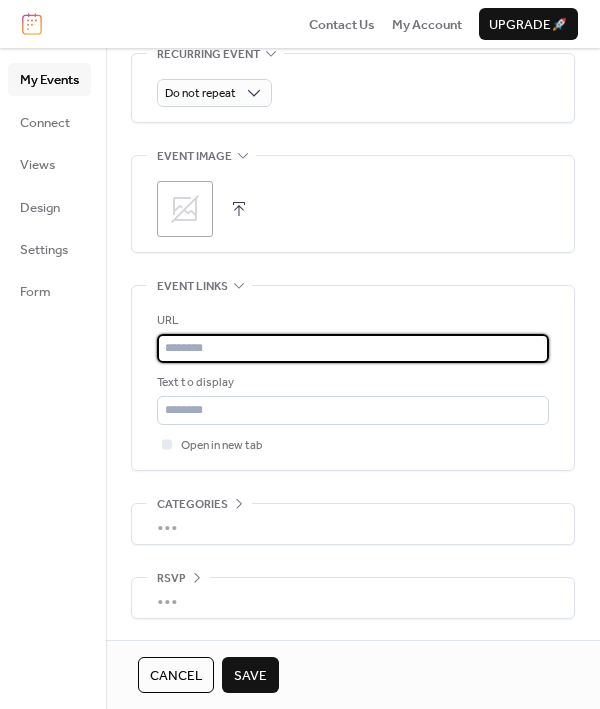 click at bounding box center [353, 348] 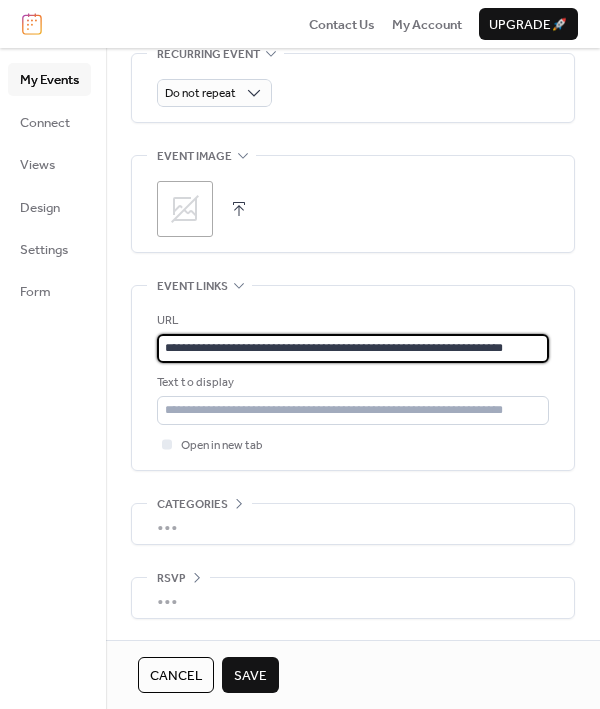 type on "**********" 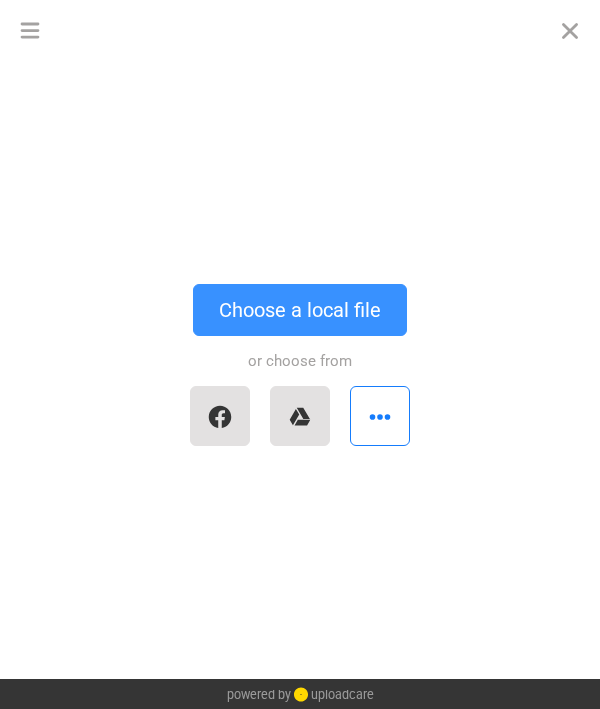 click on "Choose a local file" at bounding box center (300, 310) 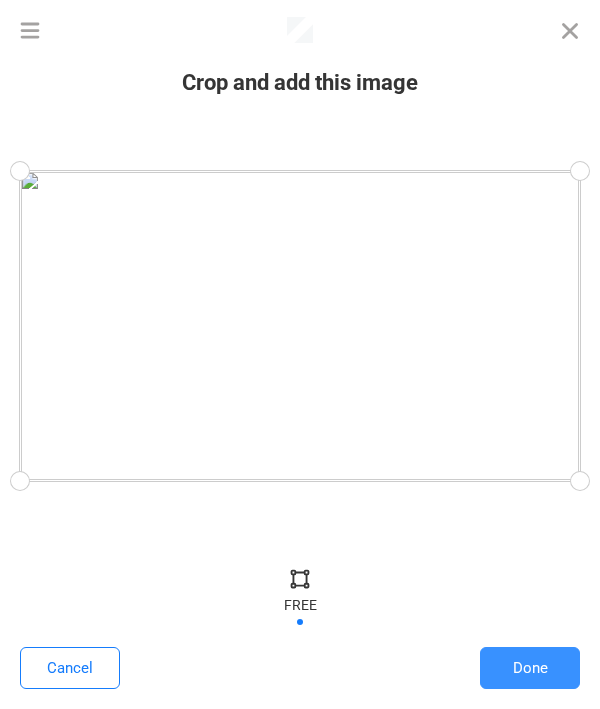 click on "Done" at bounding box center [530, 668] 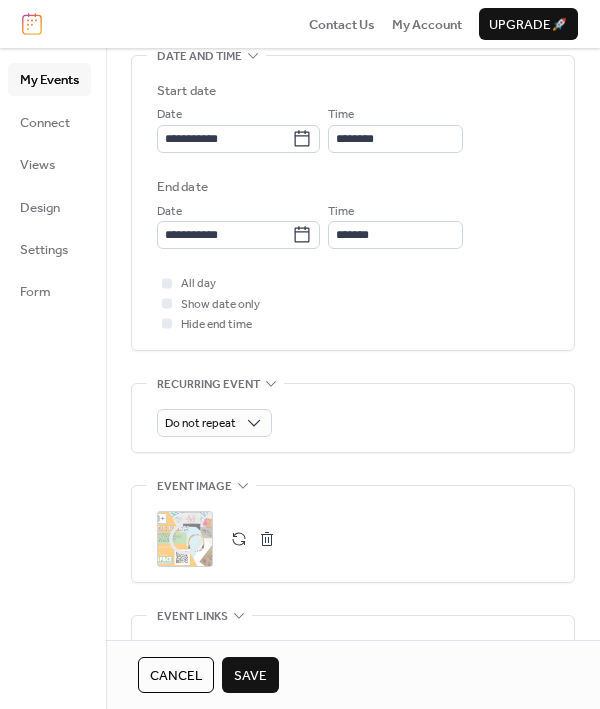 scroll, scrollTop: 569, scrollLeft: 0, axis: vertical 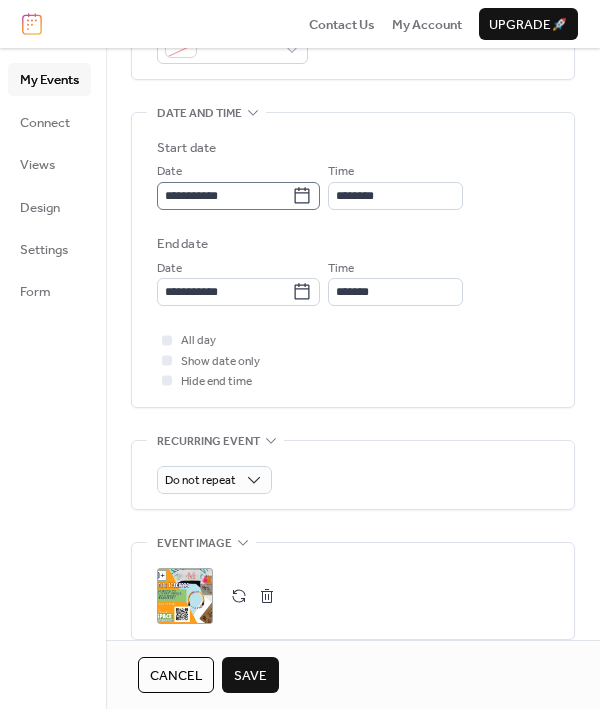click 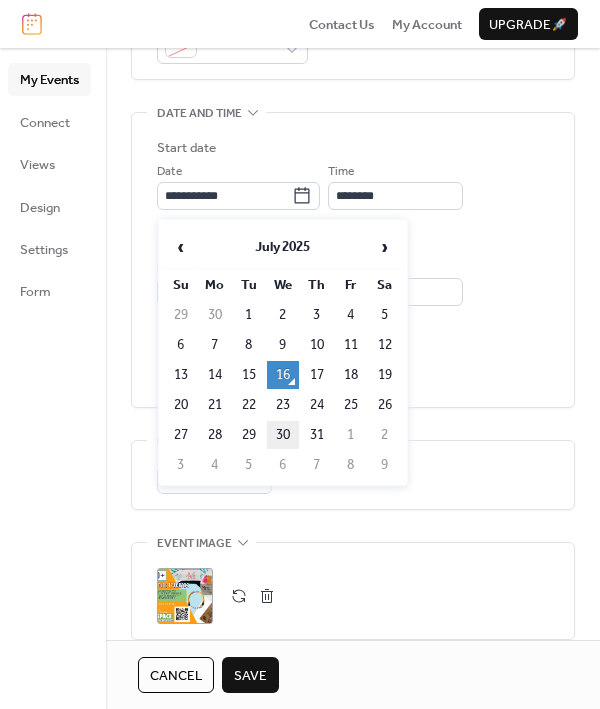 click on "30" at bounding box center (283, 435) 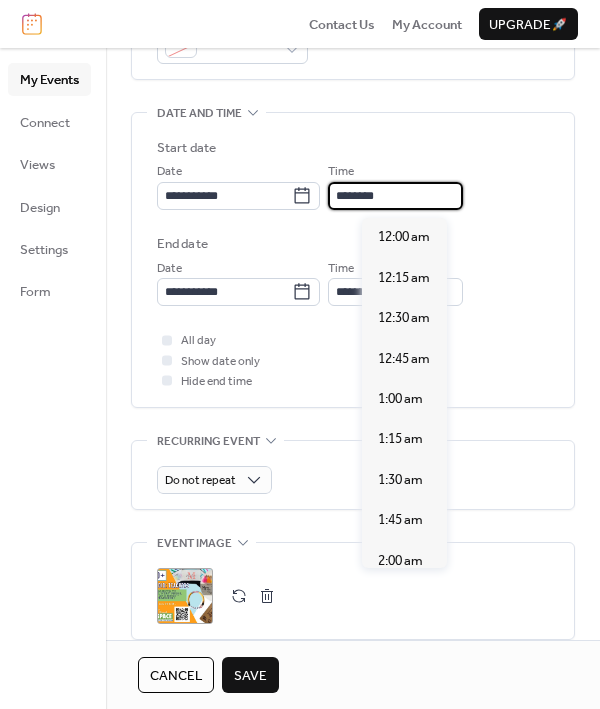 scroll, scrollTop: 1872, scrollLeft: 0, axis: vertical 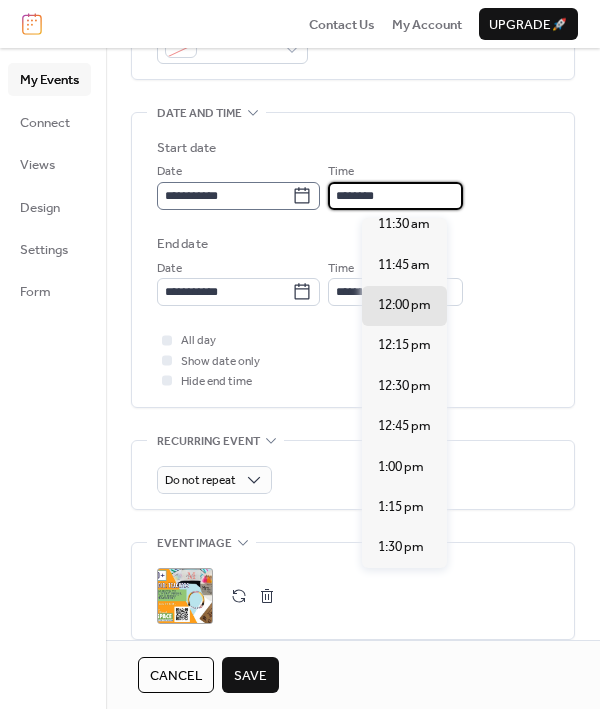 drag, startPoint x: 446, startPoint y: 195, endPoint x: 248, endPoint y: 196, distance: 198.00252 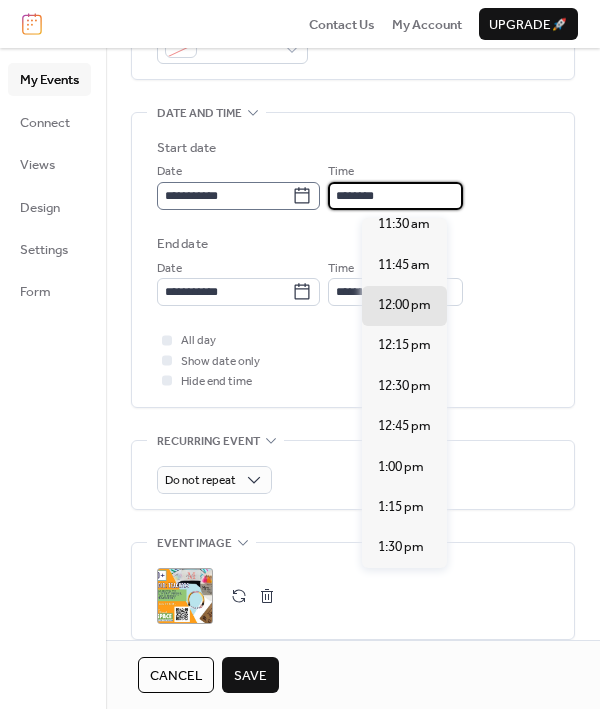 click on "**********" at bounding box center (353, 185) 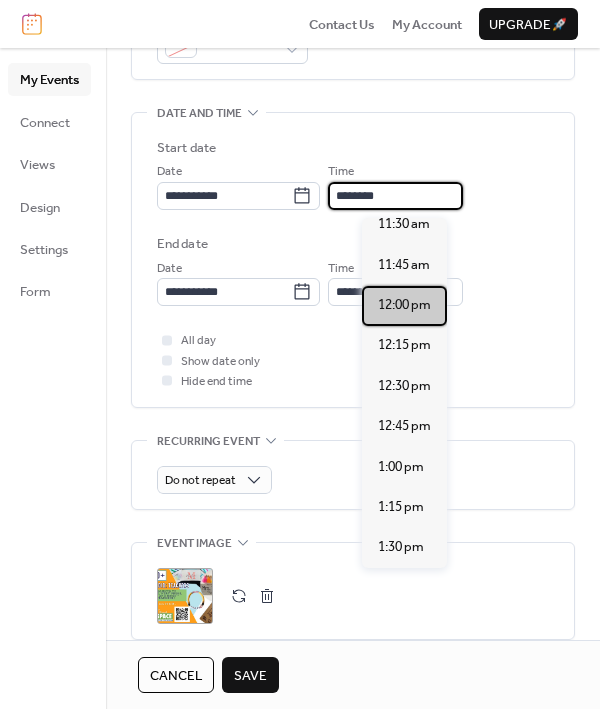 click on "12:00 pm" at bounding box center (404, 305) 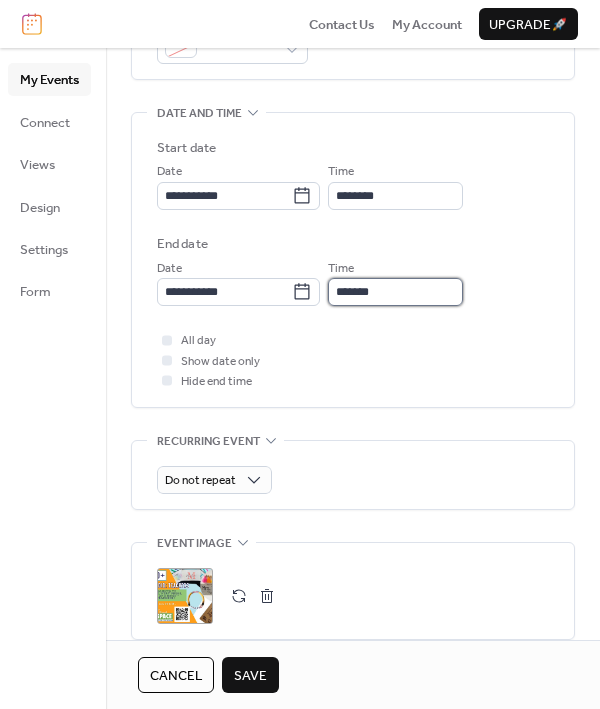 click on "*******" at bounding box center (395, 292) 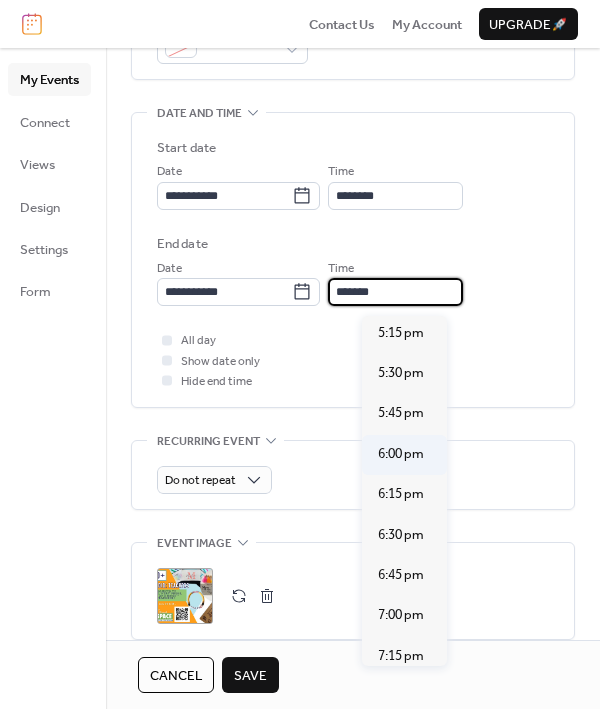 scroll, scrollTop: 813, scrollLeft: 0, axis: vertical 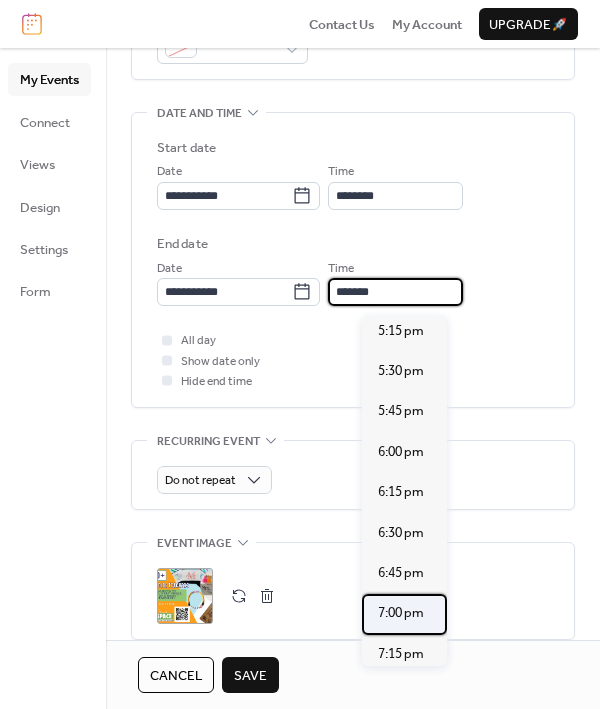 click on "7:00 pm" at bounding box center (401, 613) 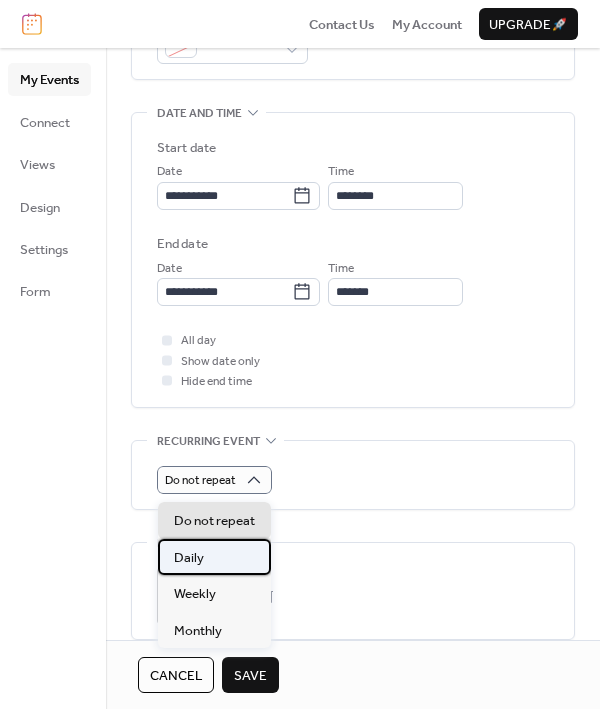 click on "Daily" at bounding box center (214, 557) 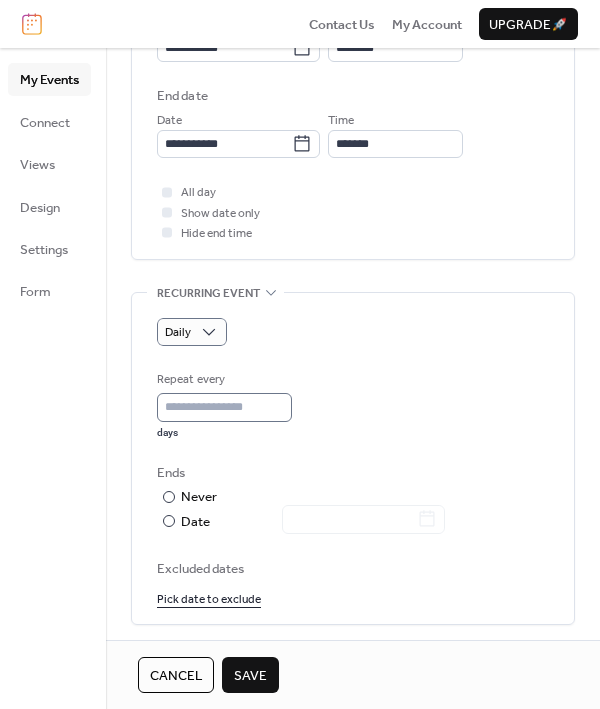 scroll, scrollTop: 719, scrollLeft: 0, axis: vertical 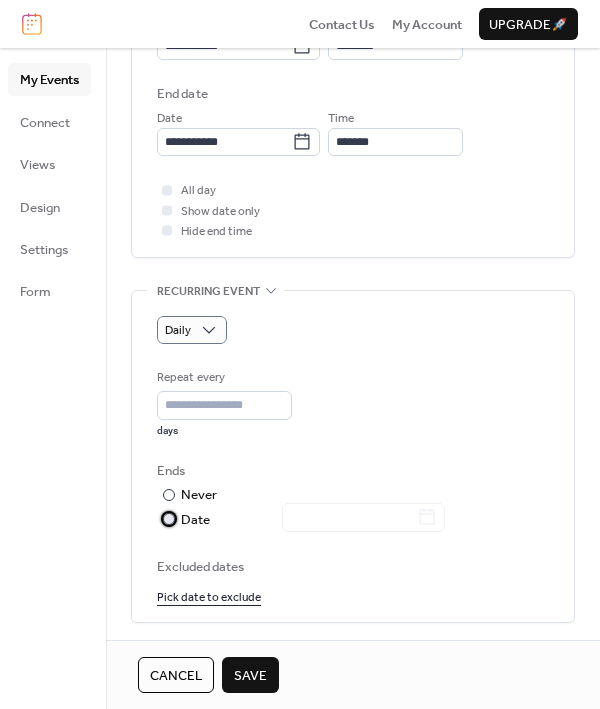 click on "Date" at bounding box center (313, 520) 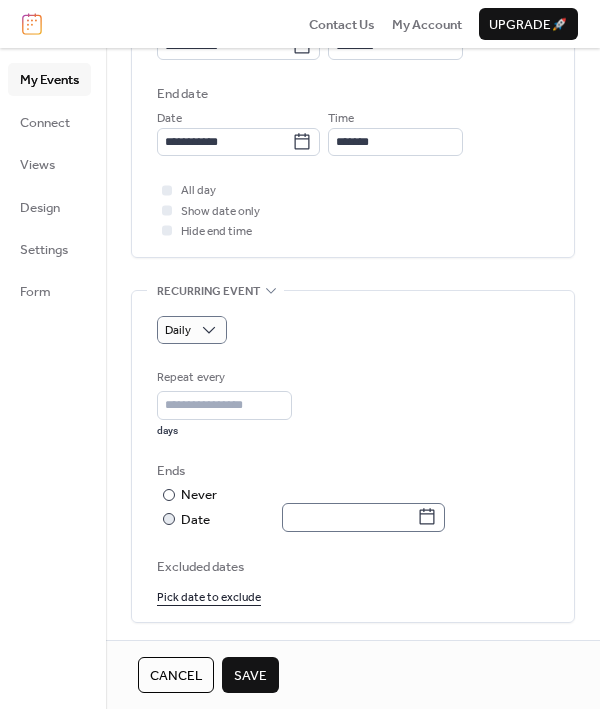 click 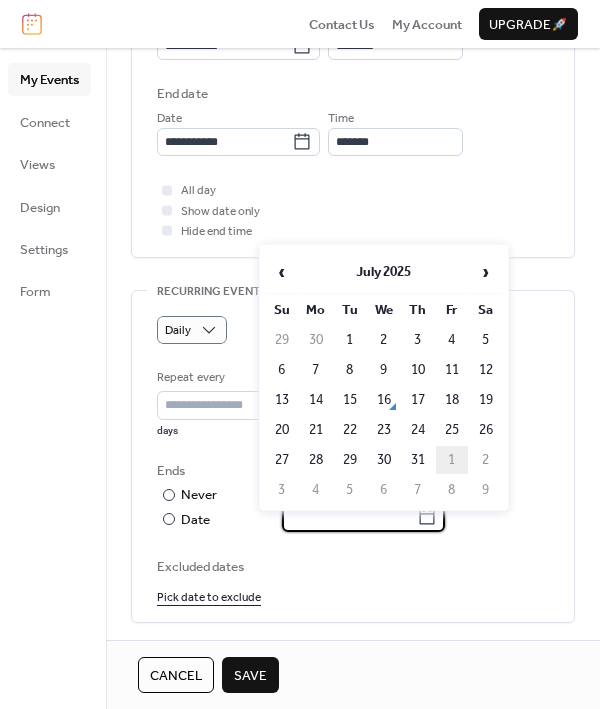 click on "1" at bounding box center (452, 460) 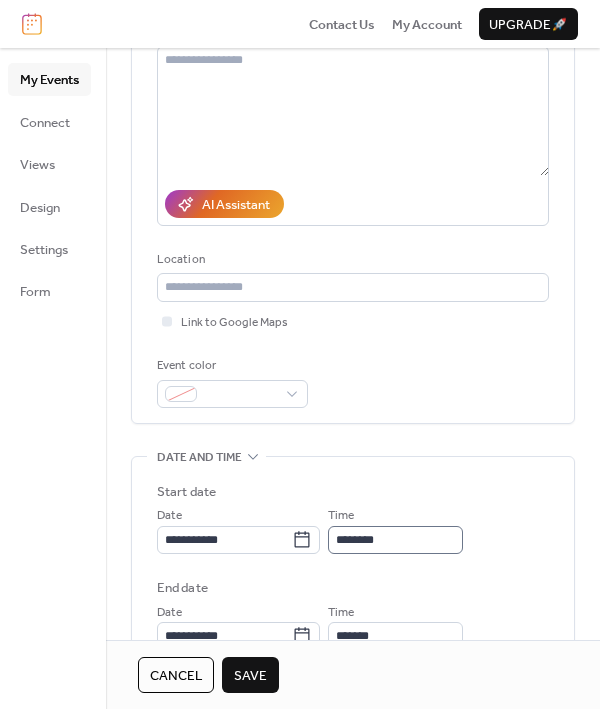 scroll, scrollTop: 208, scrollLeft: 0, axis: vertical 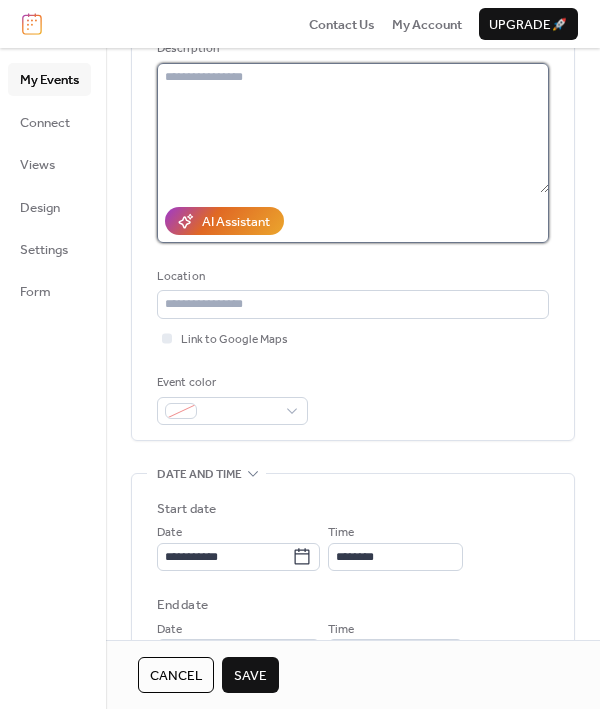 click at bounding box center (353, 128) 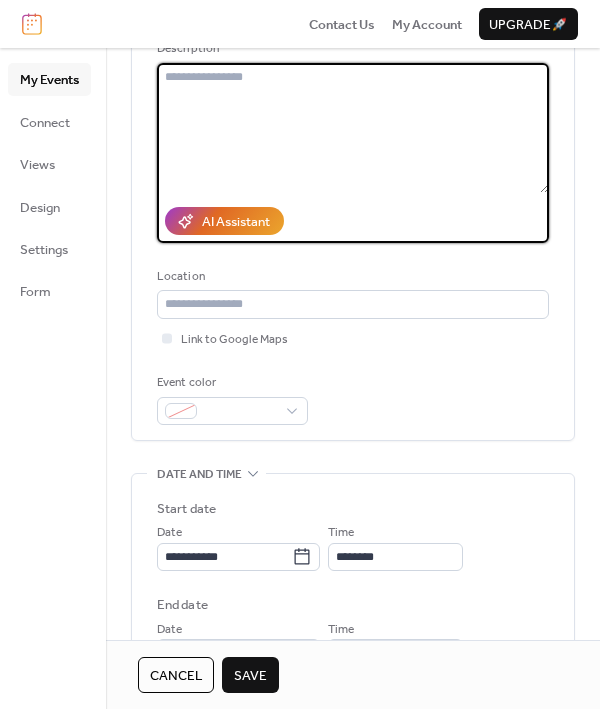 paste on "**********" 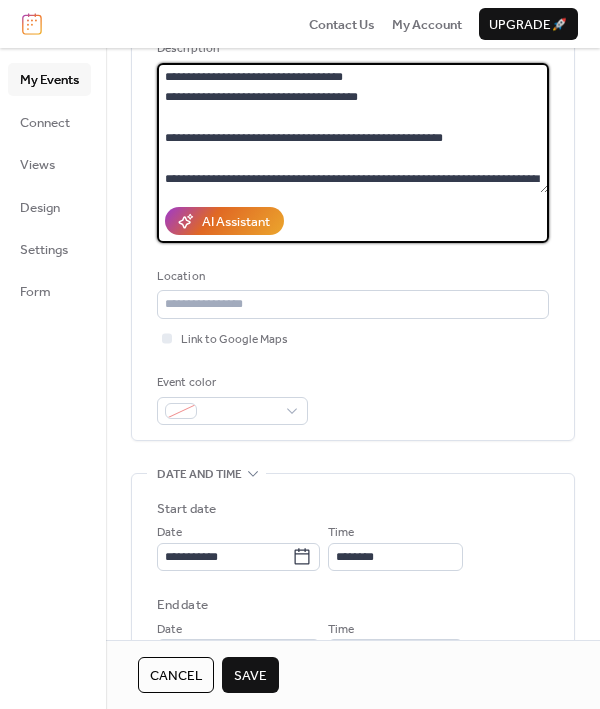 scroll, scrollTop: 538, scrollLeft: 0, axis: vertical 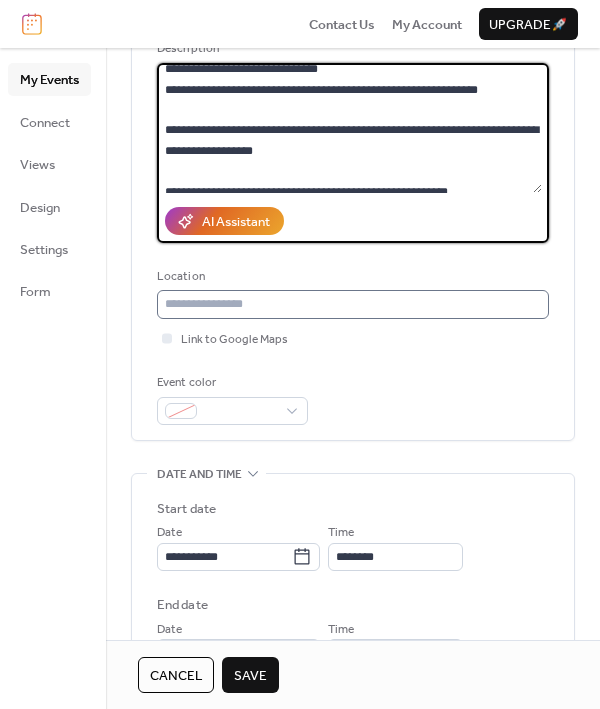 type on "**********" 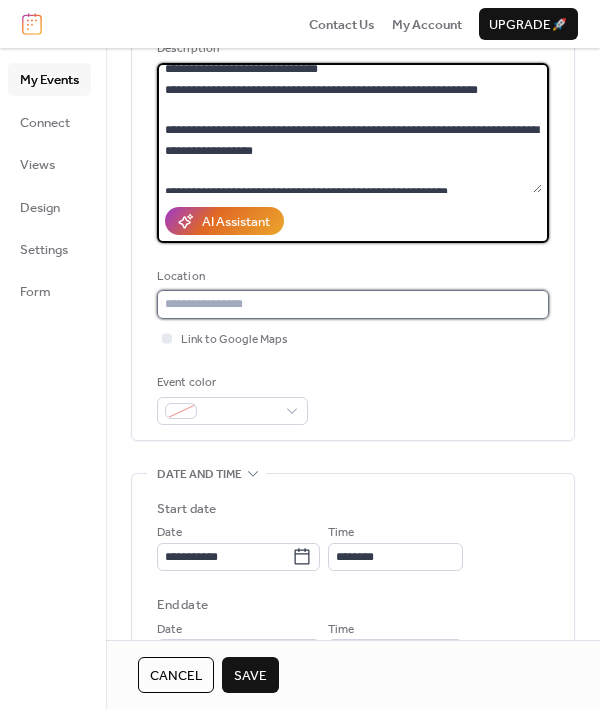 click at bounding box center (353, 304) 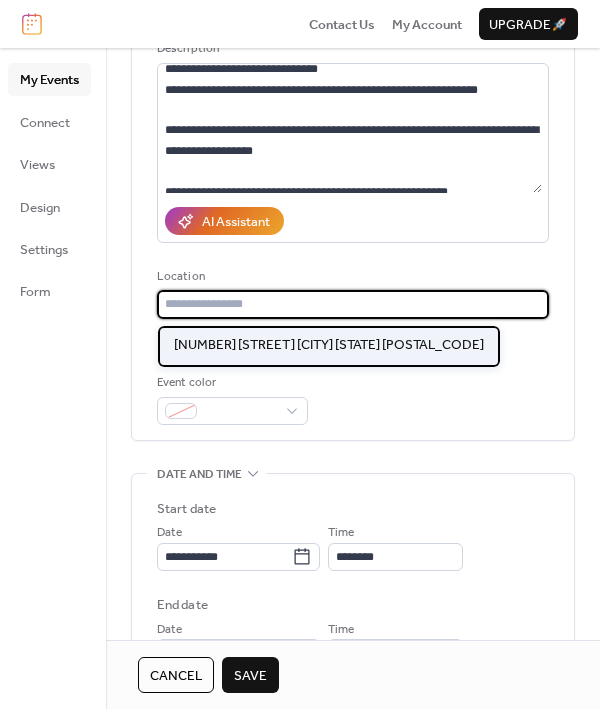 click on "[NUMBER] [STREET] [CITY] [STATE] [POSTAL CODE]" at bounding box center (329, 345) 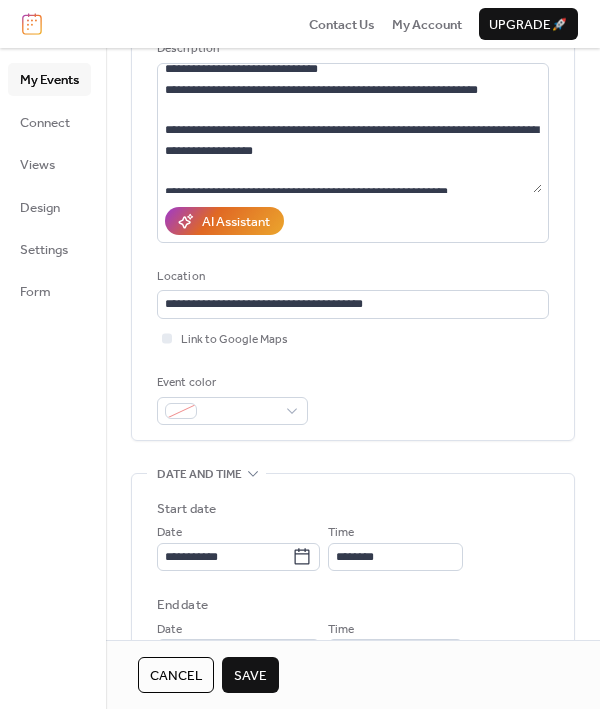 click on "Save" at bounding box center (250, 676) 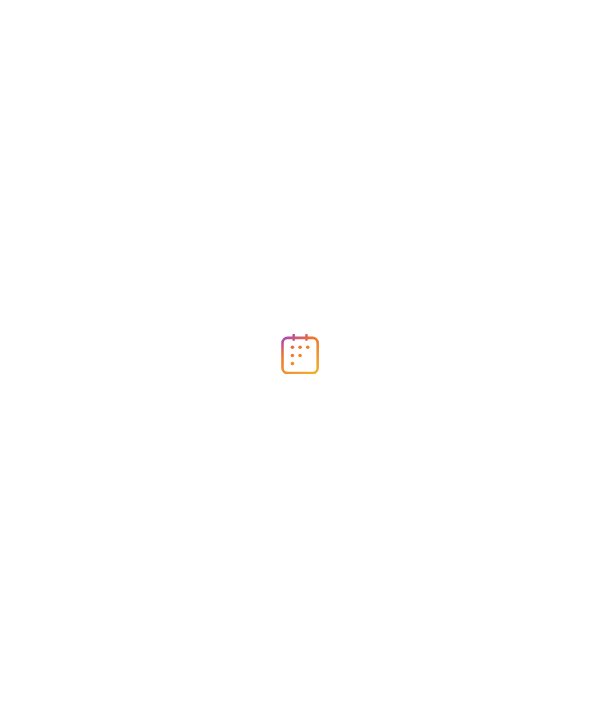 scroll, scrollTop: 0, scrollLeft: 0, axis: both 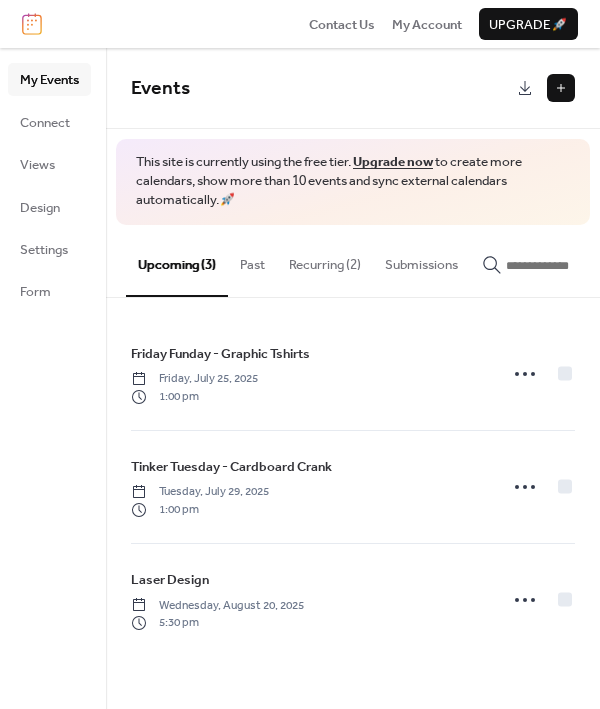 click at bounding box center [561, 88] 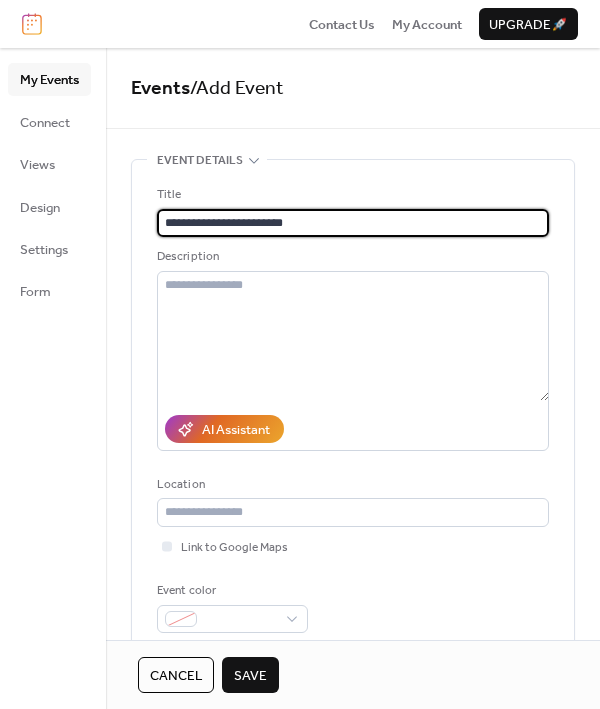 type on "**********" 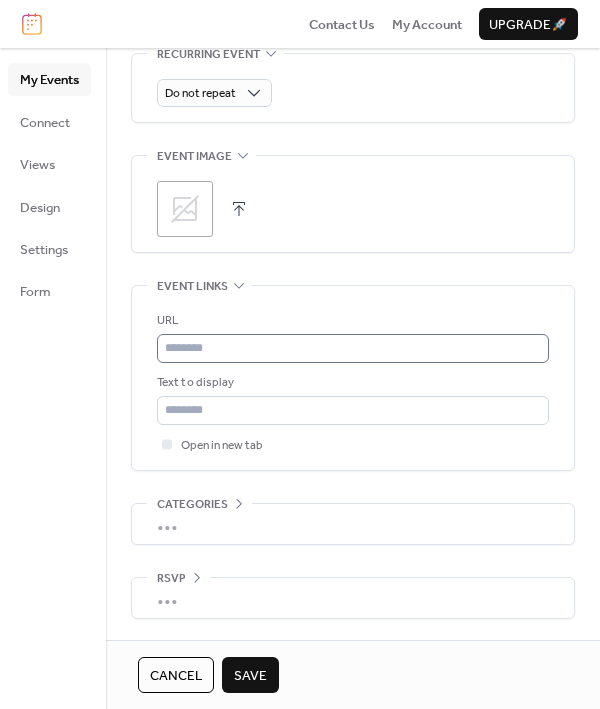 scroll, scrollTop: 963, scrollLeft: 0, axis: vertical 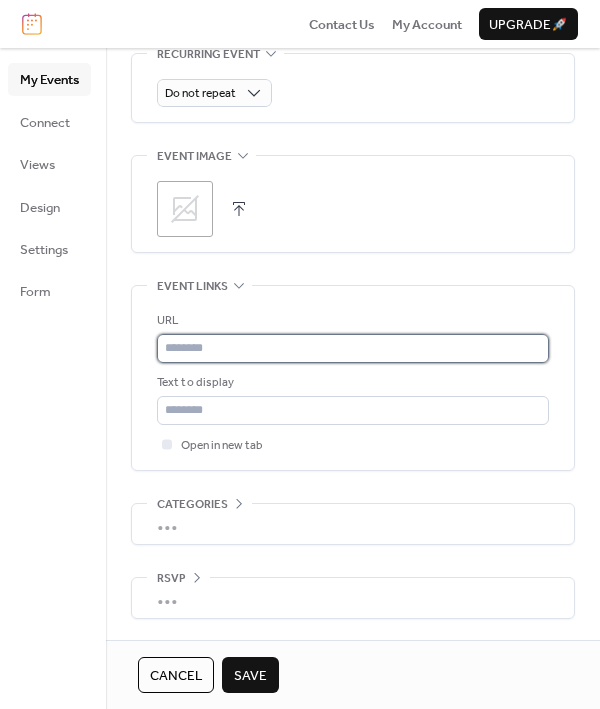 click at bounding box center (353, 348) 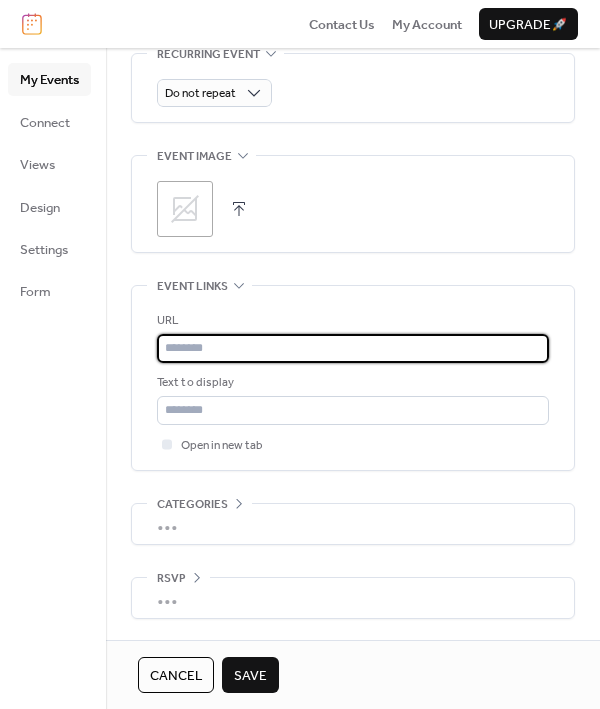 paste on "**********" 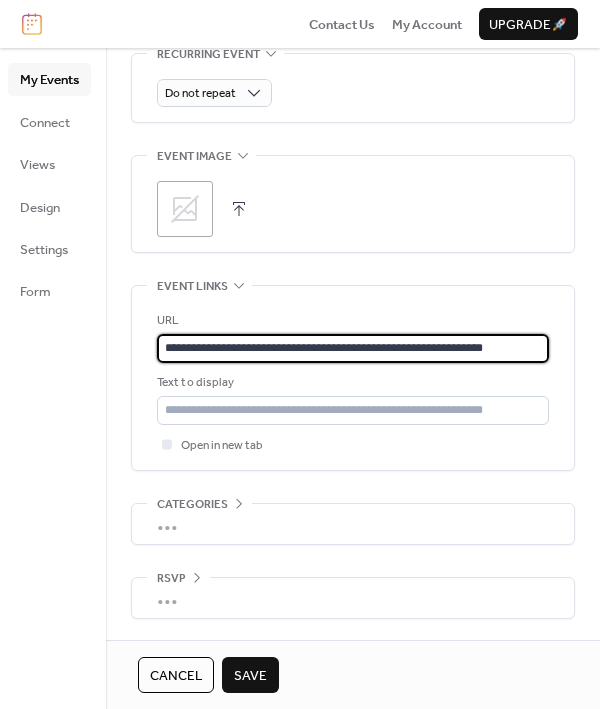 type on "**********" 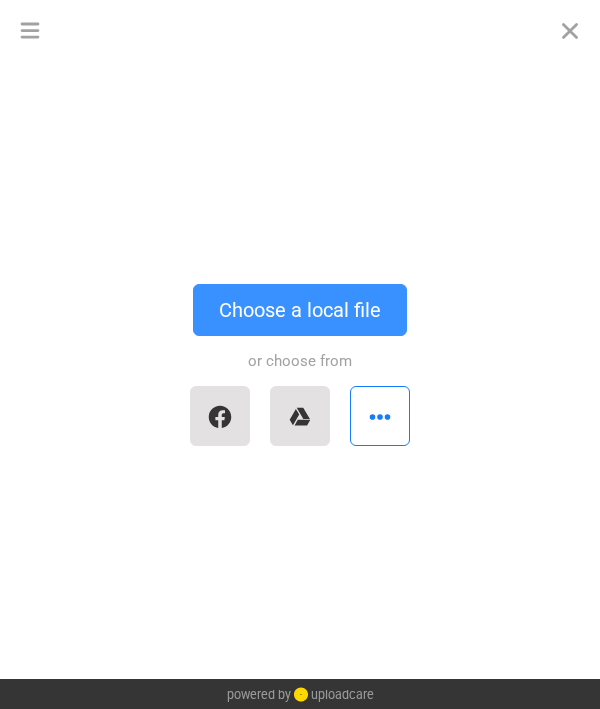 click on "Choose a local file" at bounding box center [300, 310] 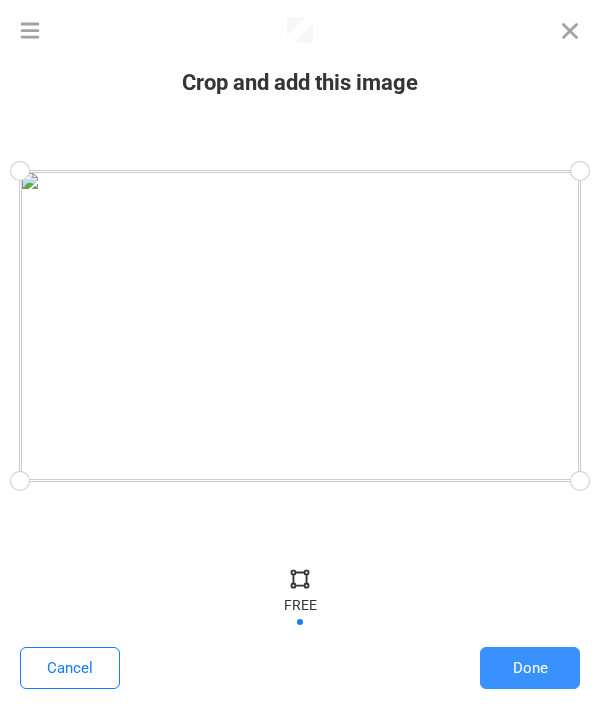 click on "Done" at bounding box center (530, 668) 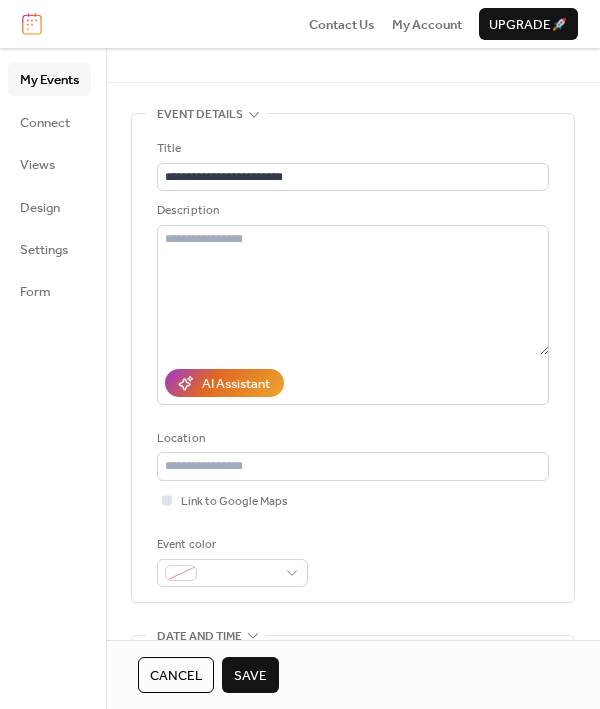 scroll, scrollTop: 34, scrollLeft: 0, axis: vertical 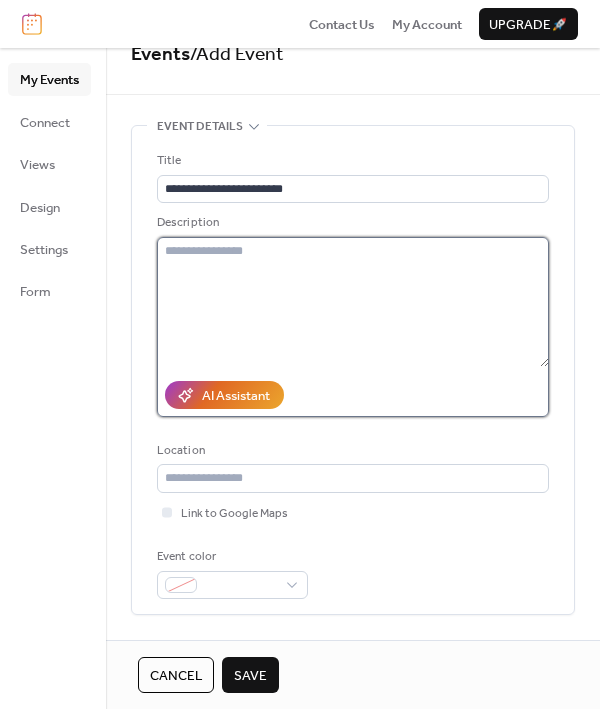 click at bounding box center (353, 302) 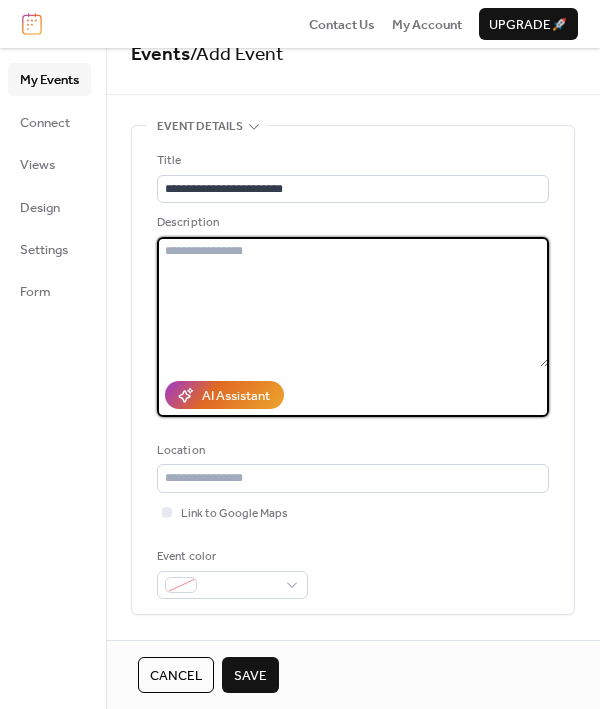 paste on "**********" 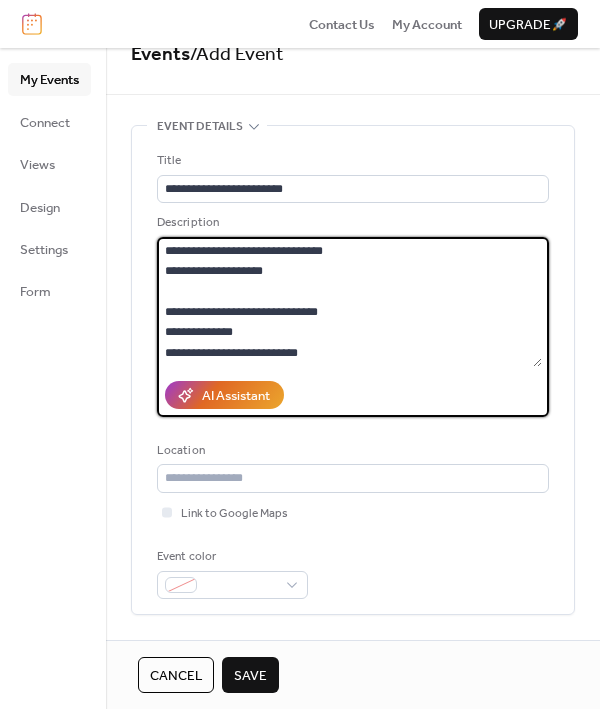 scroll, scrollTop: 238, scrollLeft: 0, axis: vertical 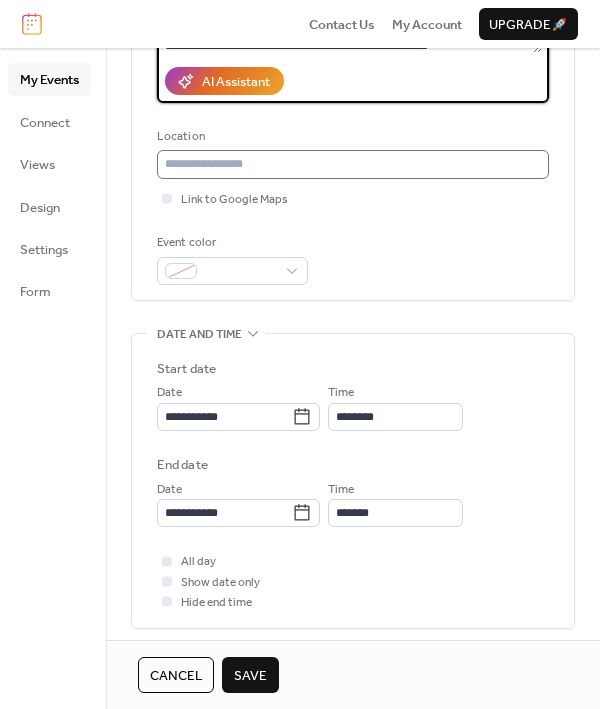 type on "**********" 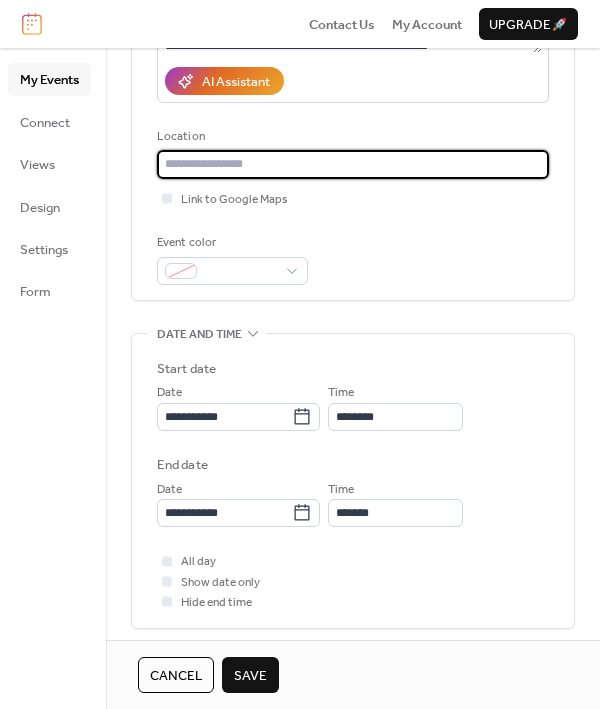 click at bounding box center [353, 164] 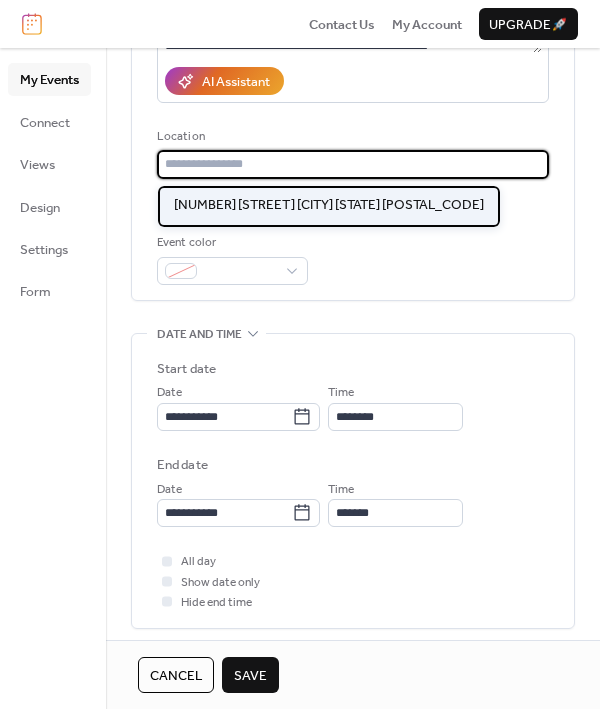 click on "[NUMBER] [STREET] [CITY] [STATE] [POSTAL CODE]" at bounding box center (329, 205) 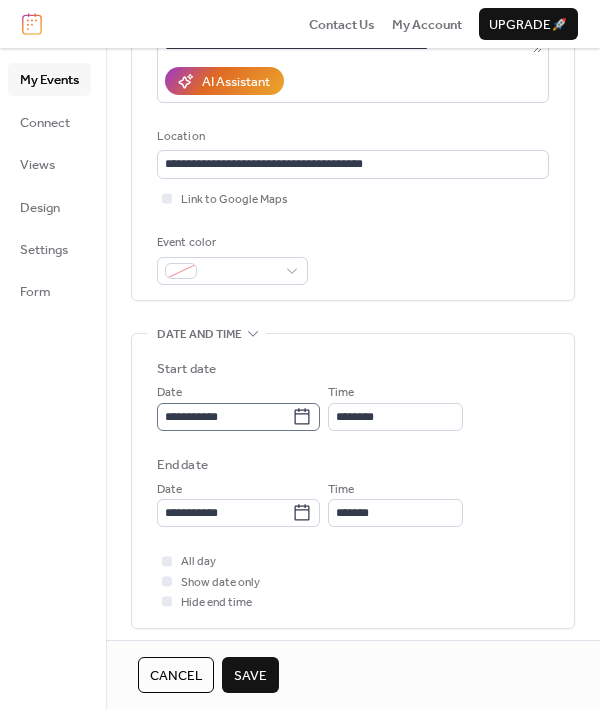 click 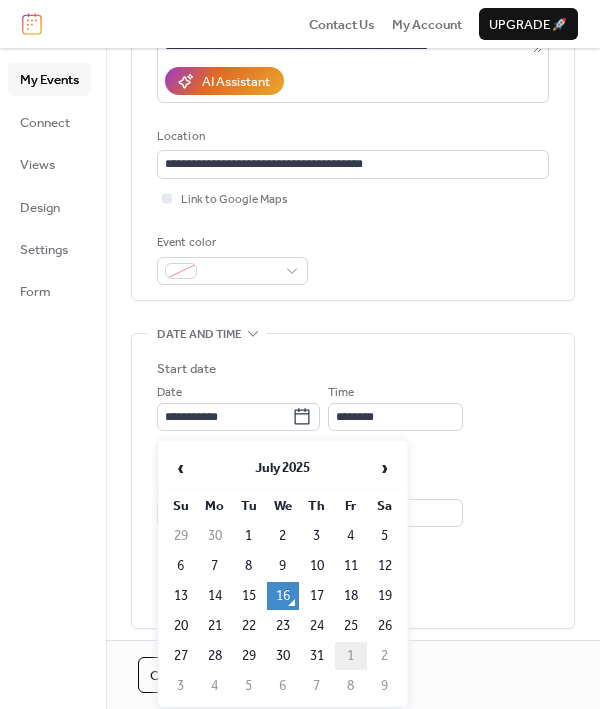 click on "1" at bounding box center [351, 656] 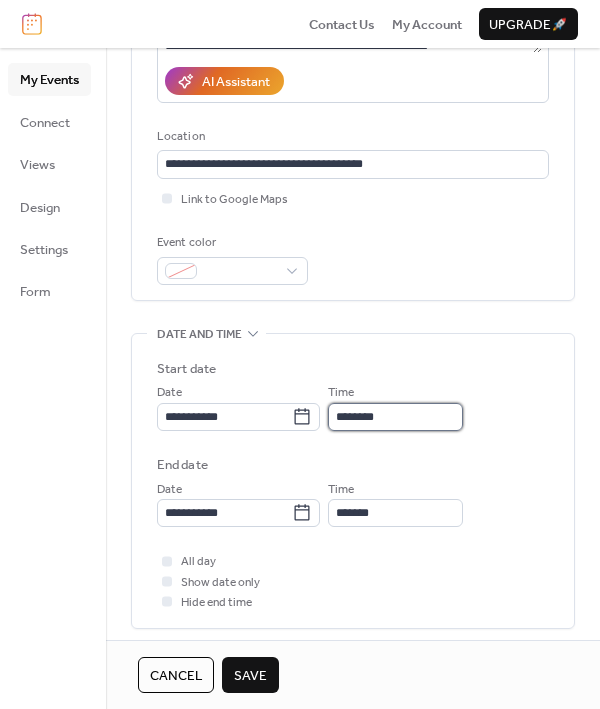 click on "********" at bounding box center (395, 417) 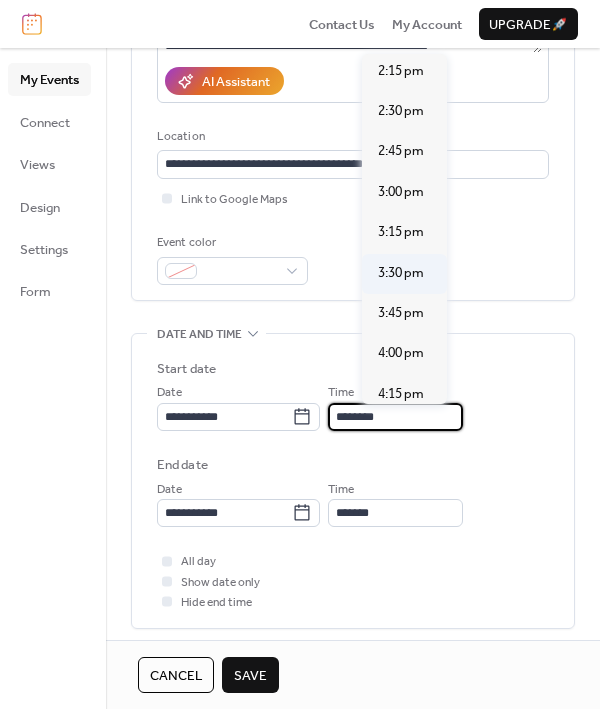 scroll, scrollTop: 2308, scrollLeft: 0, axis: vertical 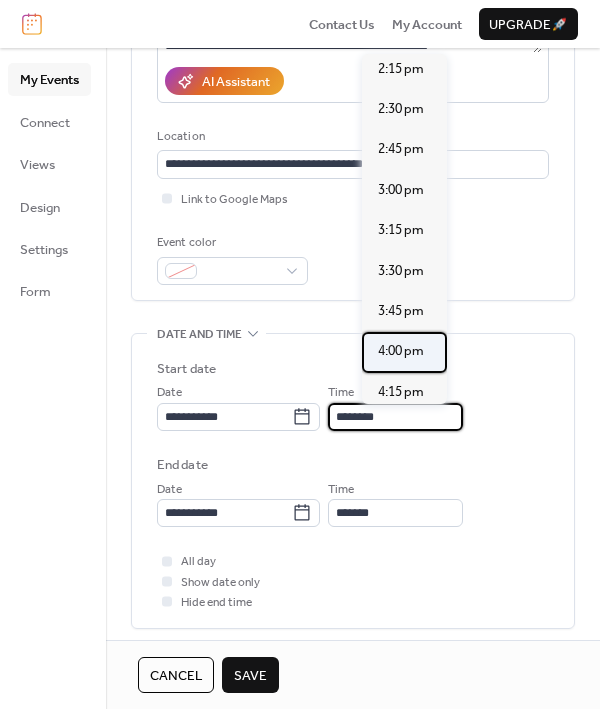 click on "4:00 pm" at bounding box center [401, 351] 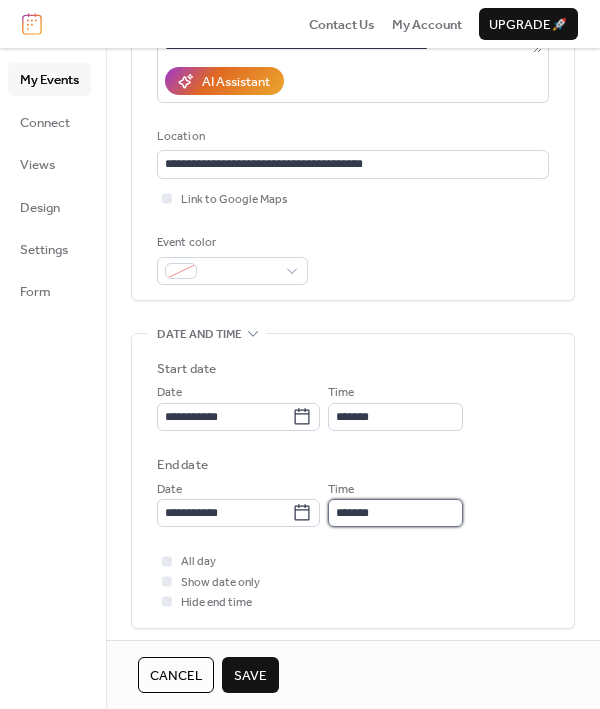 click on "*******" at bounding box center (395, 513) 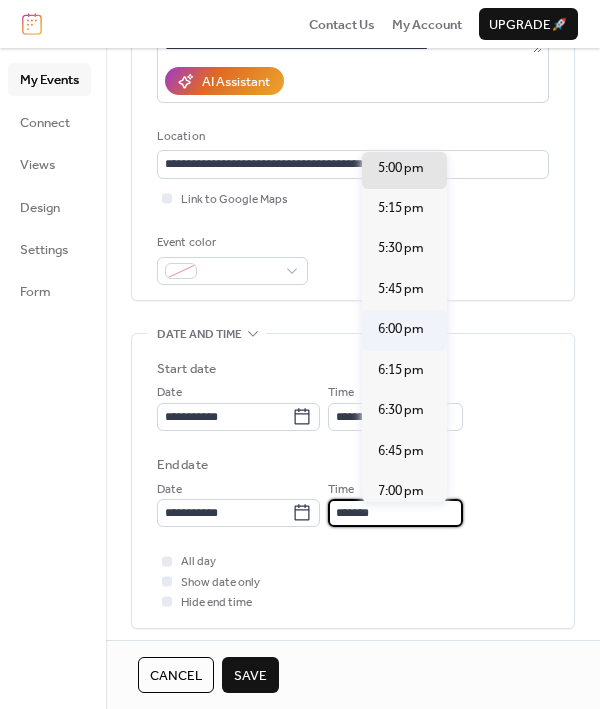 scroll, scrollTop: 131, scrollLeft: 0, axis: vertical 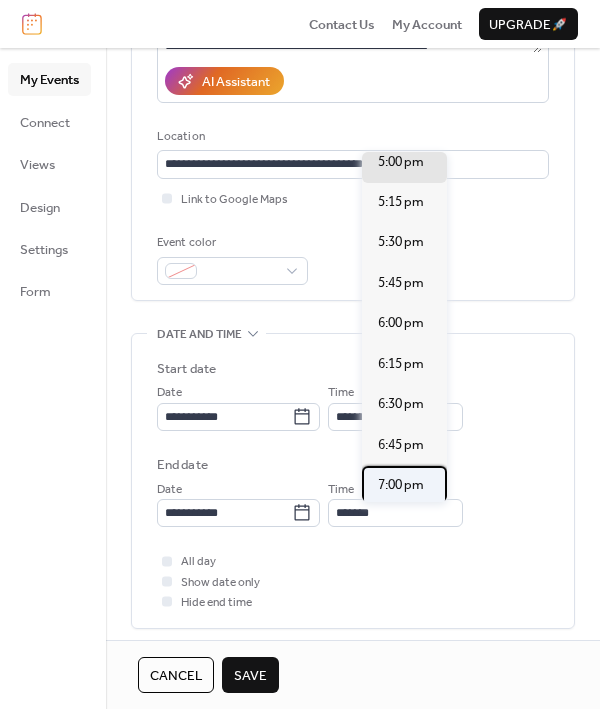 click on "7:00 pm" at bounding box center (401, 485) 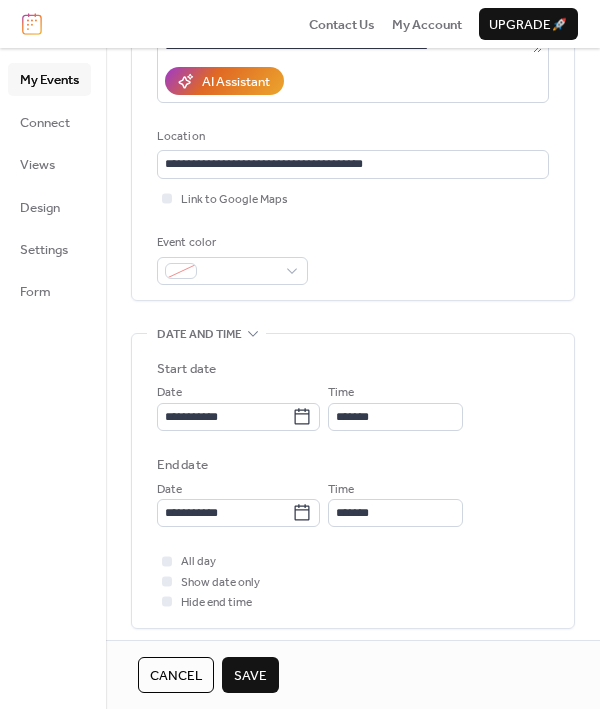 scroll, scrollTop: 699, scrollLeft: 0, axis: vertical 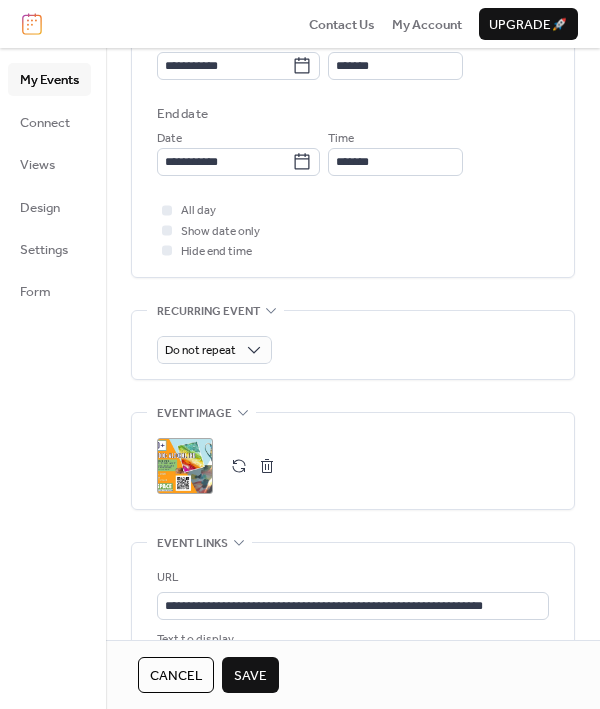 click on "Save" at bounding box center (250, 676) 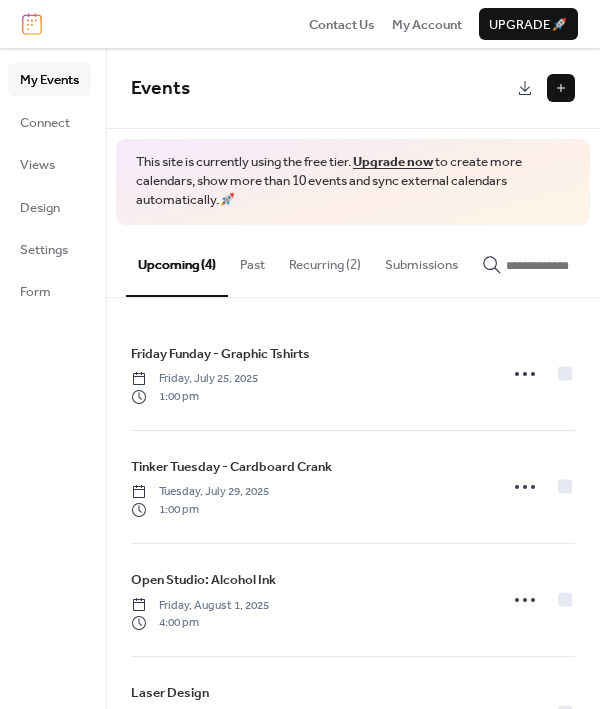 click at bounding box center (561, 88) 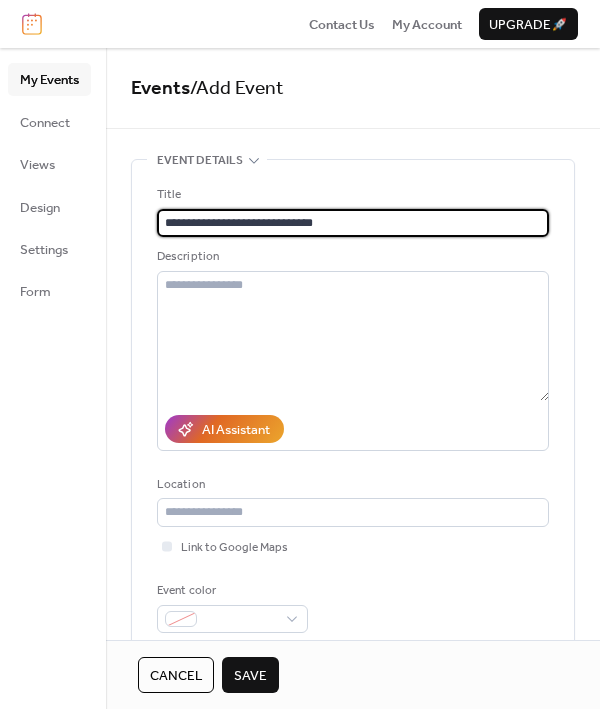 type on "**********" 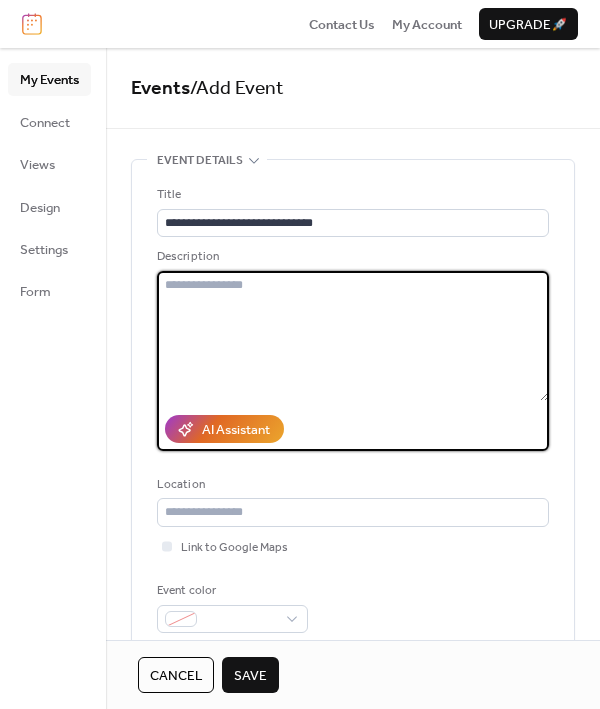 paste on "**********" 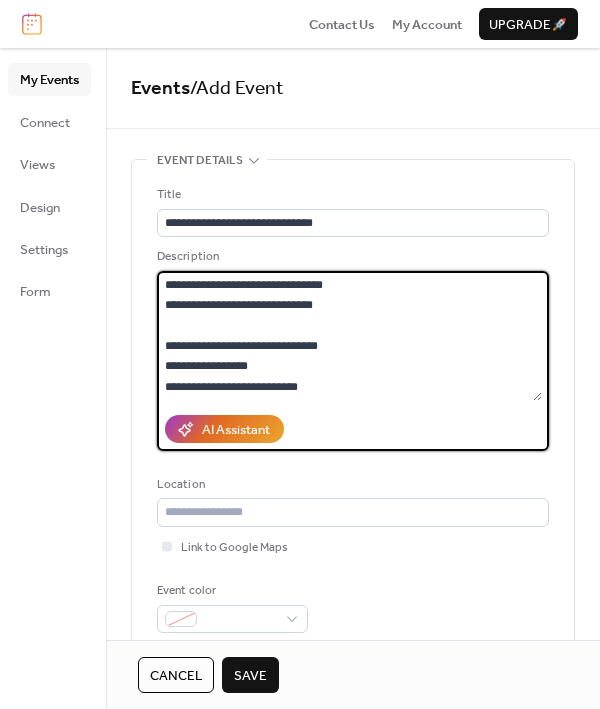 scroll, scrollTop: 238, scrollLeft: 0, axis: vertical 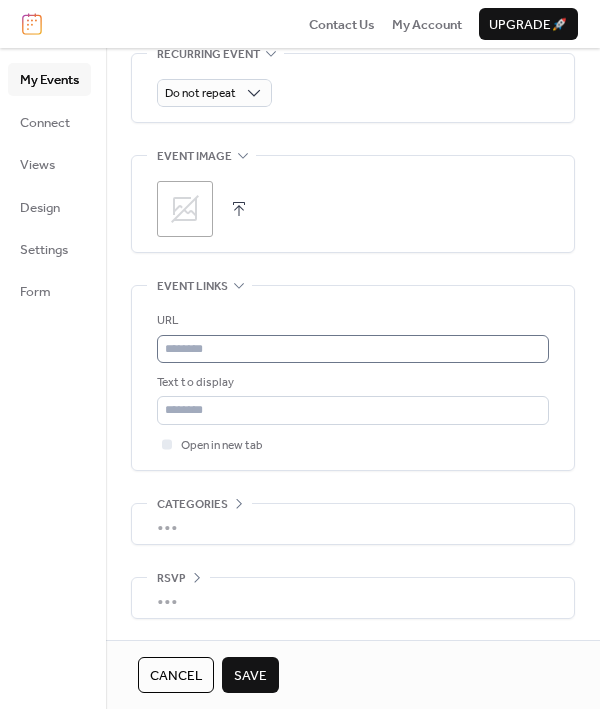 type on "**********" 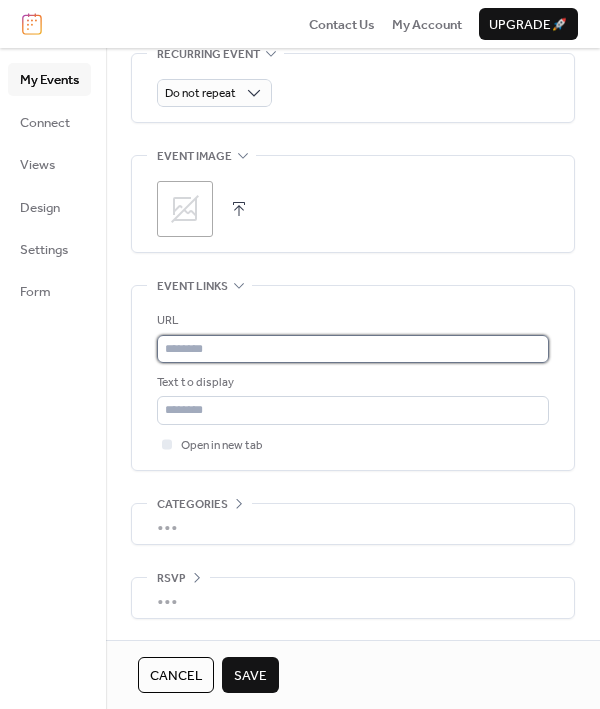 scroll, scrollTop: 963, scrollLeft: 0, axis: vertical 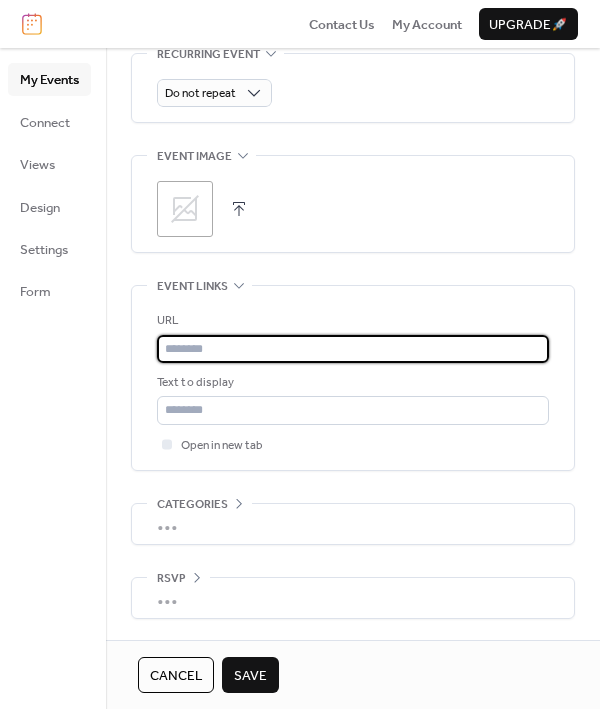 paste on "**********" 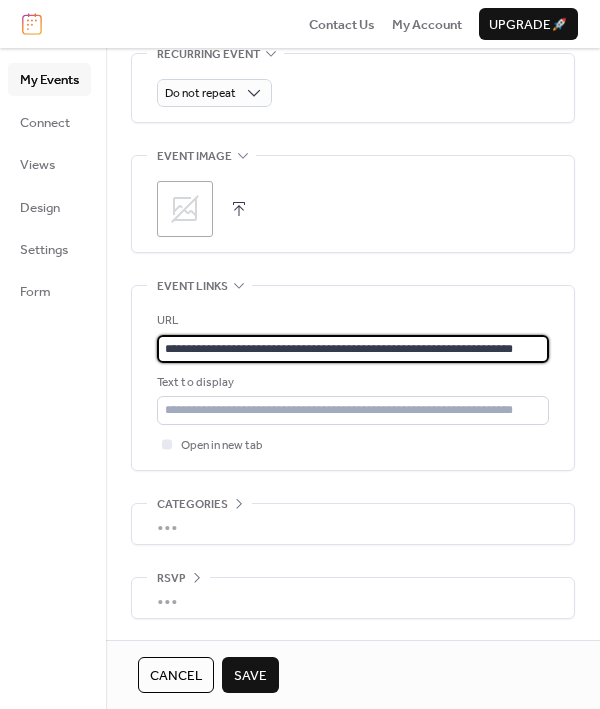 type on "**********" 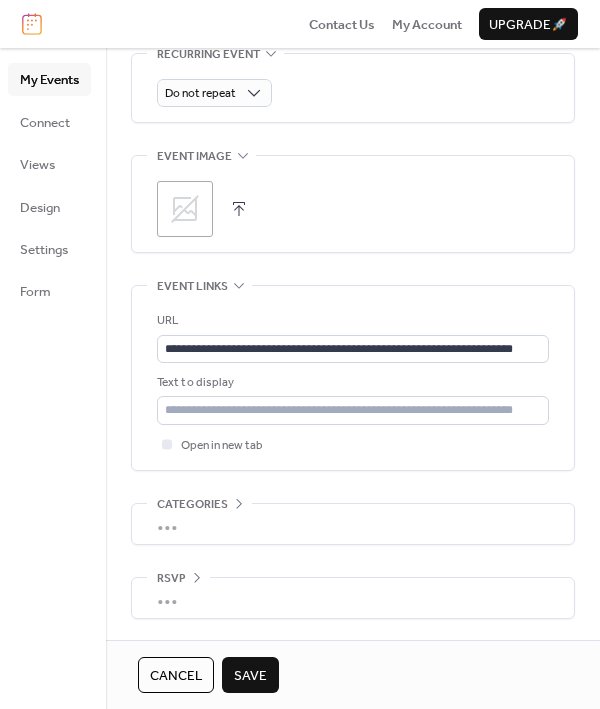 click 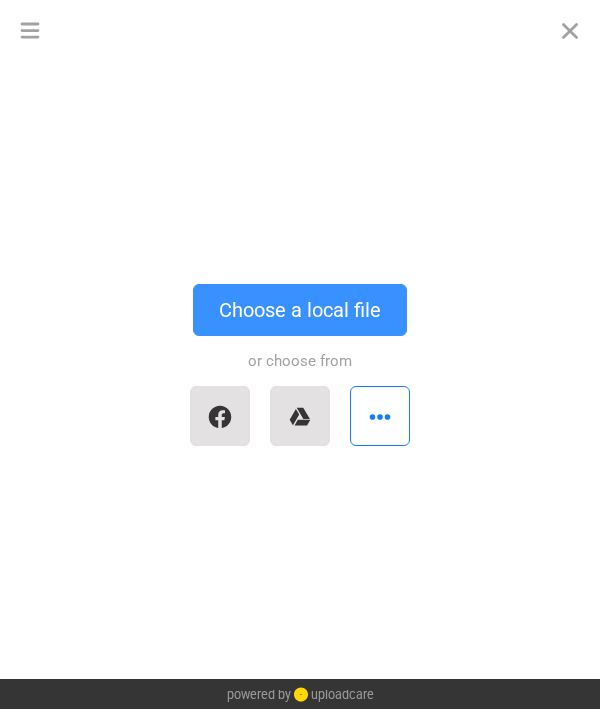 click on "Choose a local file" at bounding box center (300, 310) 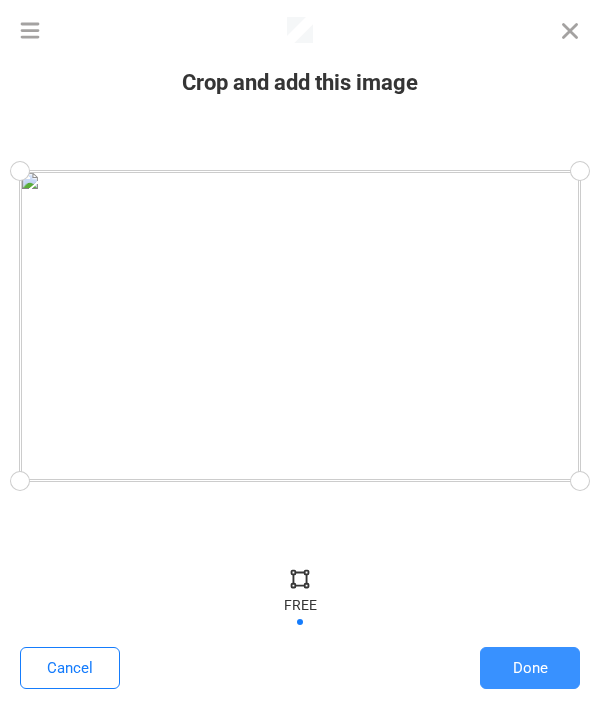 click on "Done" at bounding box center [530, 668] 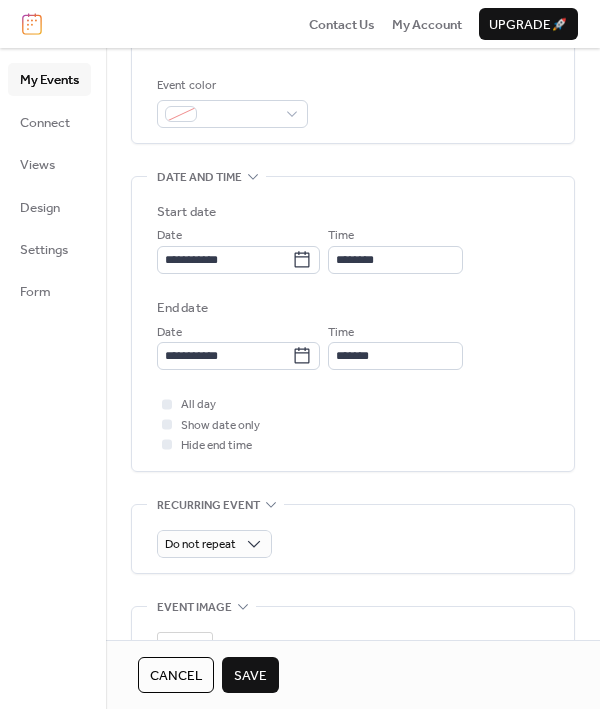 scroll, scrollTop: 460, scrollLeft: 0, axis: vertical 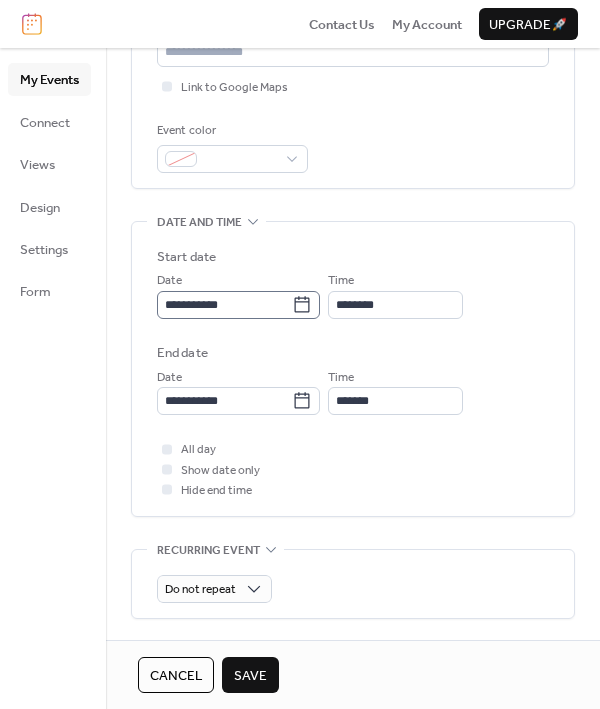 click 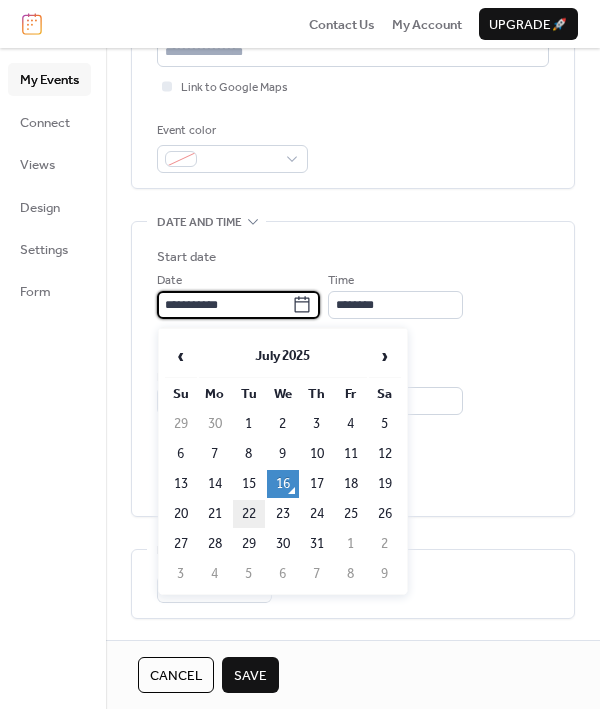 click on "22" at bounding box center [249, 514] 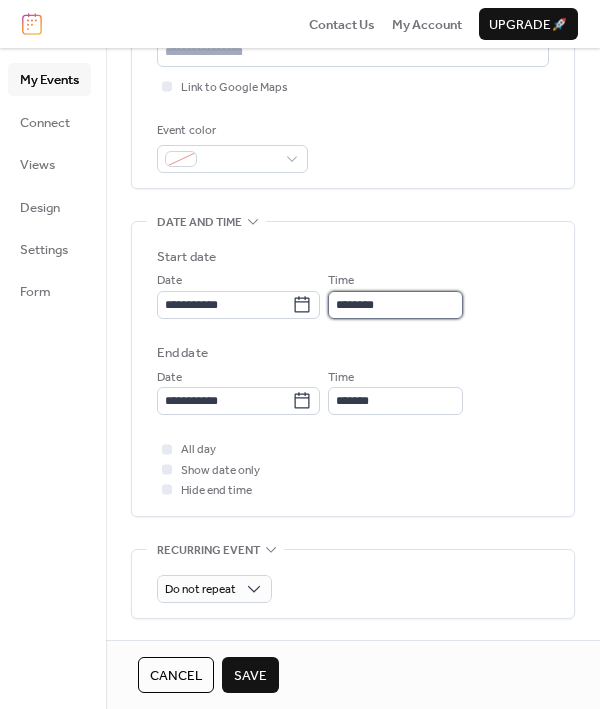 click on "********" at bounding box center [395, 305] 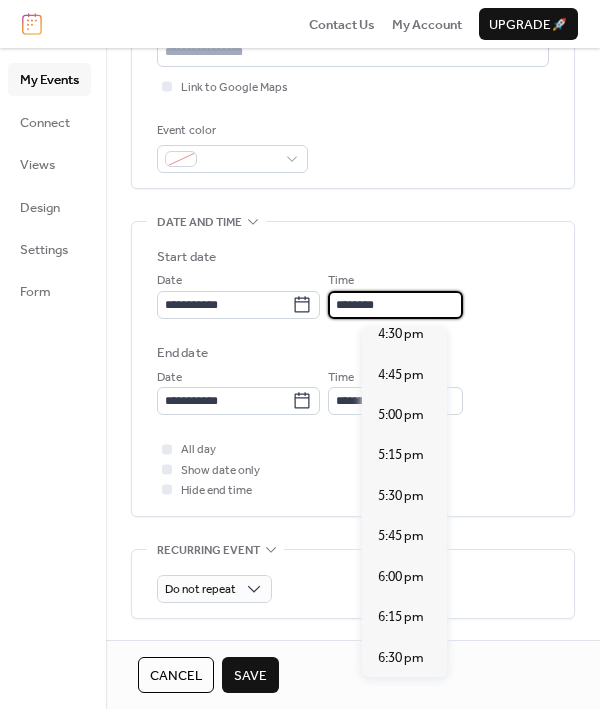 scroll, scrollTop: 2702, scrollLeft: 0, axis: vertical 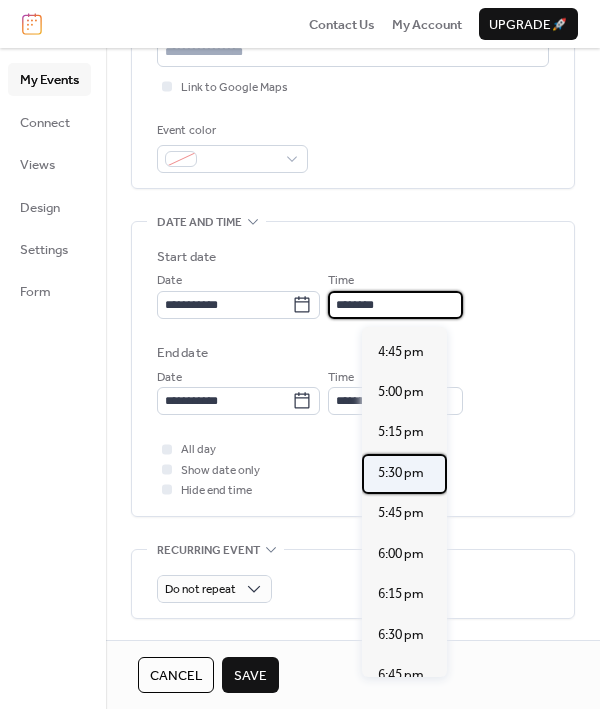 click on "5:30 pm" at bounding box center (401, 473) 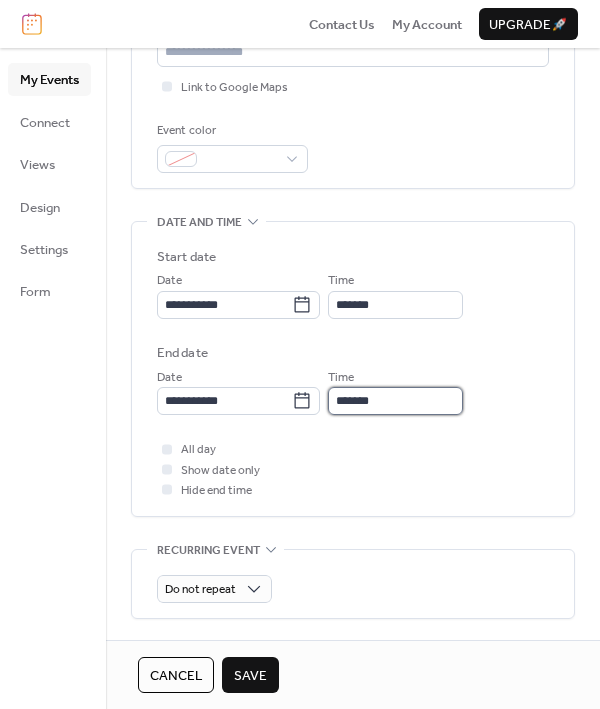 click on "*******" at bounding box center (395, 401) 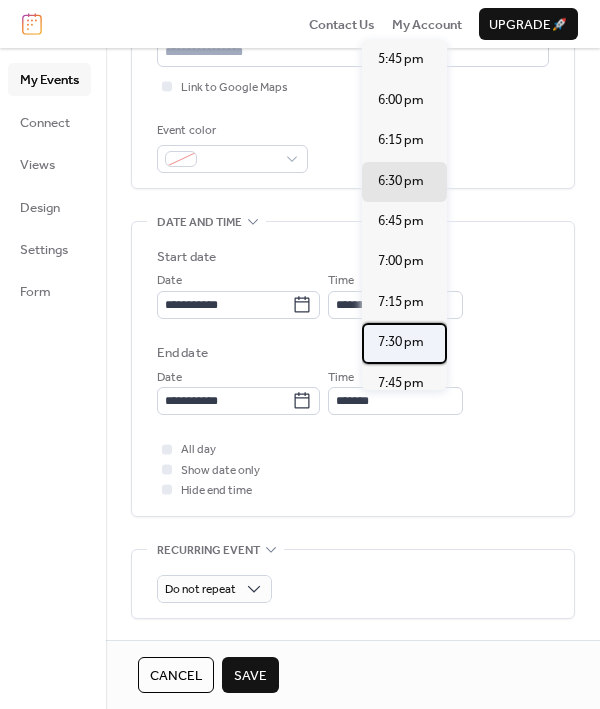 click on "7:30 pm" at bounding box center (401, 342) 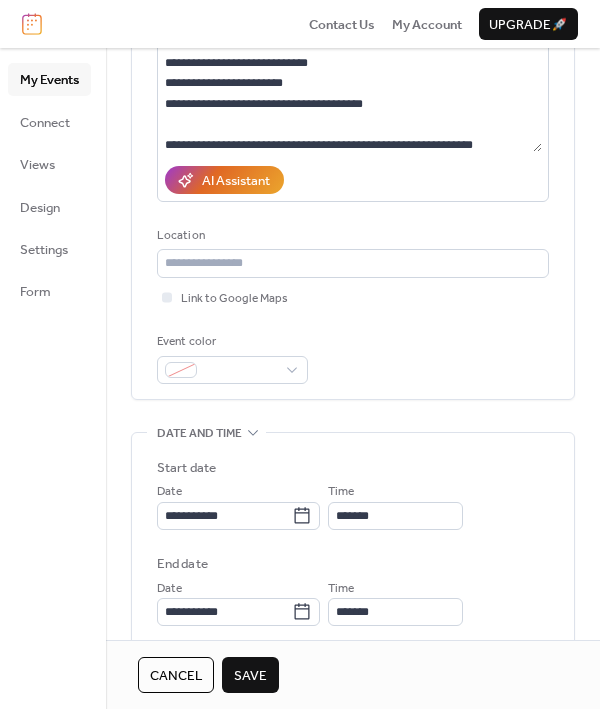 scroll, scrollTop: 231, scrollLeft: 0, axis: vertical 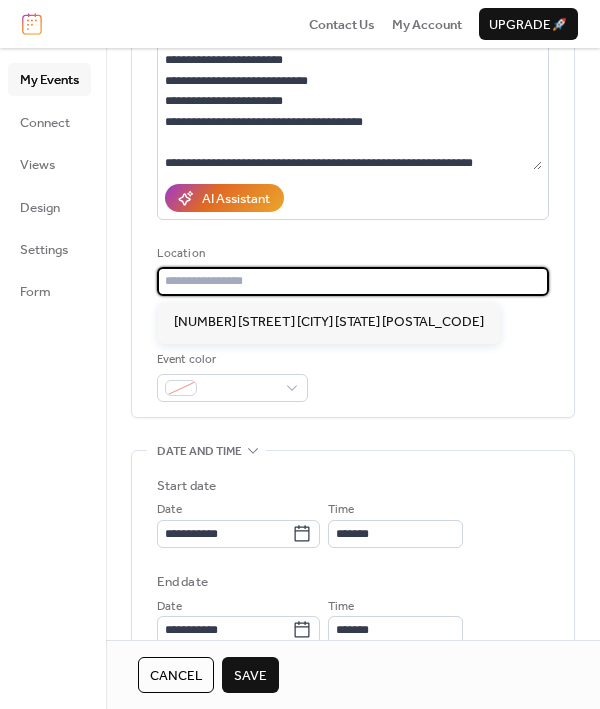 click at bounding box center [353, 281] 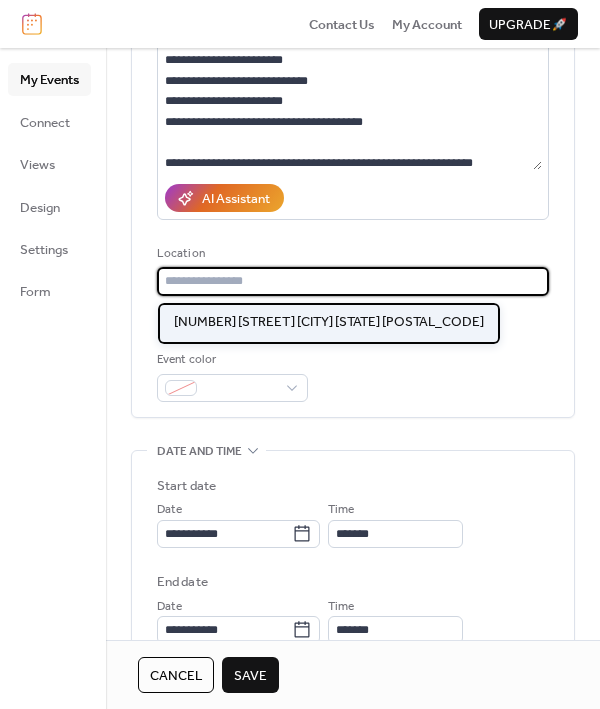 click on "130 N Seminary St. Madisonville KY 42431" at bounding box center [329, 322] 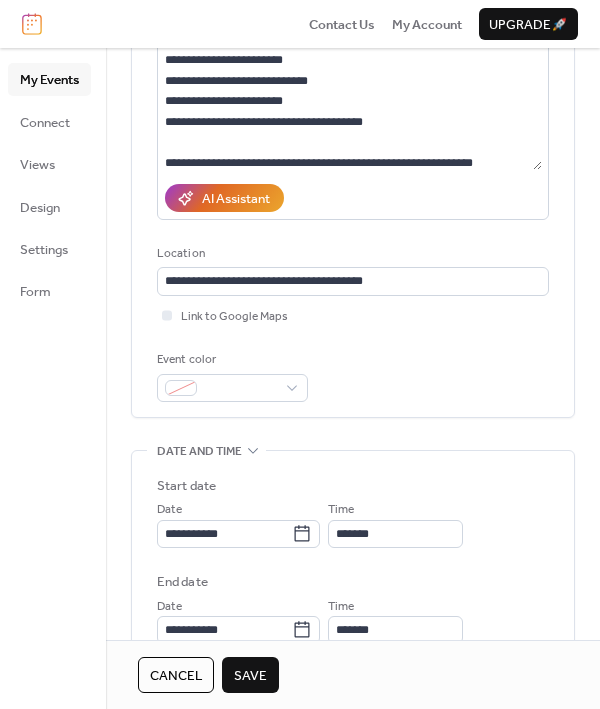 click on "Save" at bounding box center [250, 676] 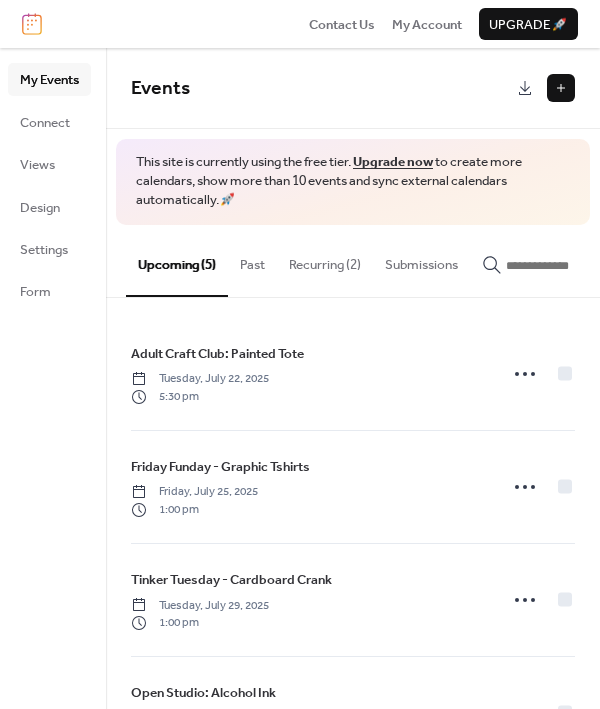 click at bounding box center (561, 88) 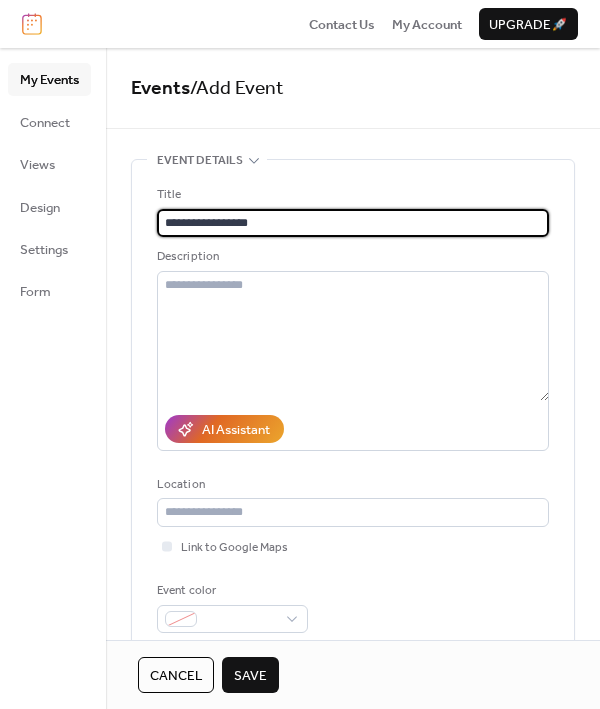 type on "**********" 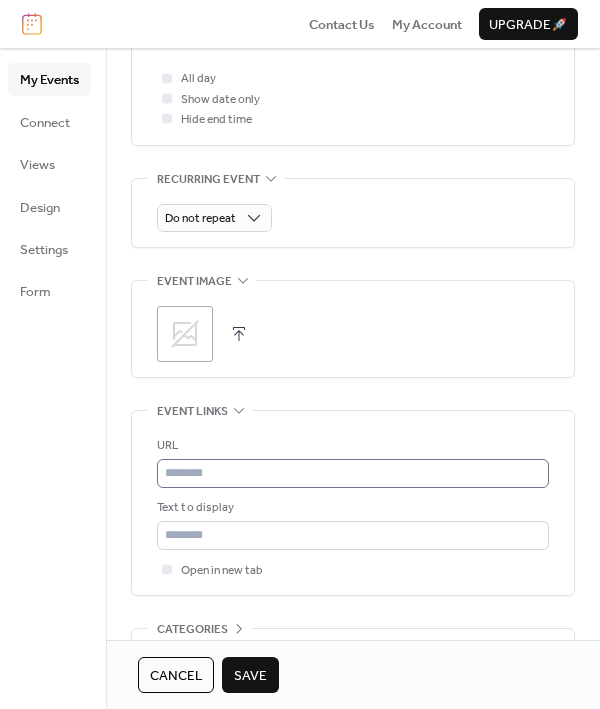 scroll, scrollTop: 833, scrollLeft: 0, axis: vertical 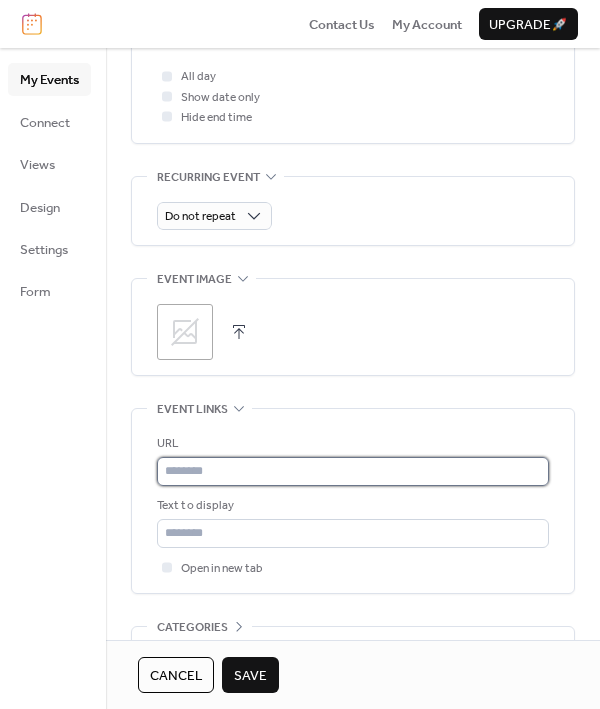 click at bounding box center [353, 471] 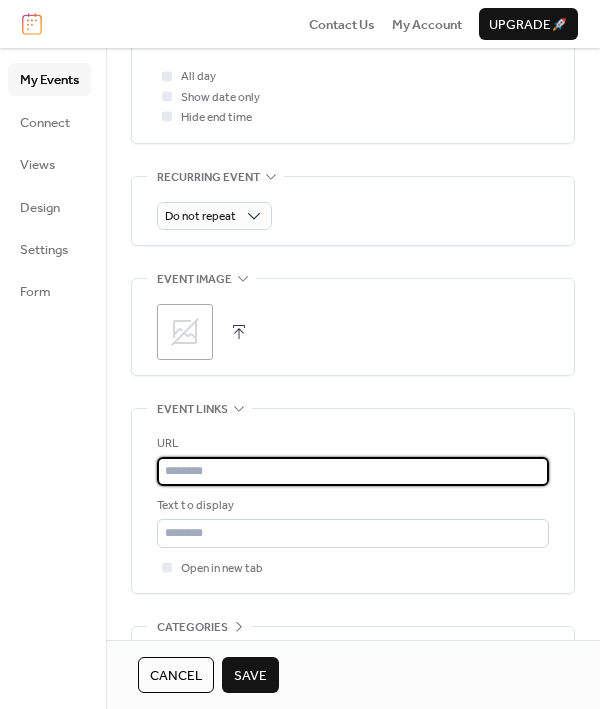 paste on "**********" 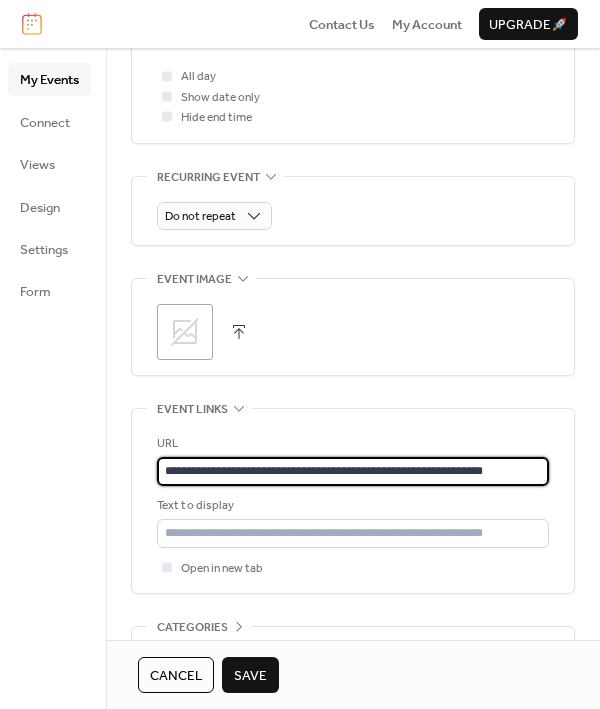 type on "**********" 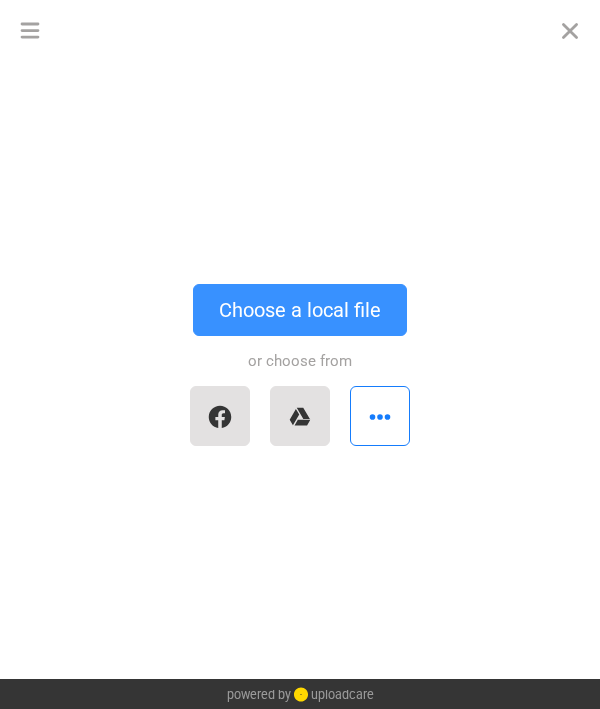 click on "Choose a local file" at bounding box center [300, 310] 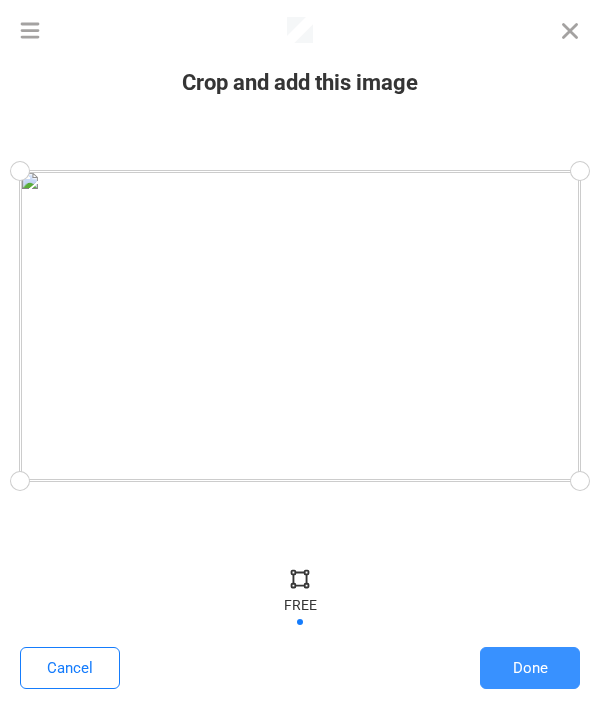 click on "Done" at bounding box center [530, 668] 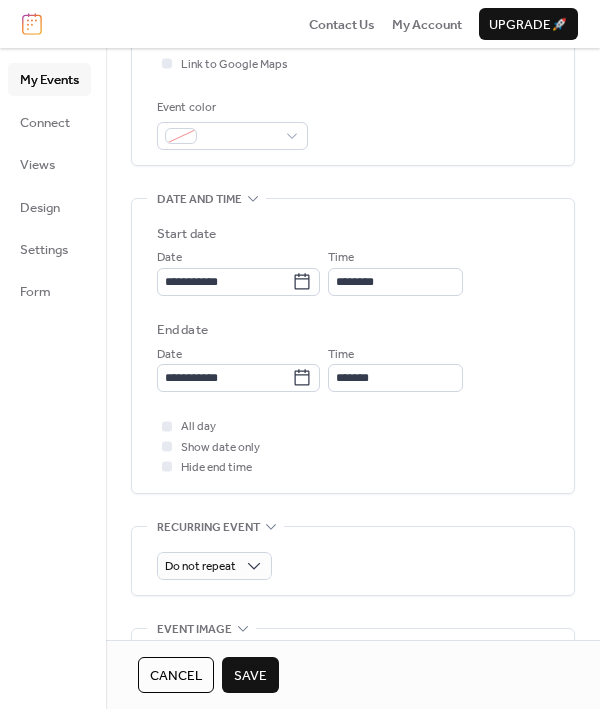 scroll, scrollTop: 476, scrollLeft: 0, axis: vertical 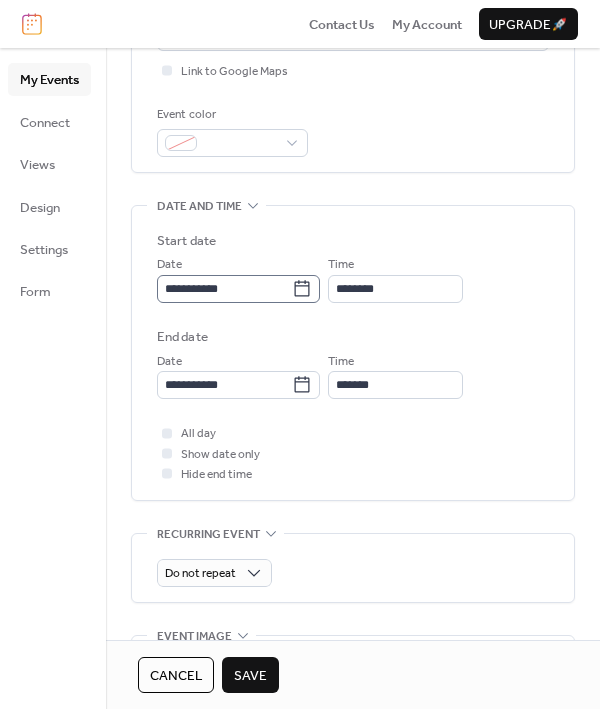 click 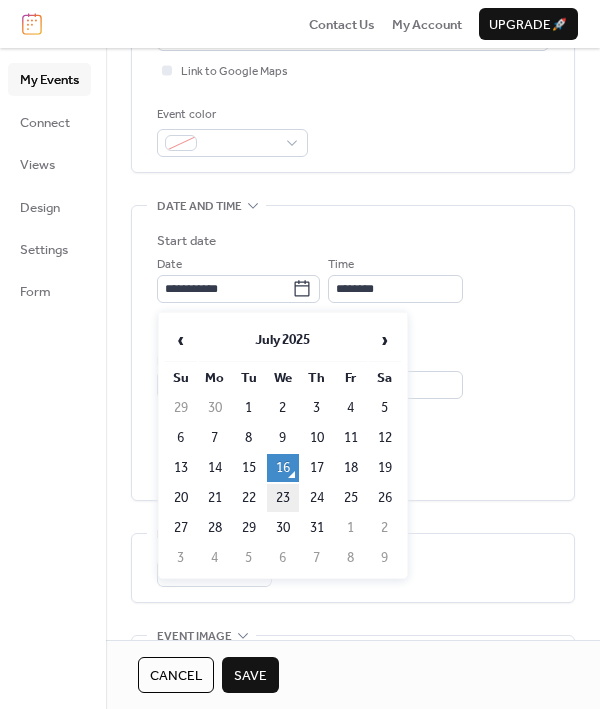 click on "23" at bounding box center (283, 498) 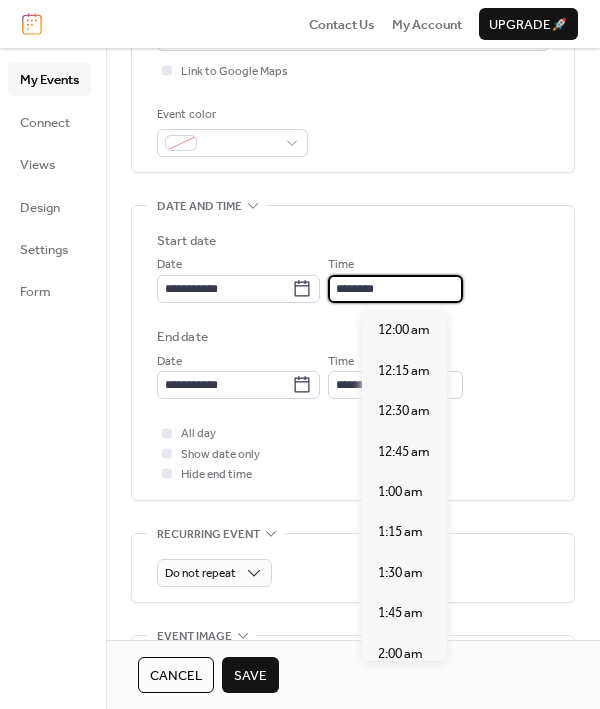 click on "********" at bounding box center (395, 289) 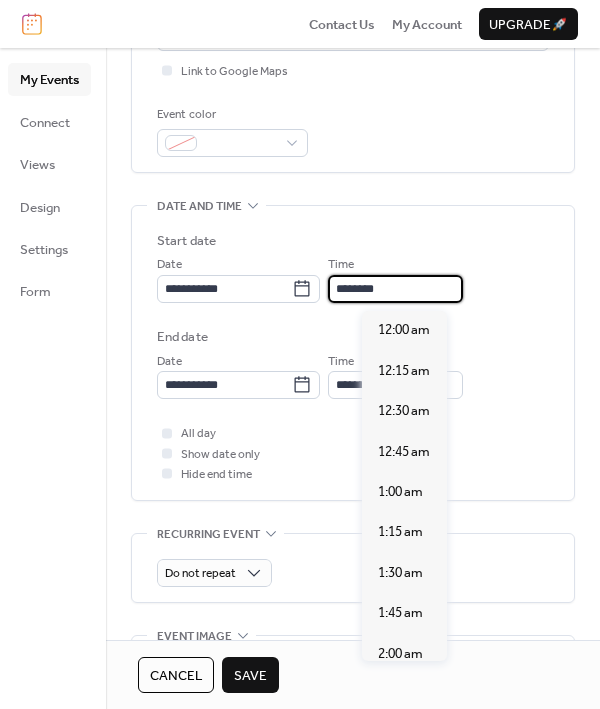 scroll, scrollTop: 1872, scrollLeft: 0, axis: vertical 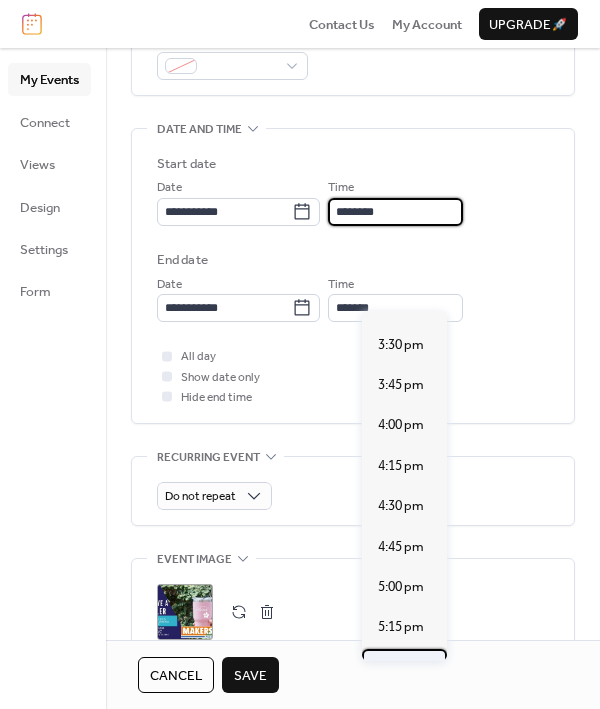 click on "5:30 pm" at bounding box center [401, 668] 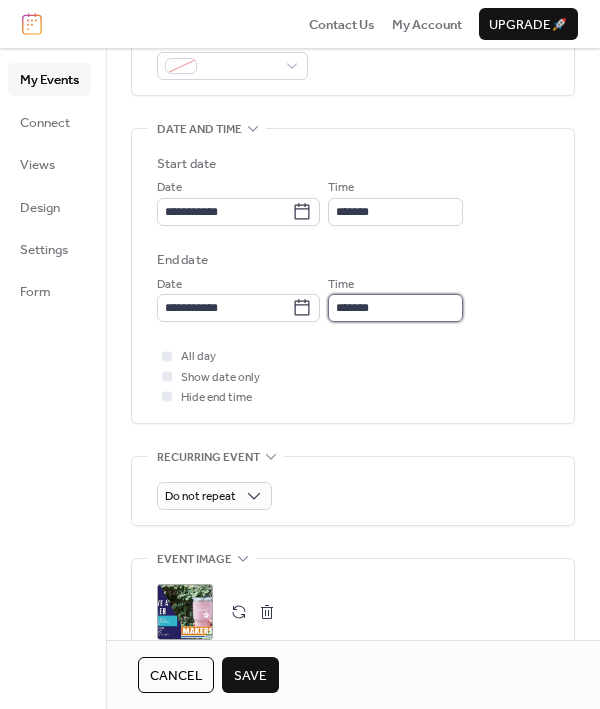 click on "*******" at bounding box center [395, 308] 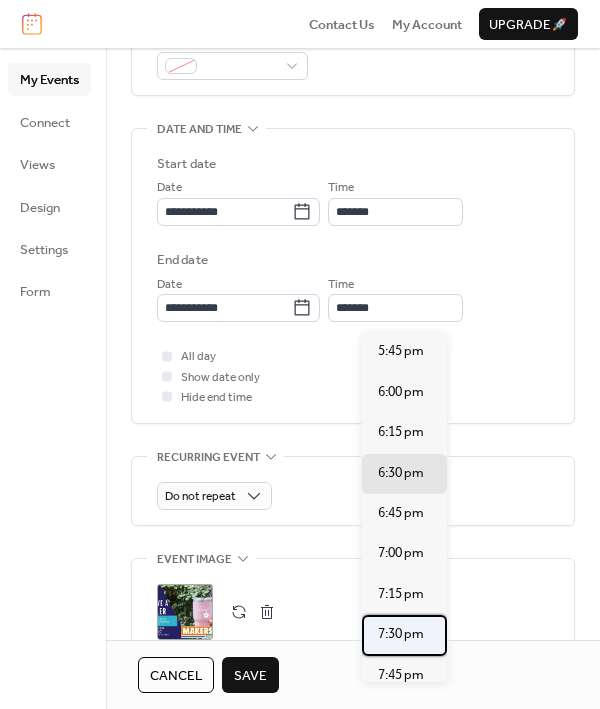 click on "7:30 pm" at bounding box center (401, 634) 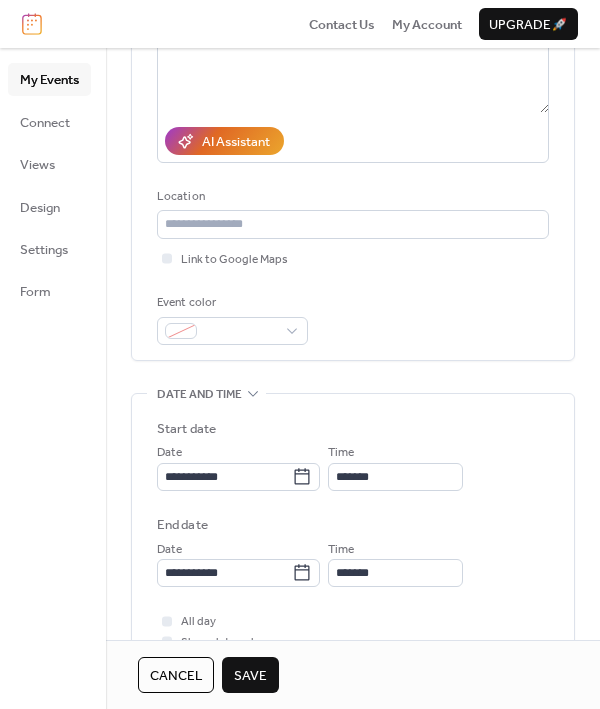 scroll, scrollTop: 278, scrollLeft: 0, axis: vertical 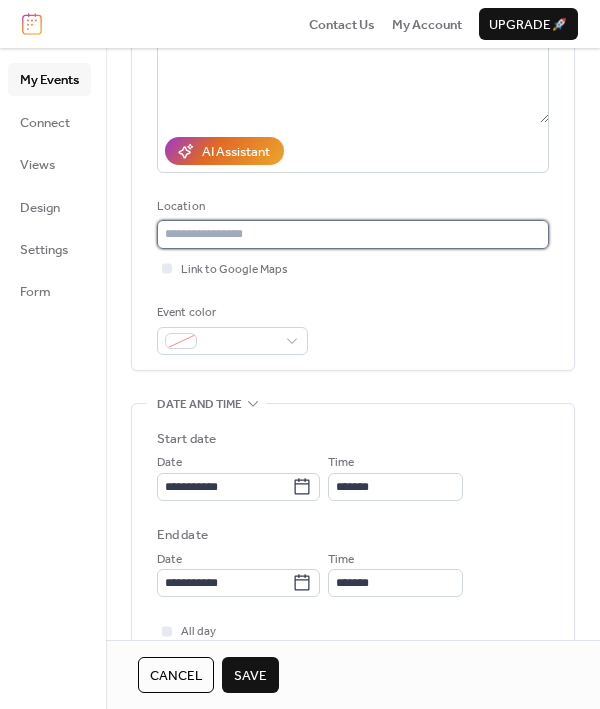 click at bounding box center [353, 234] 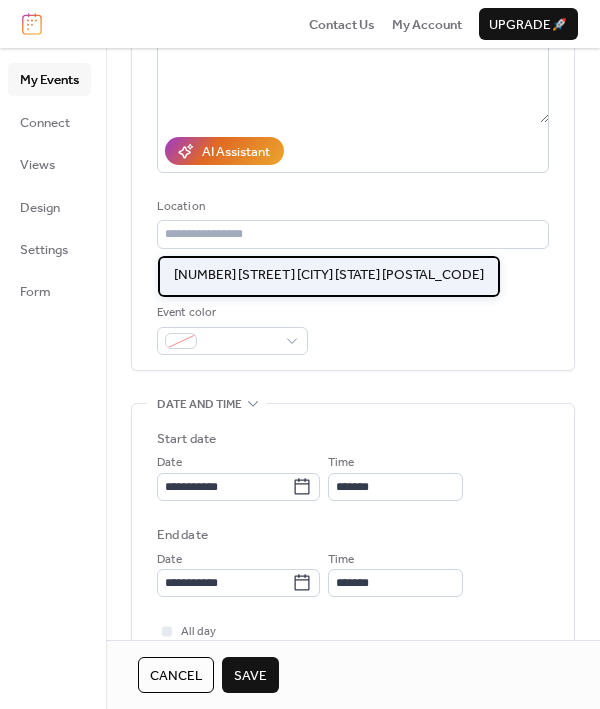 click on "130 N Seminary St. Madisonville KY 42431" at bounding box center (329, 275) 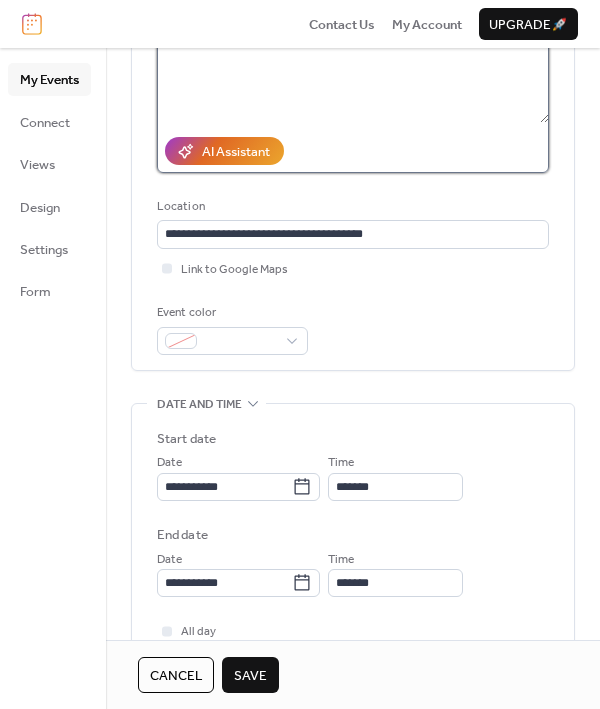 click at bounding box center (353, 58) 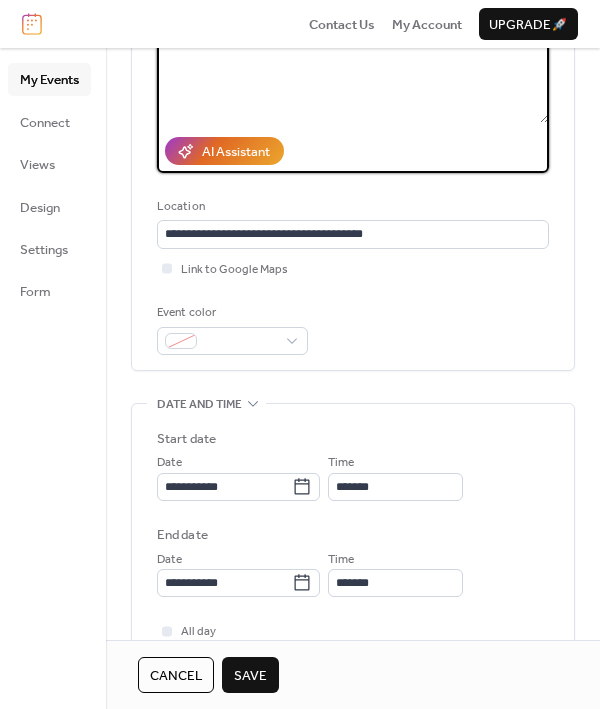 paste on "**********" 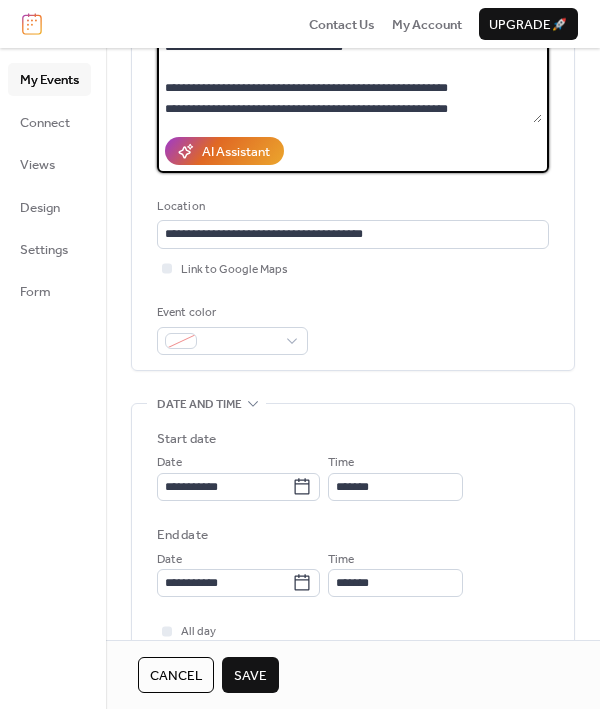 scroll, scrollTop: 178, scrollLeft: 0, axis: vertical 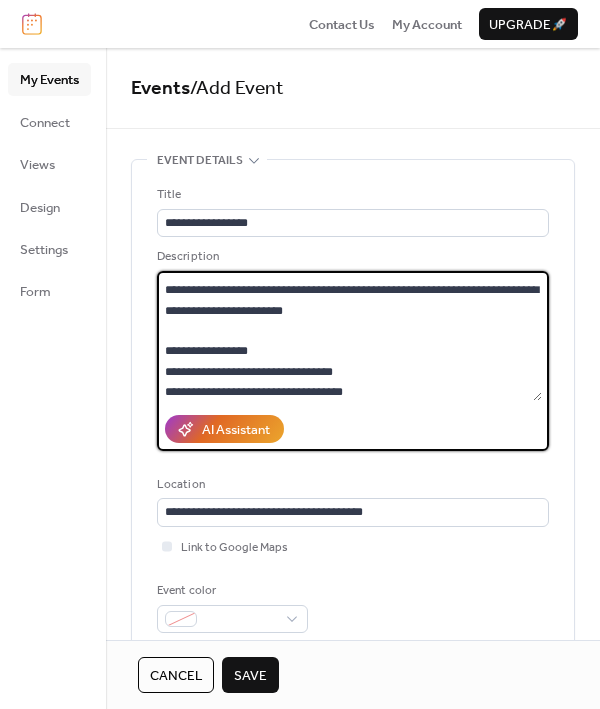 type on "**********" 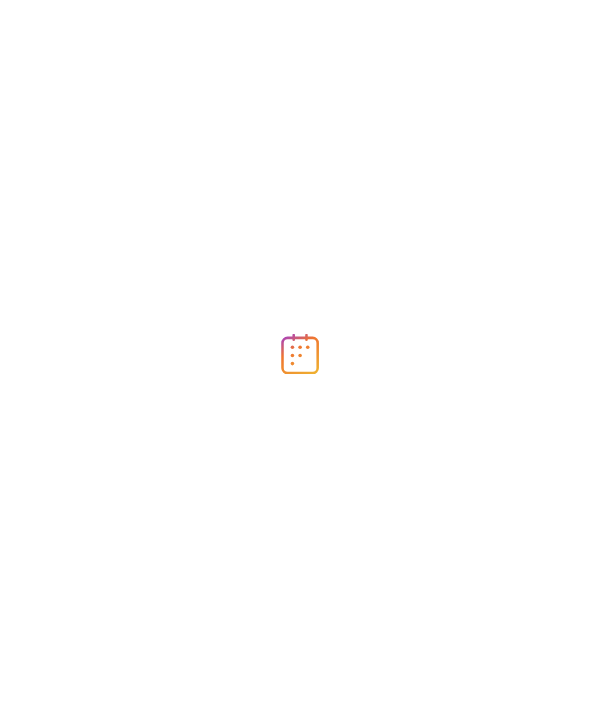 scroll, scrollTop: 0, scrollLeft: 0, axis: both 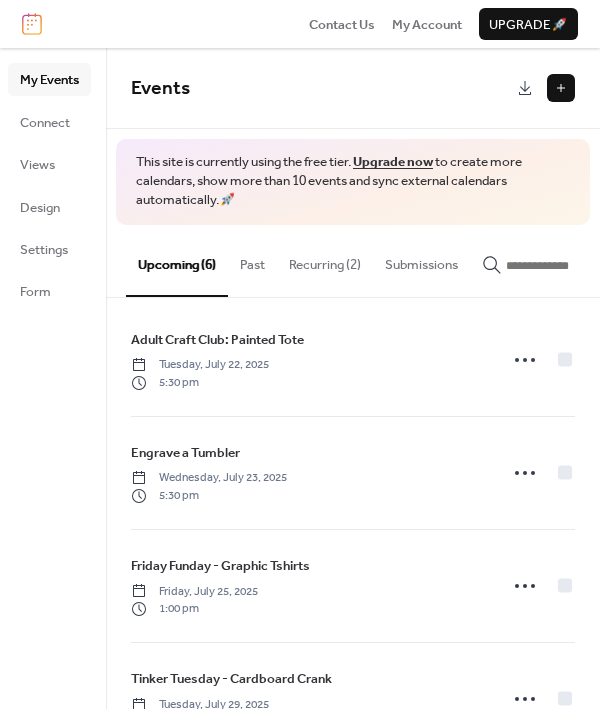 click on "Recurring (2)" at bounding box center (325, 260) 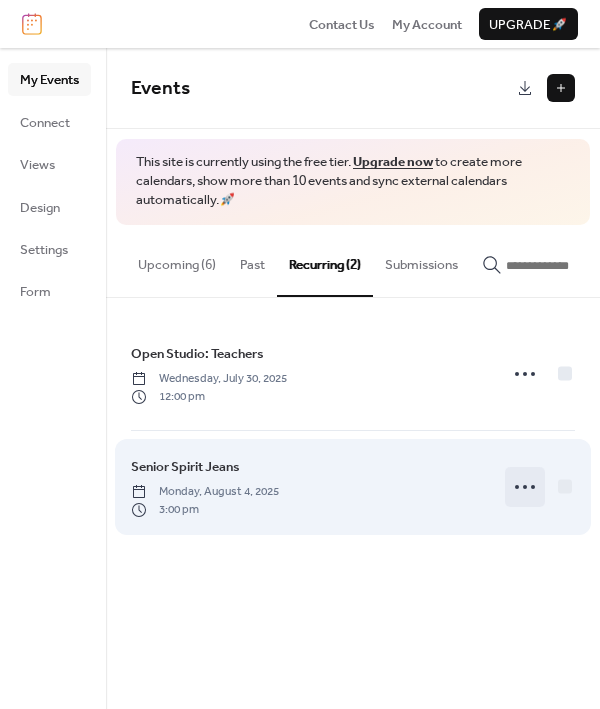 click 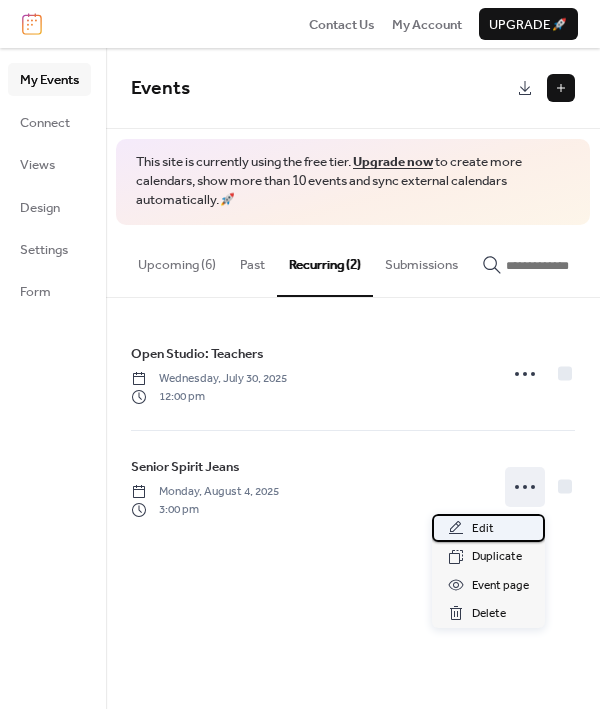 click on "Edit" at bounding box center [488, 528] 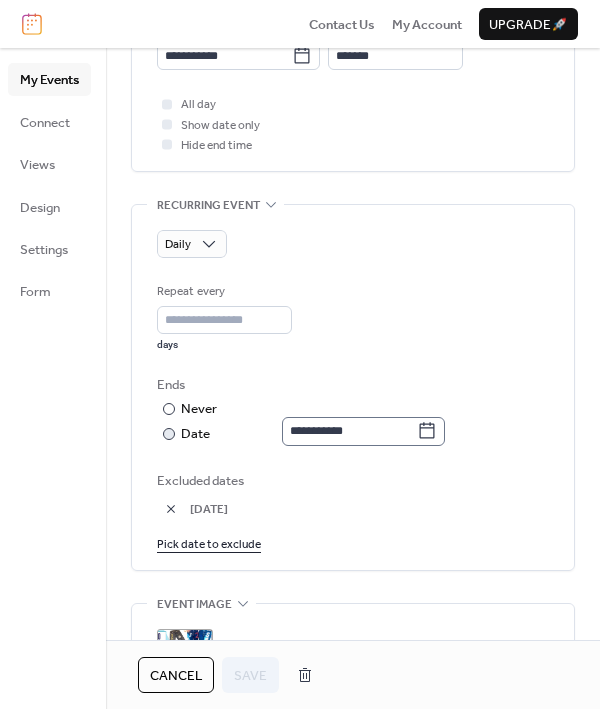 scroll, scrollTop: 814, scrollLeft: 0, axis: vertical 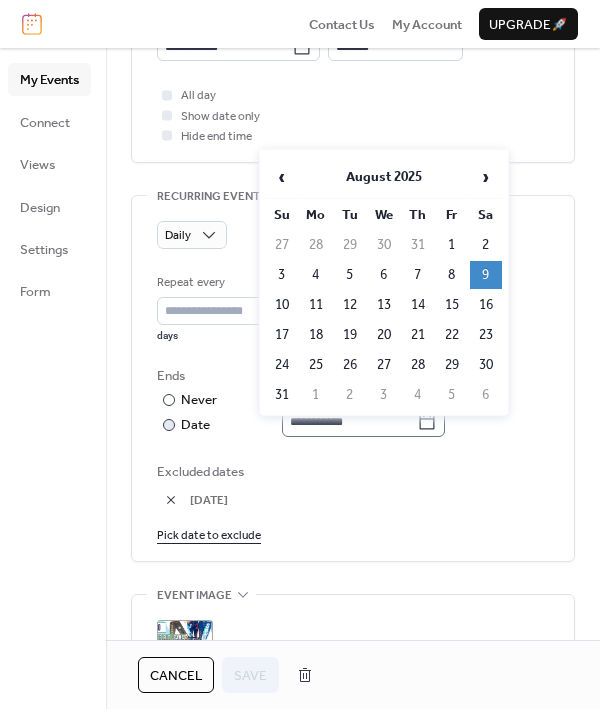 click 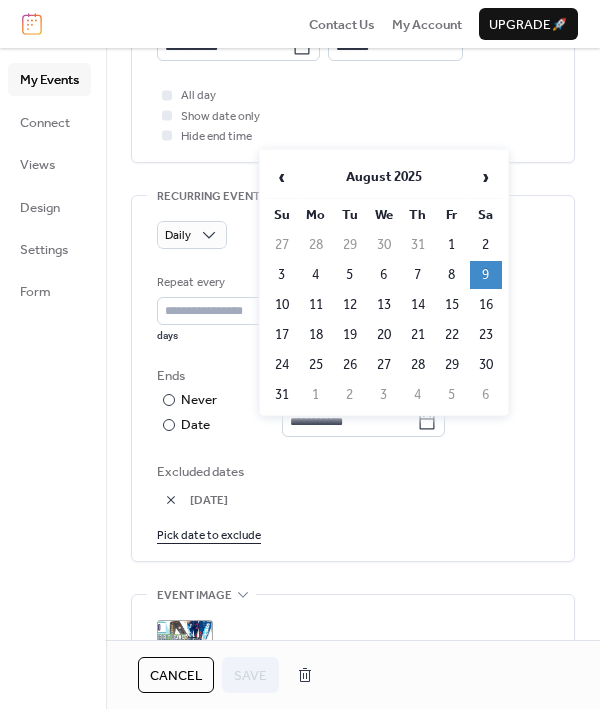 click on "9" at bounding box center [486, 275] 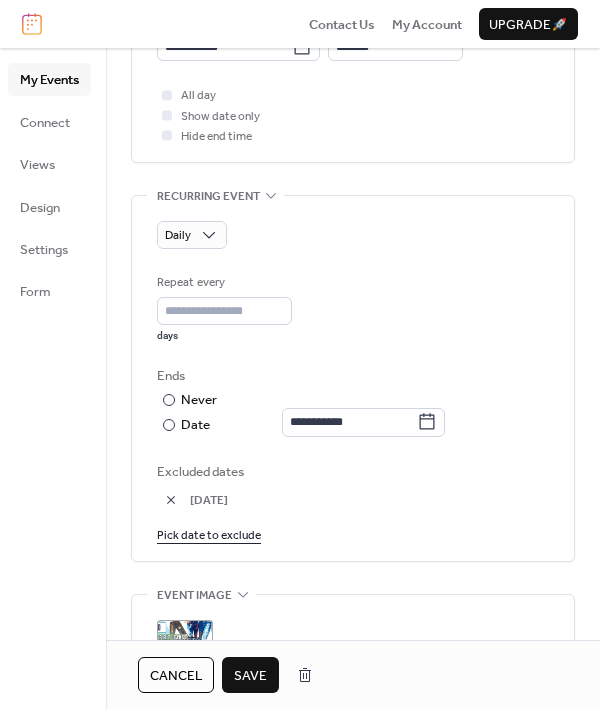 click on "Save" at bounding box center [250, 676] 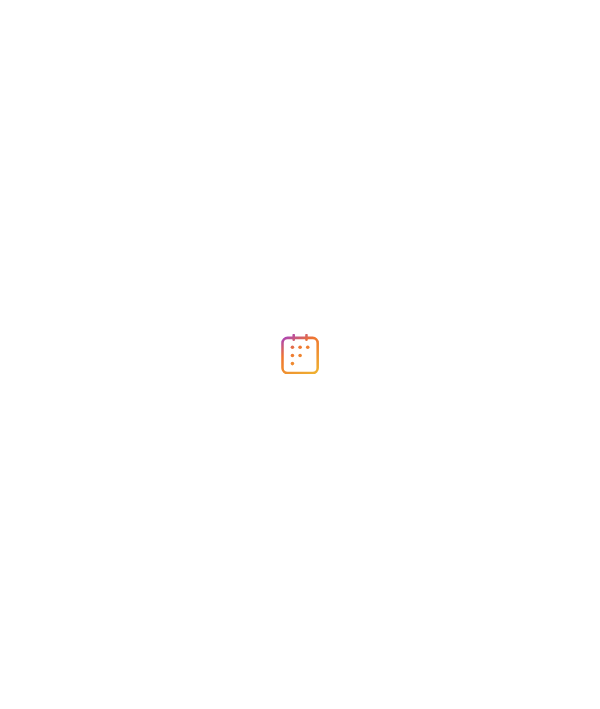 scroll, scrollTop: 0, scrollLeft: 0, axis: both 